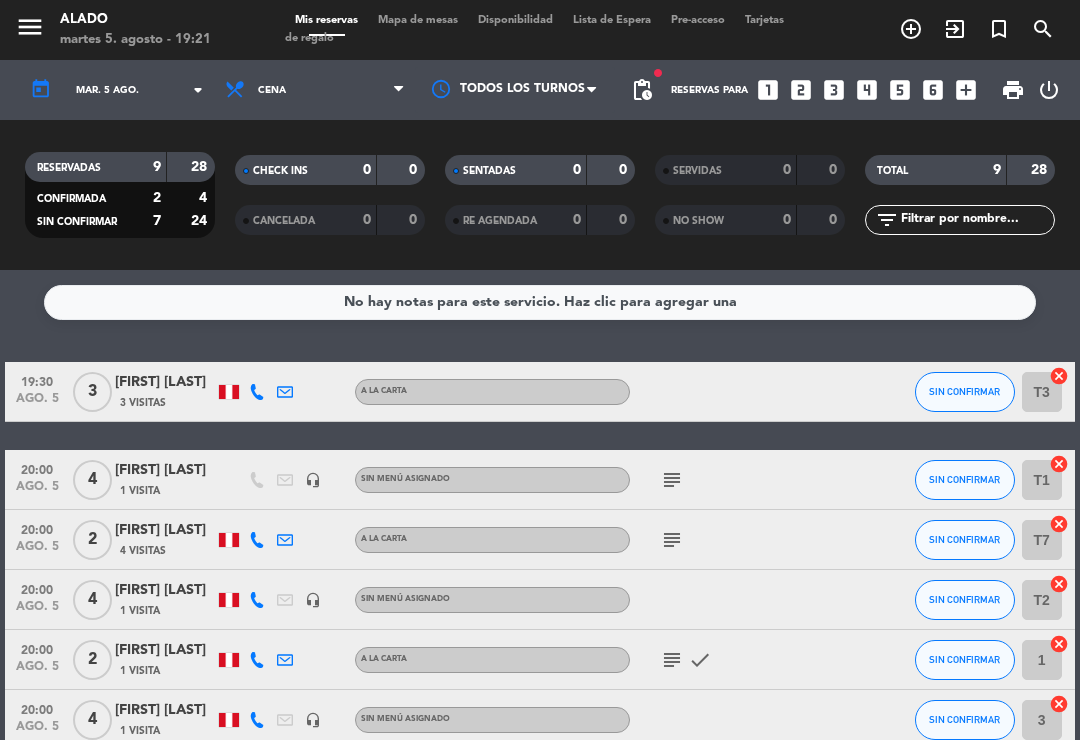scroll, scrollTop: 0, scrollLeft: 0, axis: both 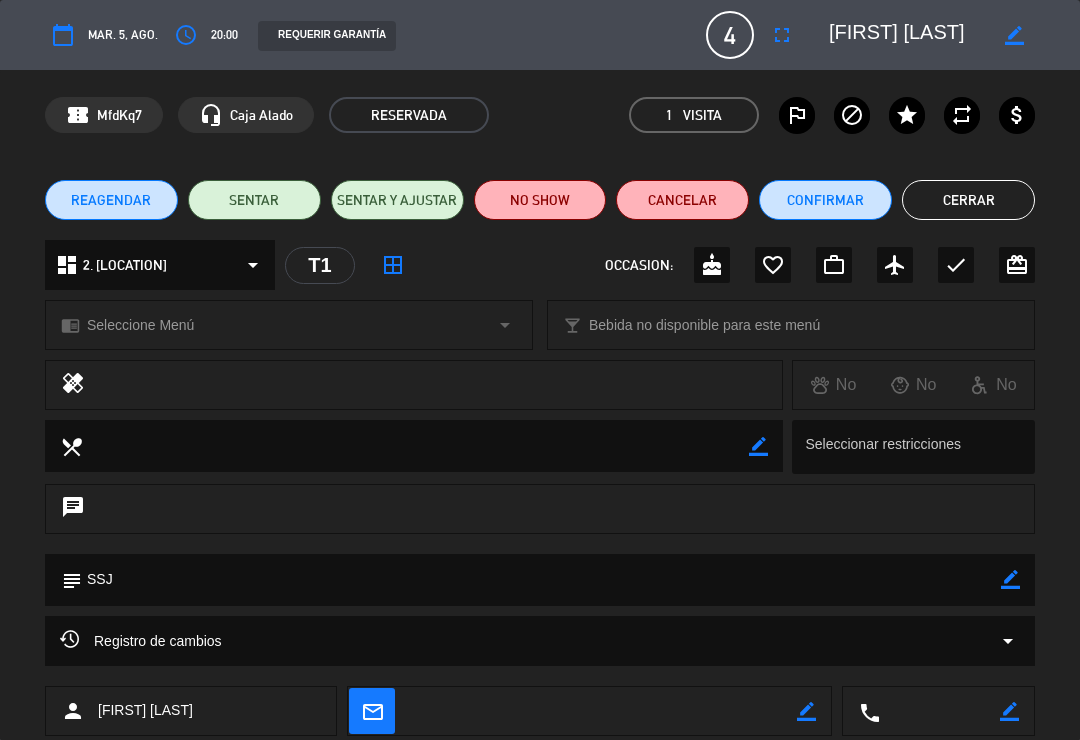 click on "fullscreen" at bounding box center (782, 35) 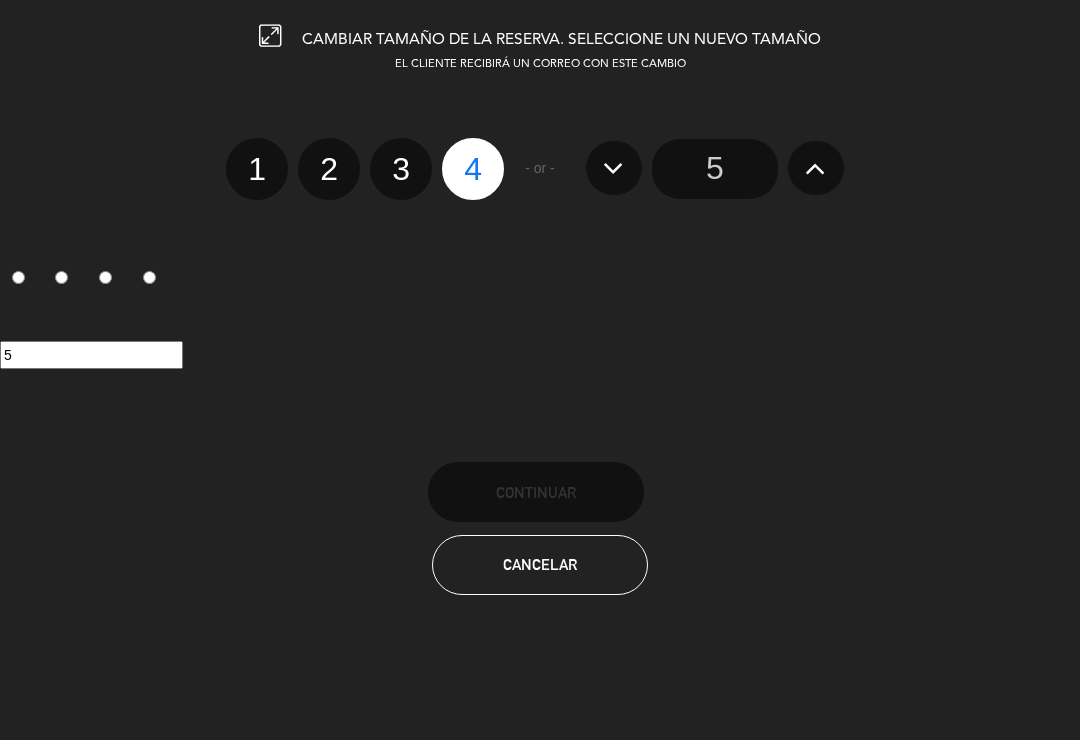 click 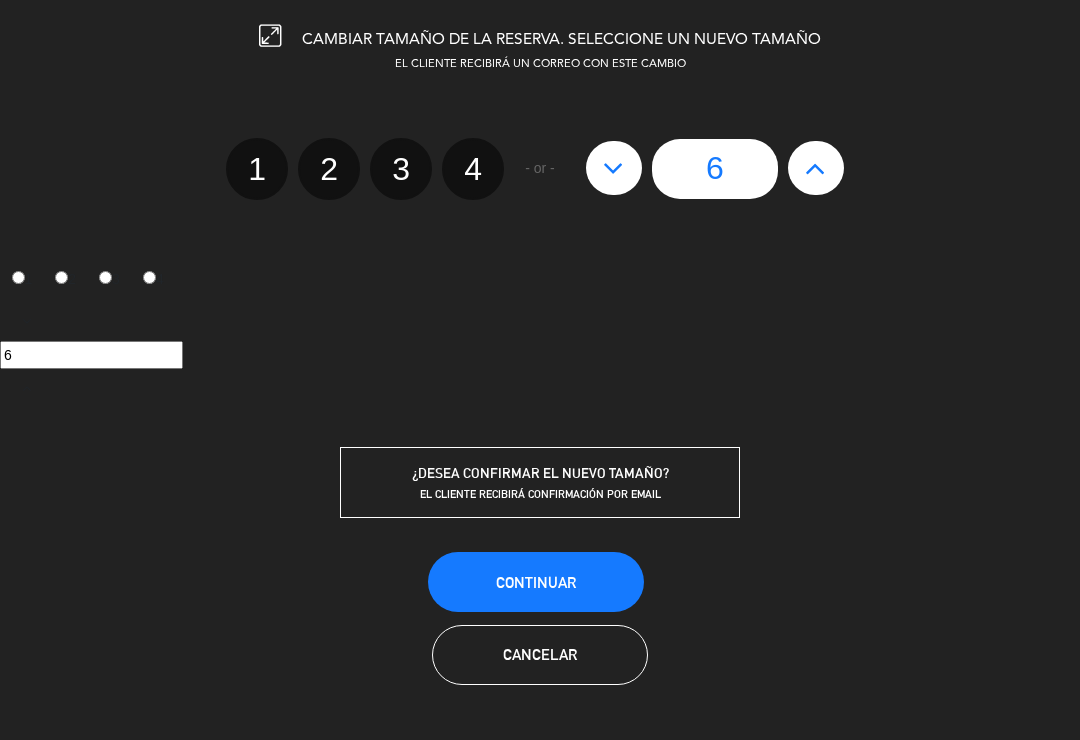 click on "Continuar" at bounding box center [536, 582] 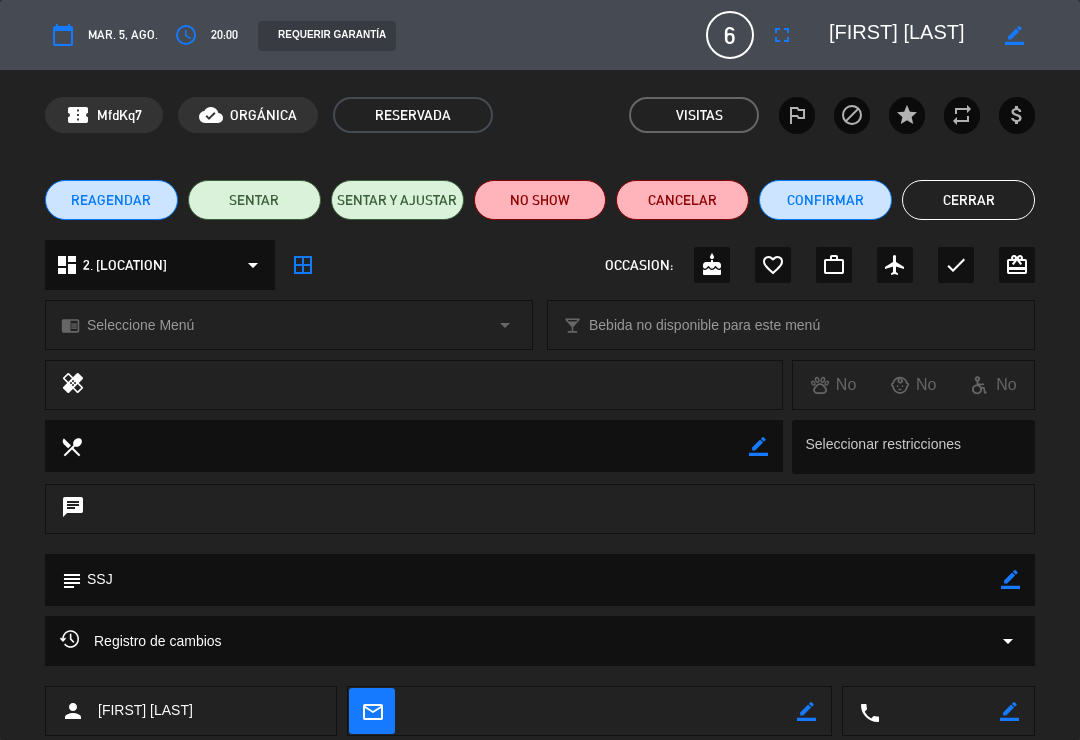 click on "Cerrar" 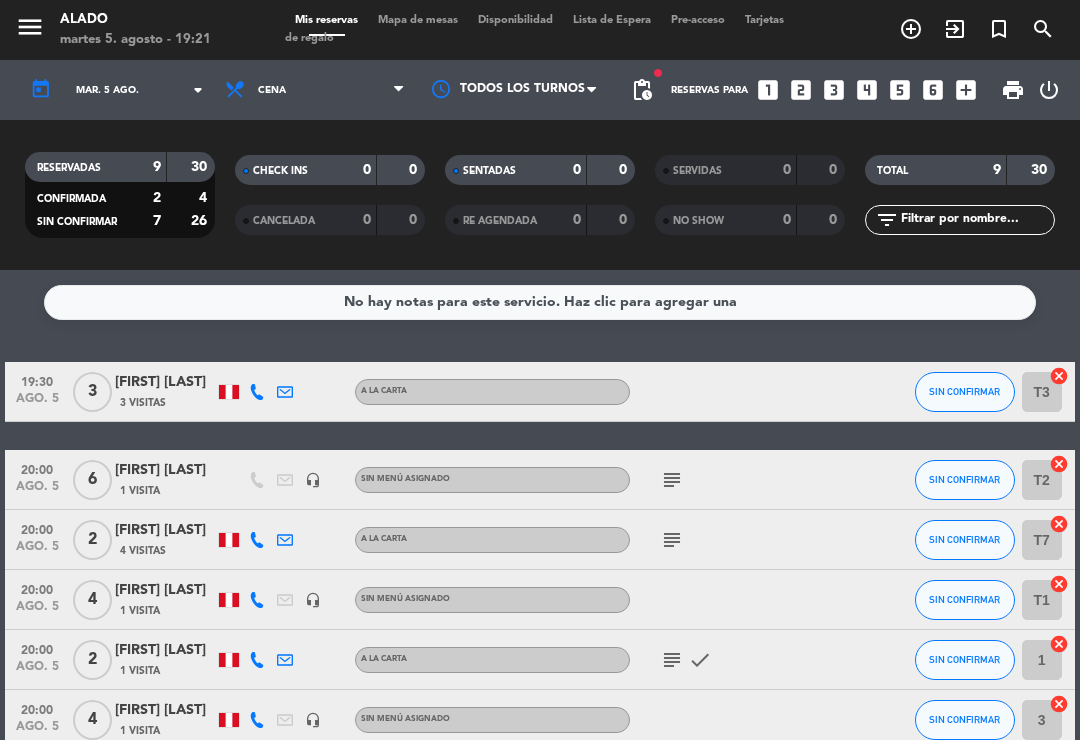 click on "cancel" 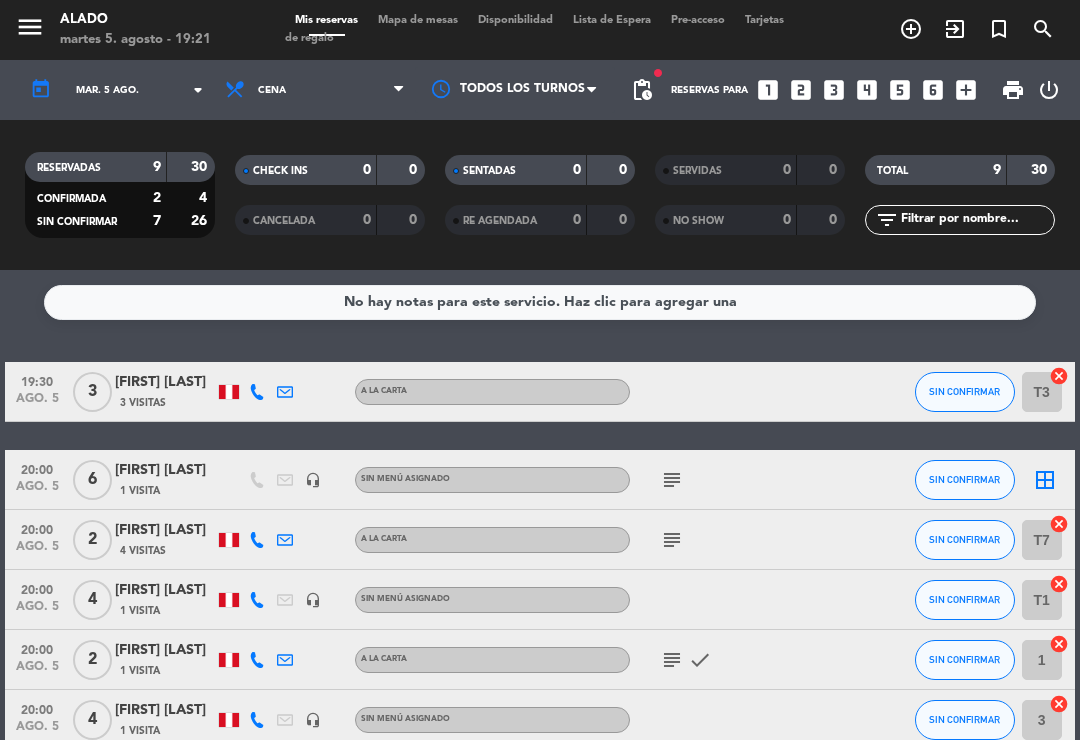 click on "border_all" 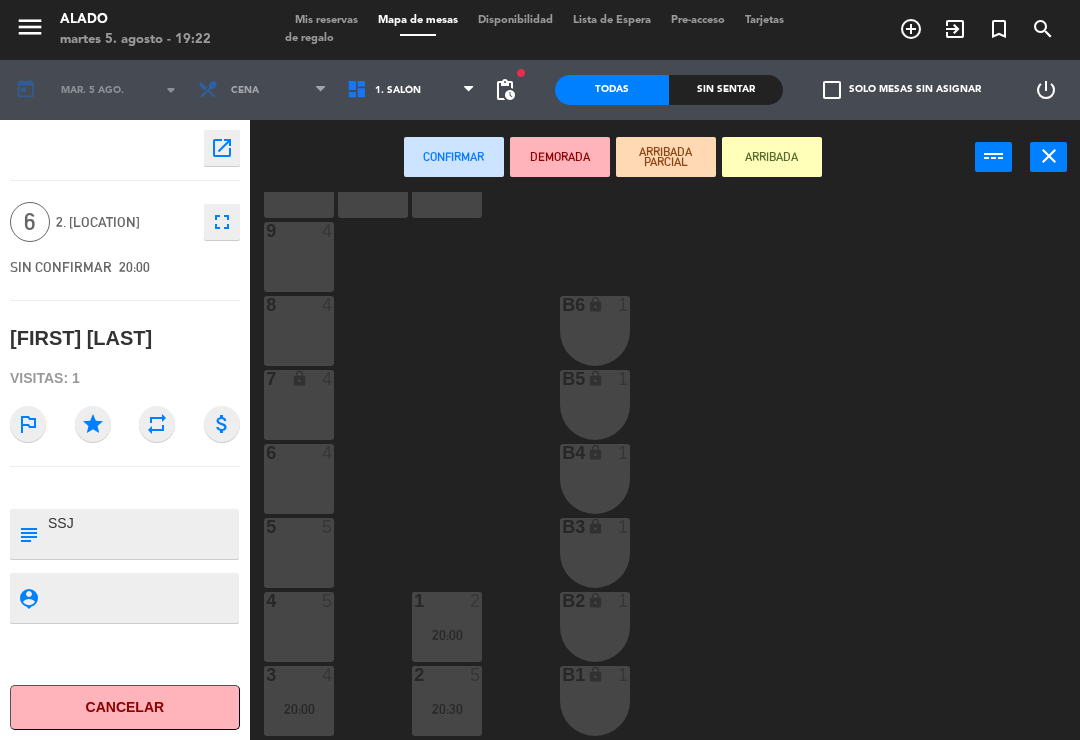 scroll, scrollTop: 79, scrollLeft: 0, axis: vertical 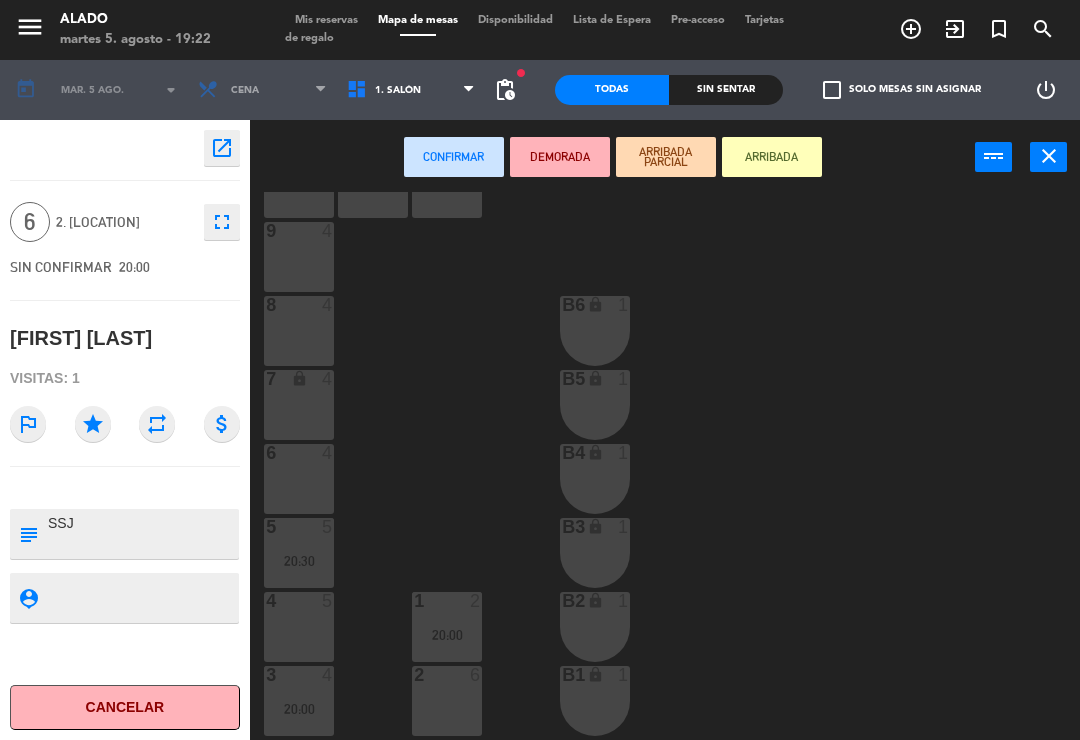 click on "menu  Alado   martes 5. agosto - 19:22   Mis reservas   Mapa de mesas   Disponibilidad   Lista de Espera   Pre-acceso   Tarjetas de regalo  add_circle_outline exit_to_app turned_in_not search today    mar. 5 ago. arrow_drop_down  Almuerzo  Cena  Cena  Almuerzo  Cena  1. Salón   2. Terraza   3. Mezzanine   1. Salón   1. Salón   2. Terraza   3. Mezzanine  fiber_manual_record pending_actions  Todas  Sin sentar  check_box_outline_blank   Solo mesas sin asignar   power_settings_new    open_in_new 6  2. Terraza  fullscreen  SIN CONFIRMAR   20:00   Alfredo Mastrokalos  Visitas: 1 outlined_flag star repeat attach_money subject                              person_pin                              Cancelar   Confirmar   DEMORADA   ARRIBADA PARCIAL   ARRIBADA  power_input close 10  2  11  2  12  2  9  4  8  4  B6 lock  1  7 lock  4  B5 lock  1  6  4  B4 lock  1  5  5   20:30  B3 lock  1  4  5  1  2   20:00  B2 lock  1  3  4   20:00  2  6  B1 lock  1" at bounding box center [540, 370] 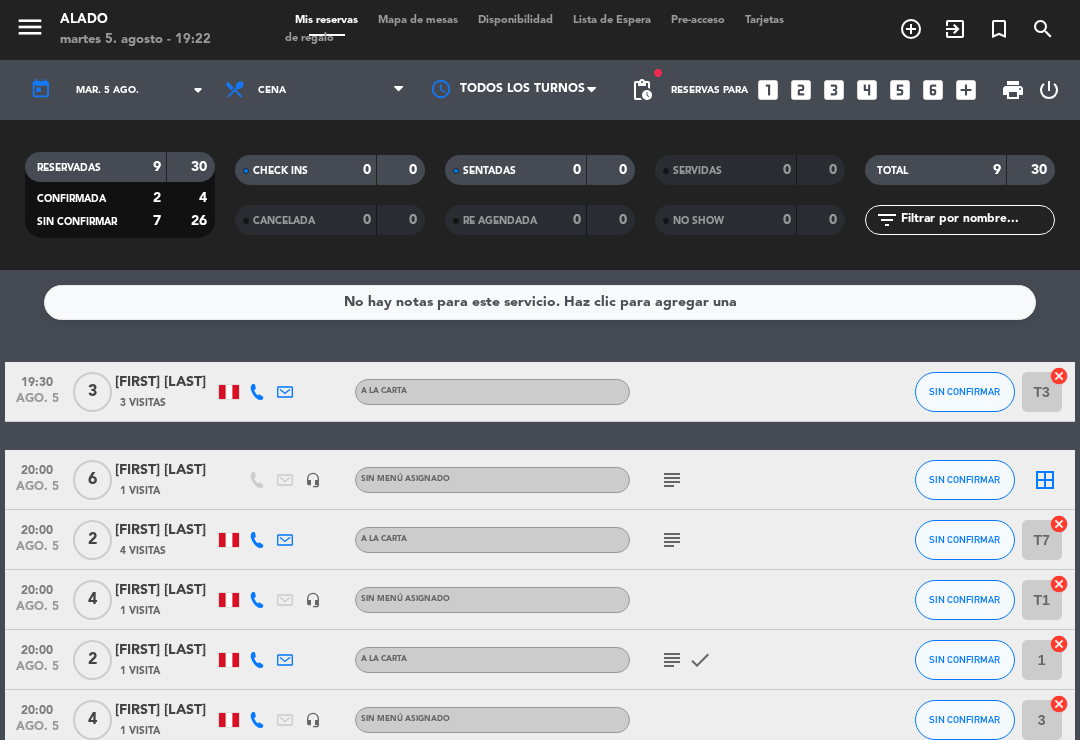 click on "border_all" 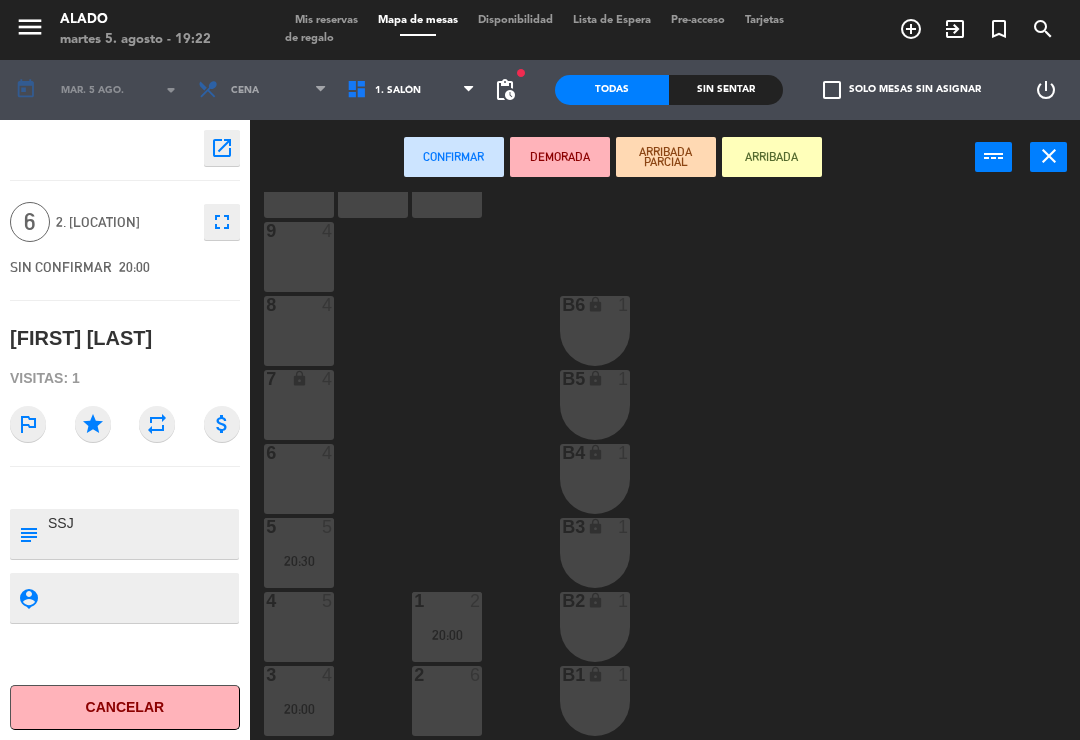 scroll, scrollTop: 79, scrollLeft: 0, axis: vertical 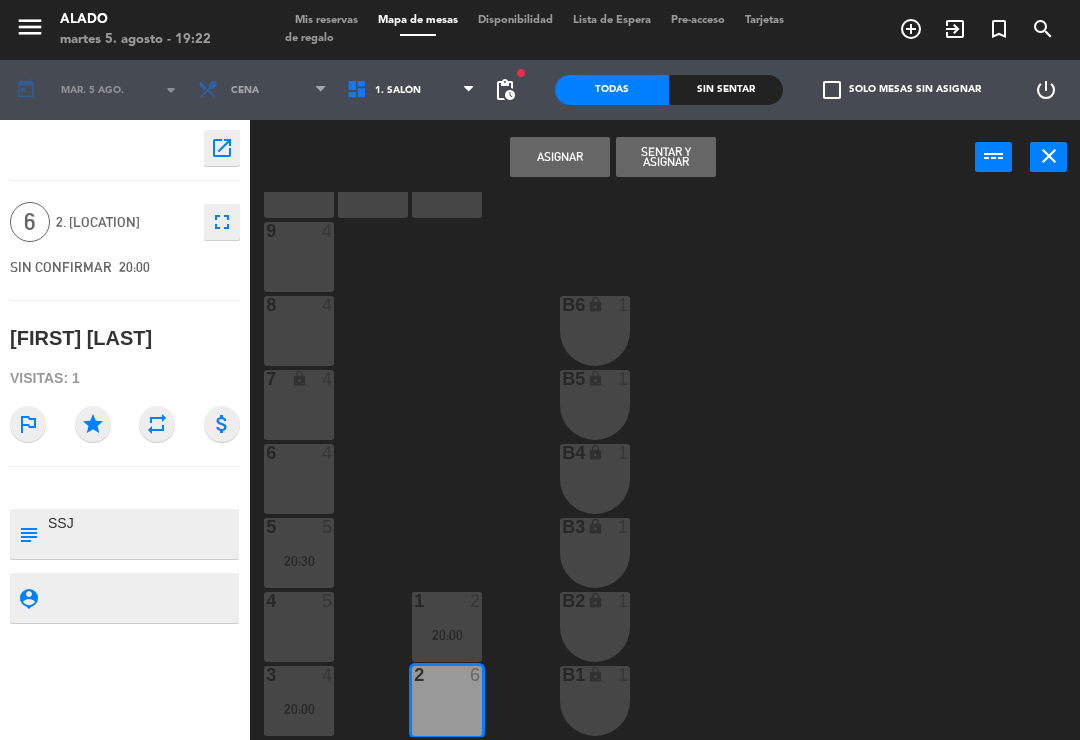 click on "Sentar y Asignar" at bounding box center (666, 157) 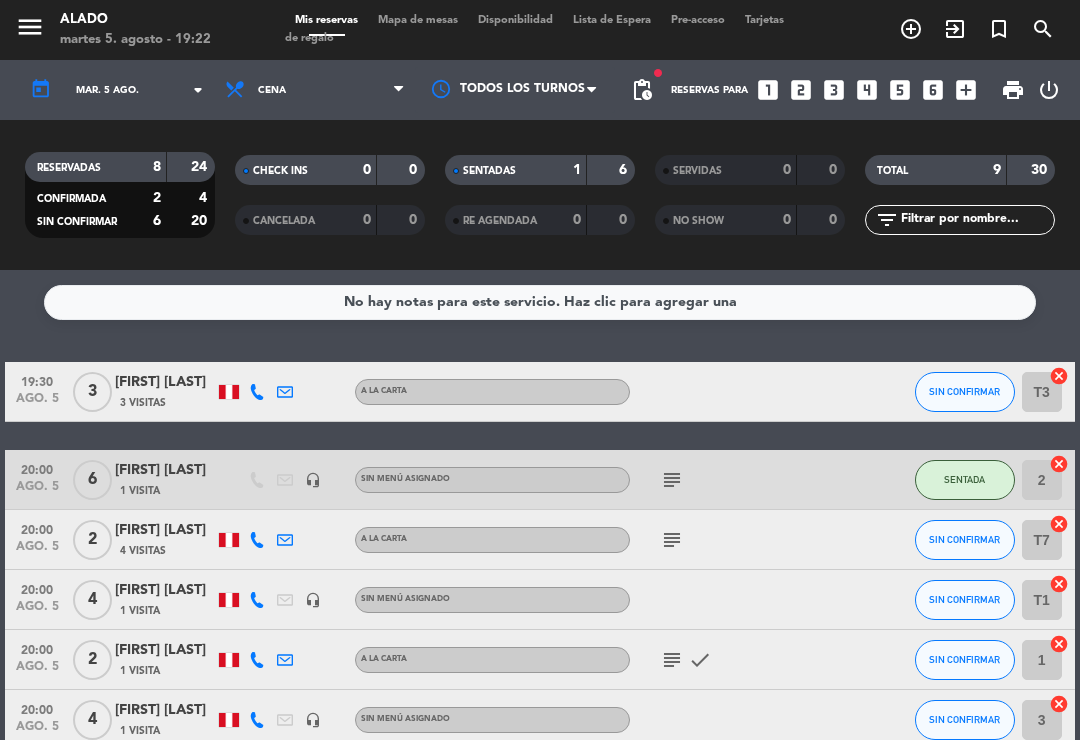 click on "cancel" 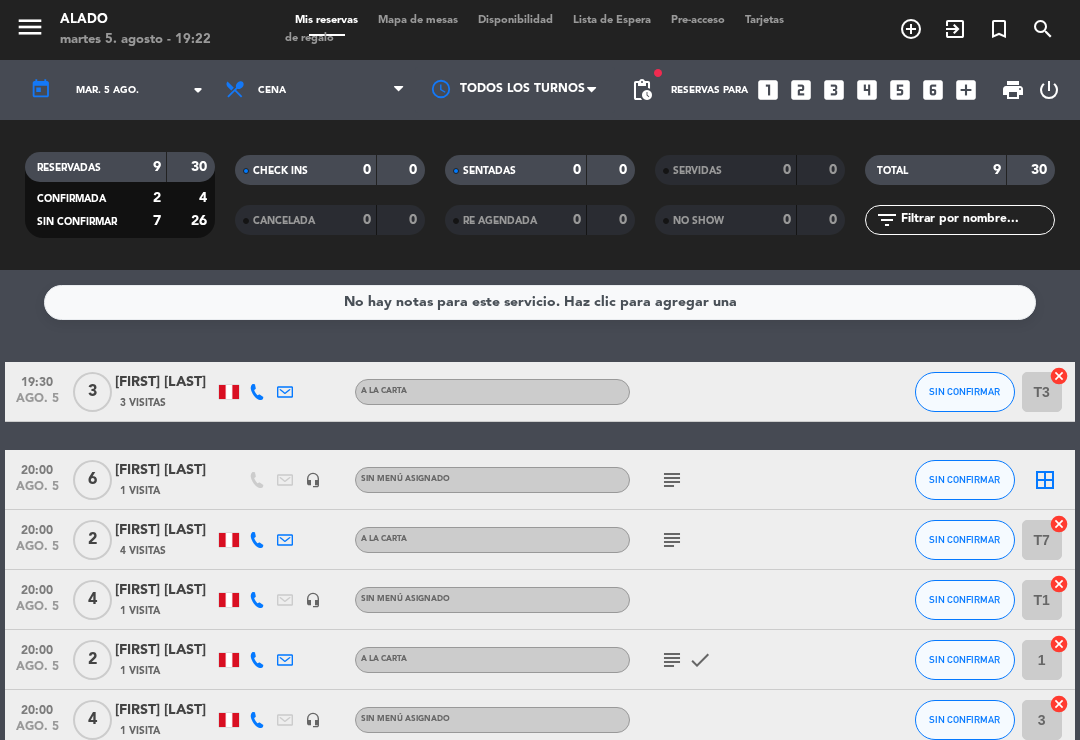 click on "border_all" 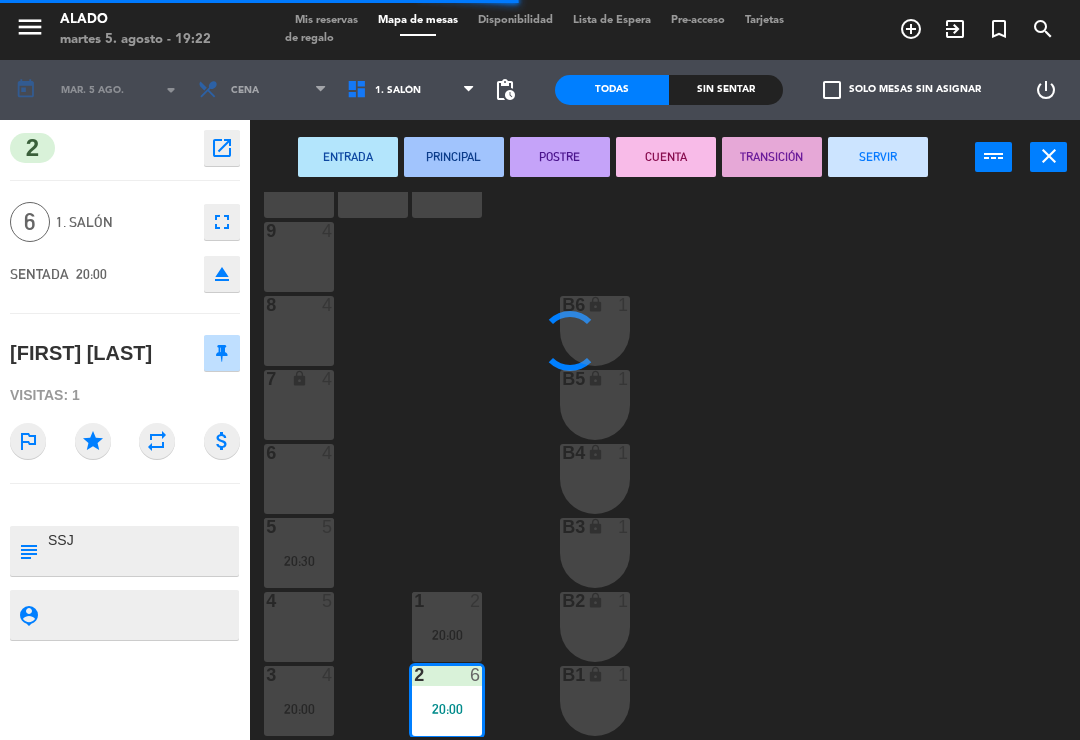 scroll, scrollTop: 79, scrollLeft: 0, axis: vertical 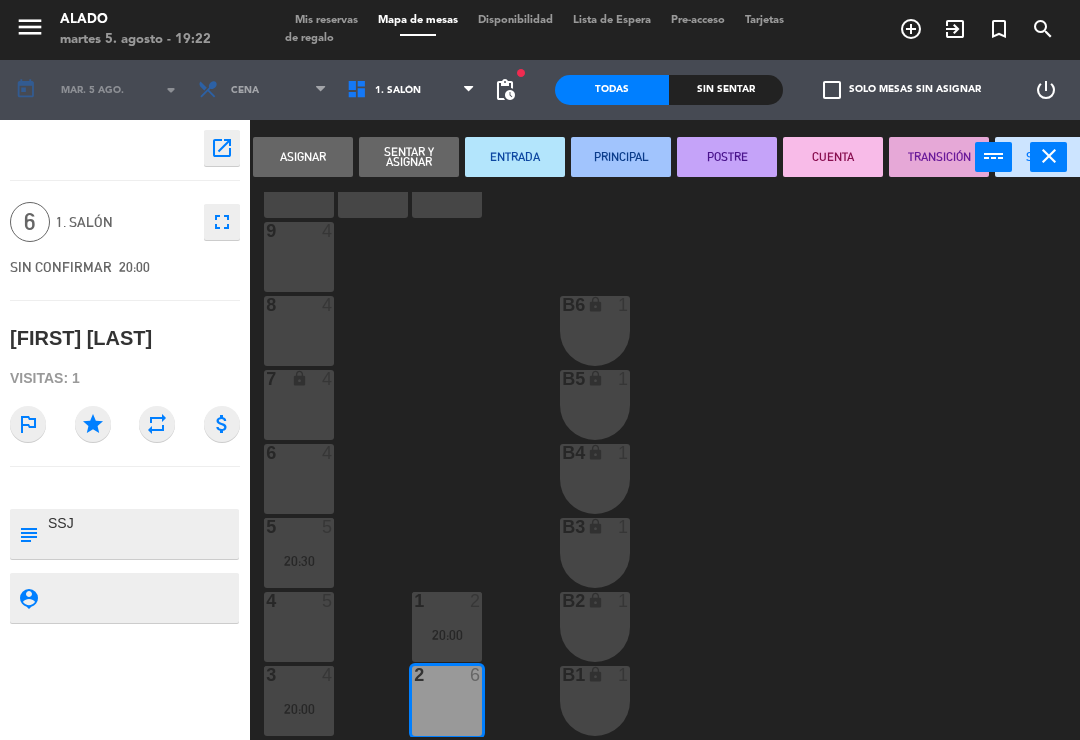 click on "2  6" at bounding box center (447, 701) 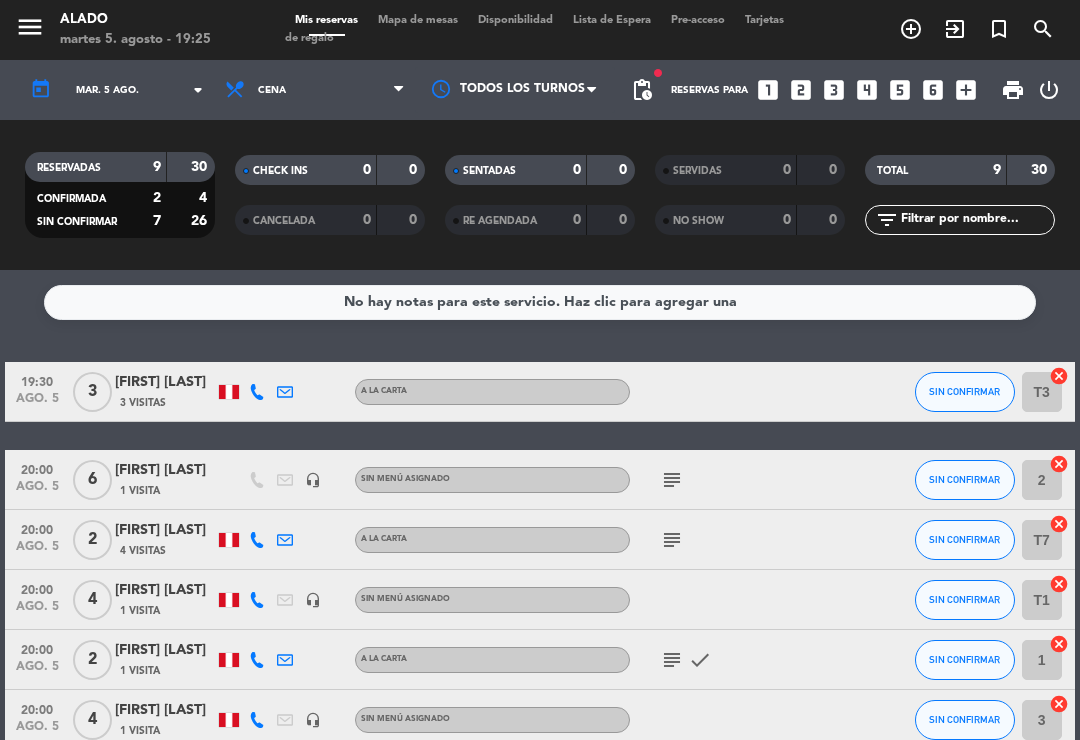scroll, scrollTop: 0, scrollLeft: 0, axis: both 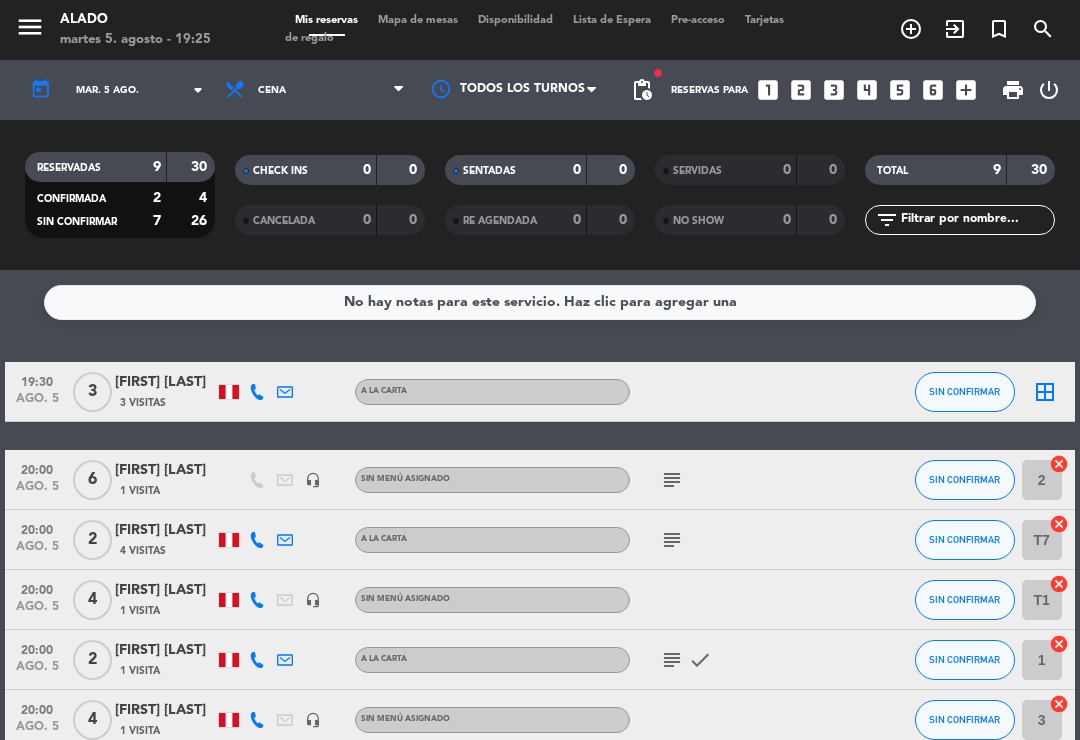 click on "border_all" 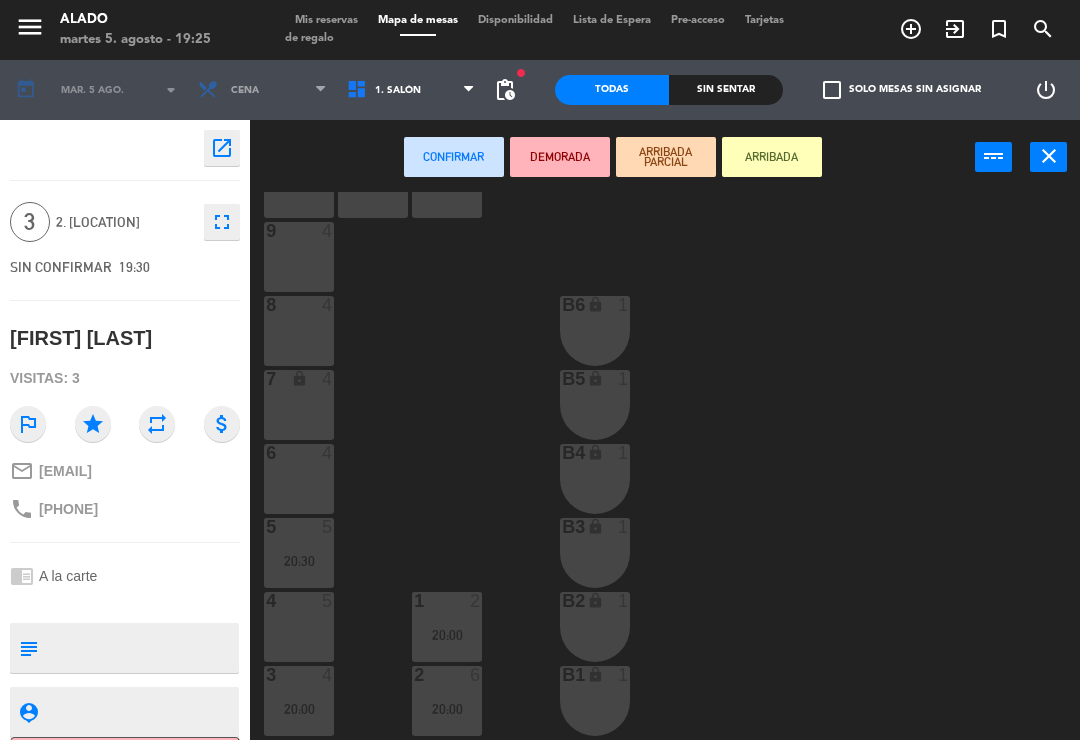 scroll, scrollTop: 79, scrollLeft: 0, axis: vertical 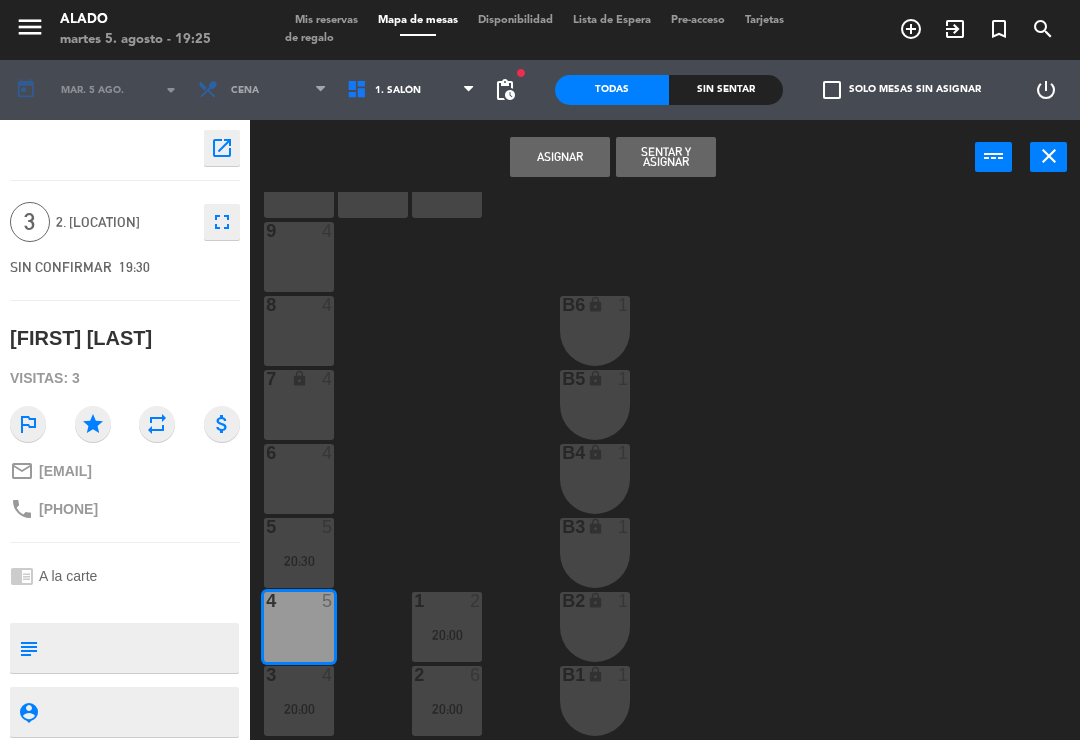 click on "Asignar" at bounding box center [560, 157] 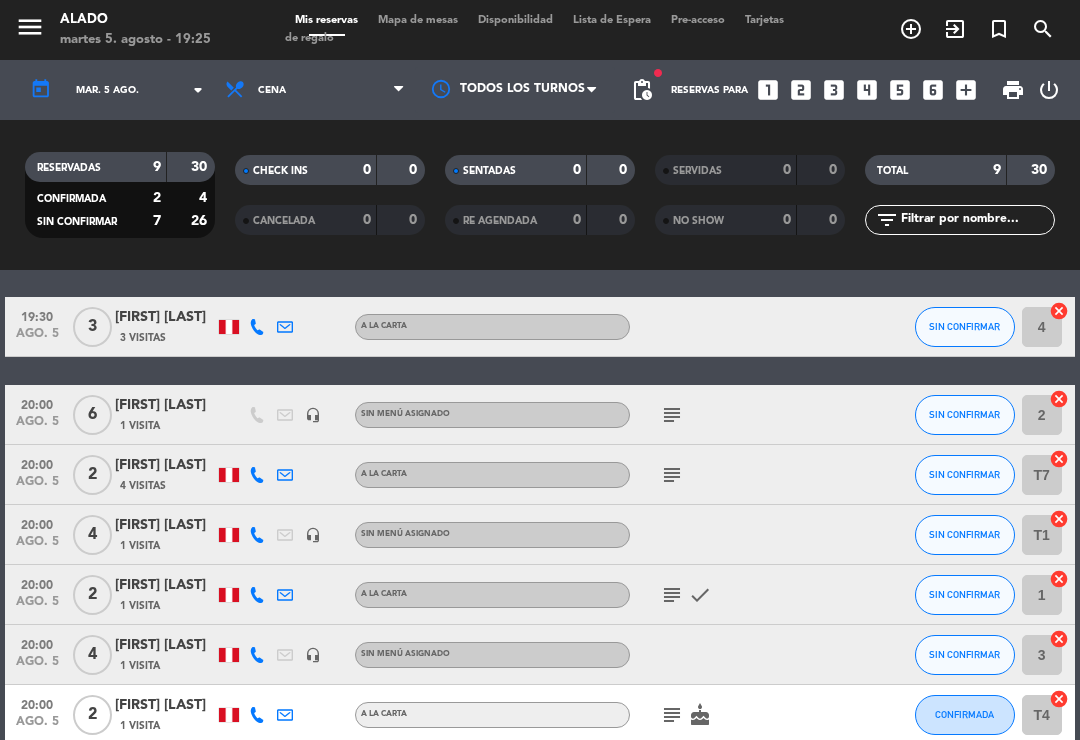 scroll, scrollTop: 61, scrollLeft: 0, axis: vertical 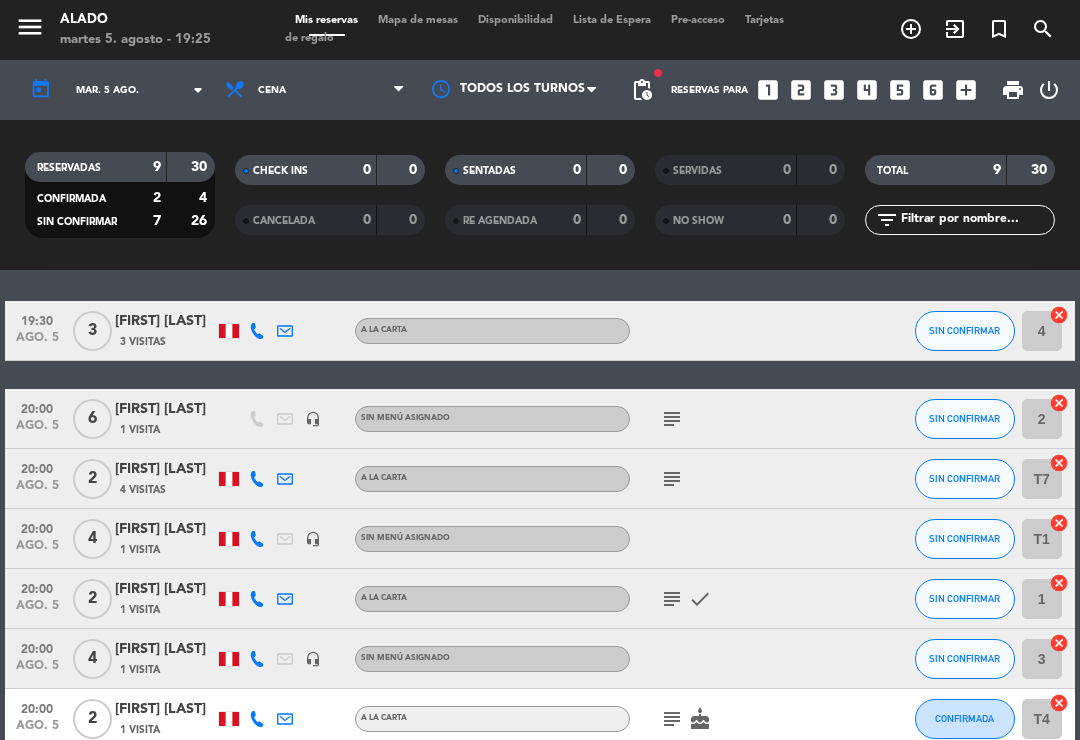 click on "cancel" 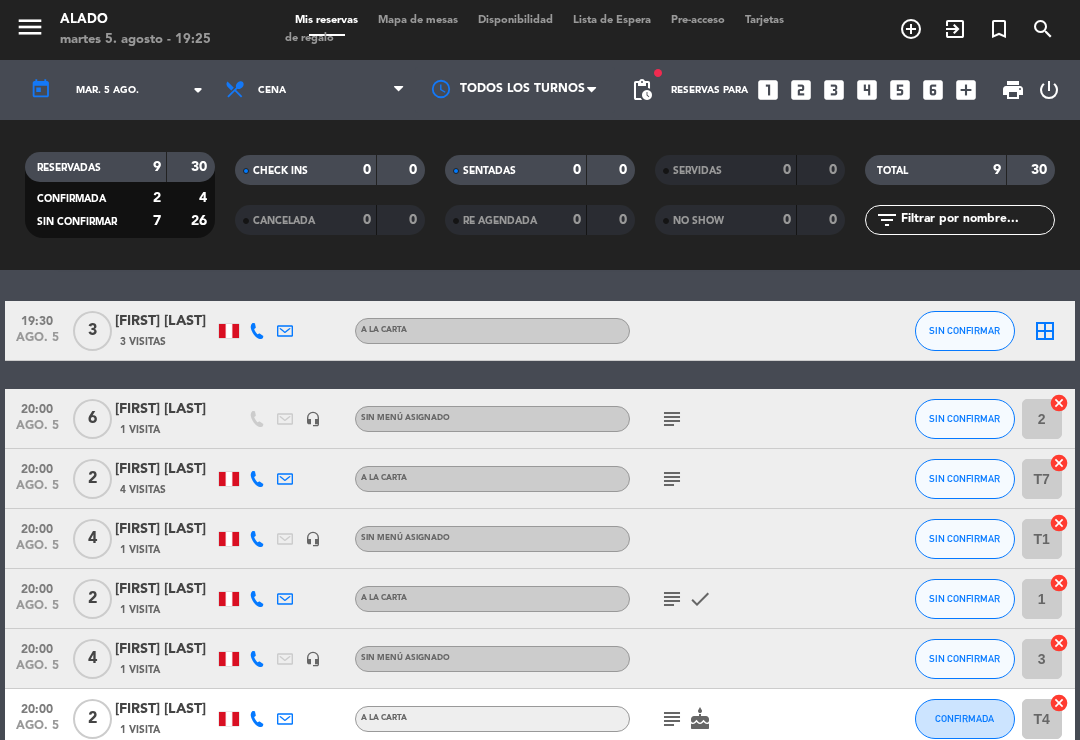click on "3  cancel" 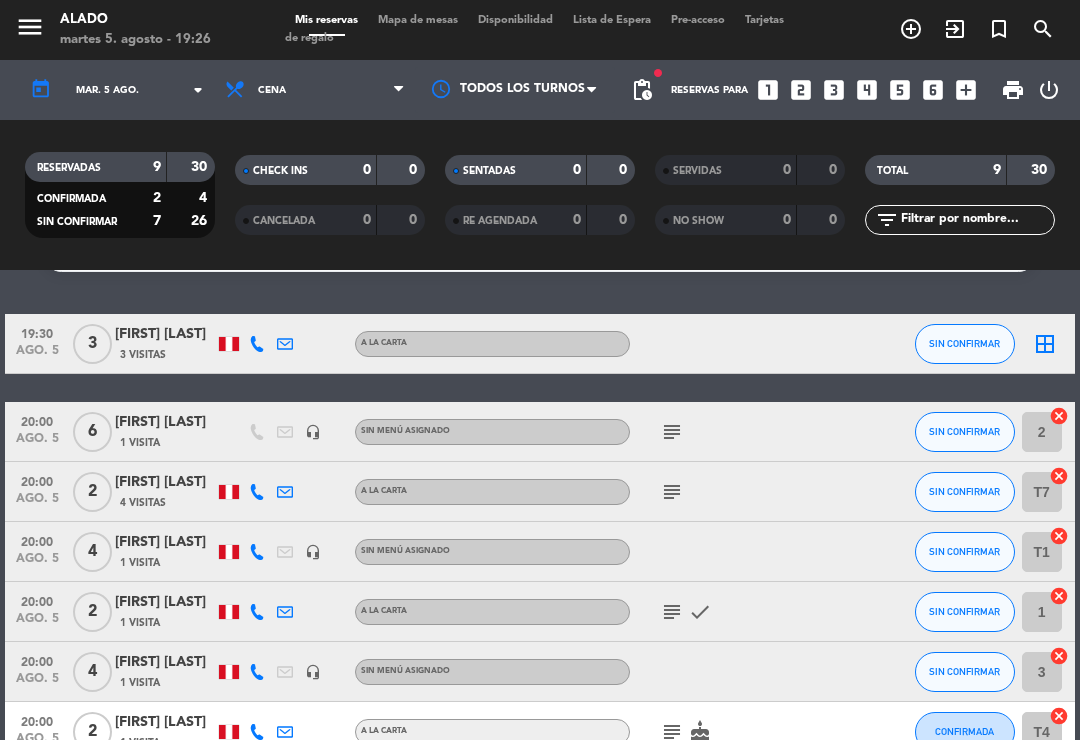 scroll, scrollTop: 50, scrollLeft: 0, axis: vertical 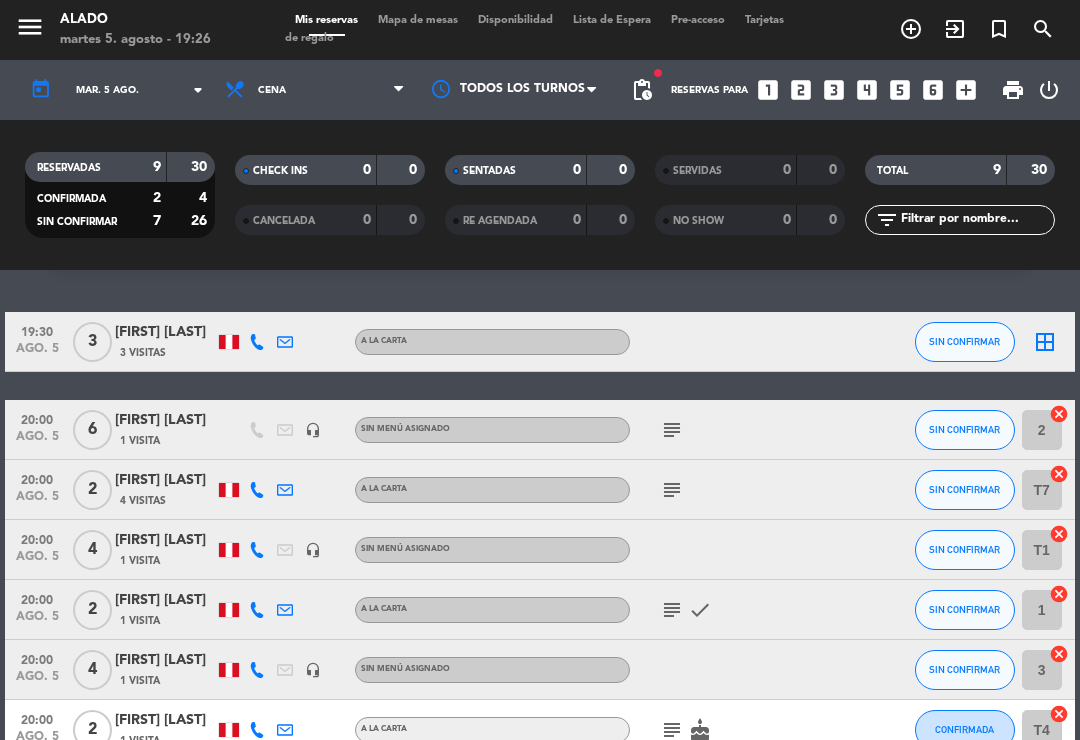 click on "cancel" 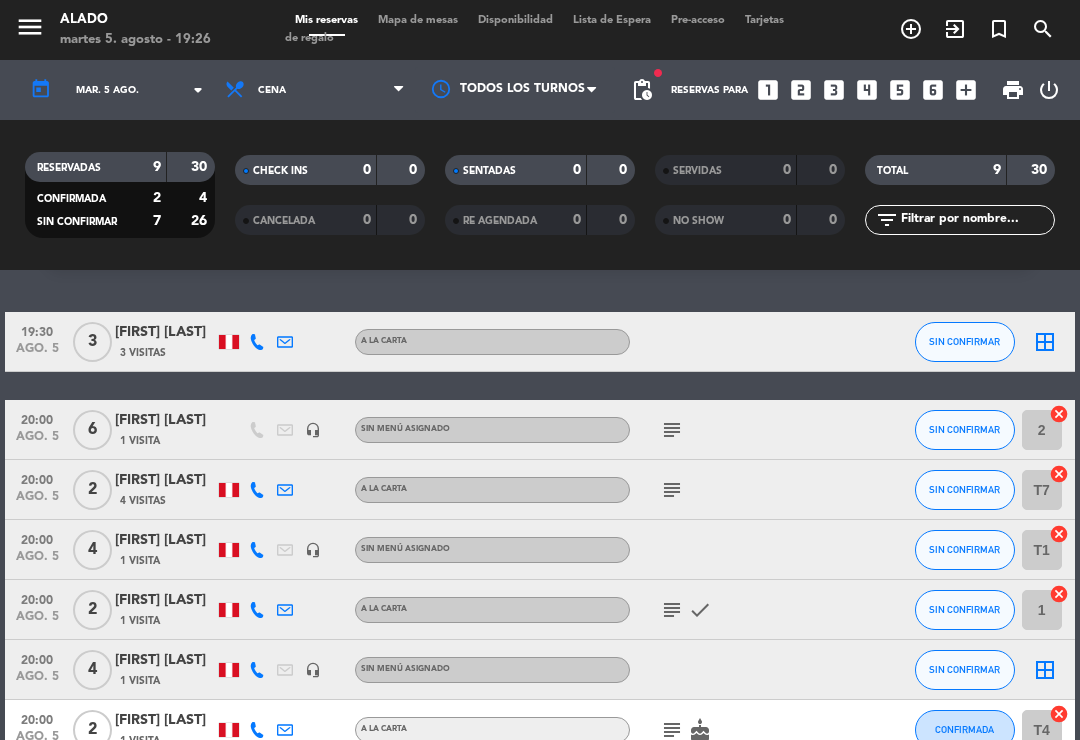 click on "border_all" 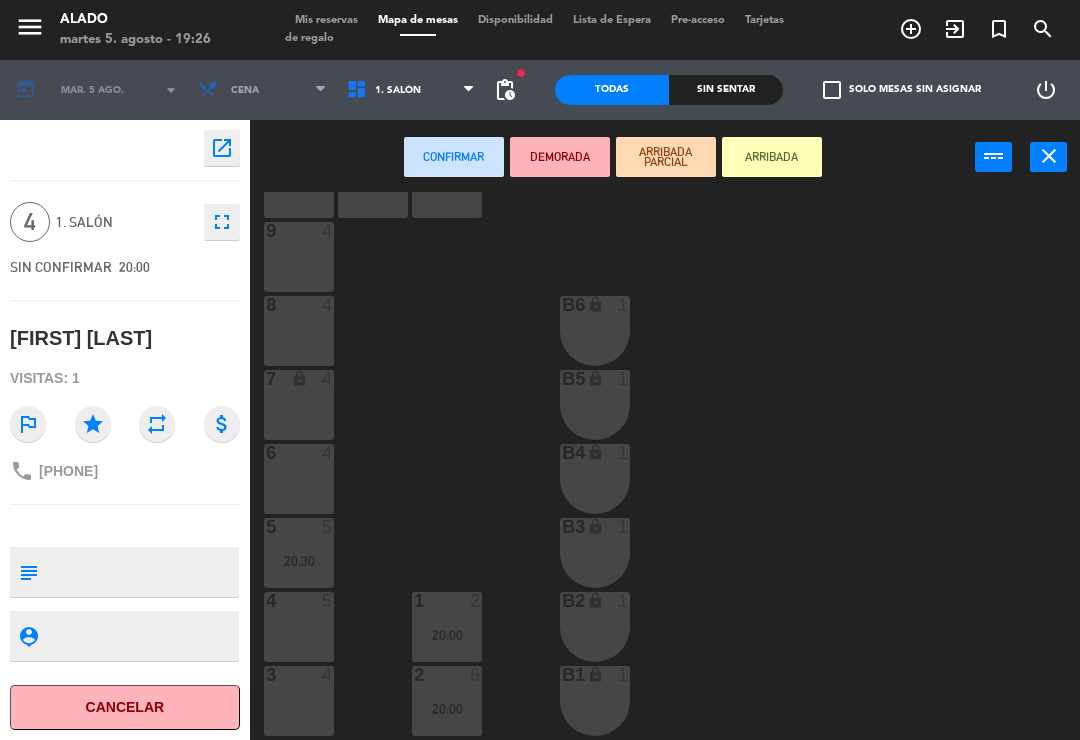 scroll, scrollTop: 79, scrollLeft: 0, axis: vertical 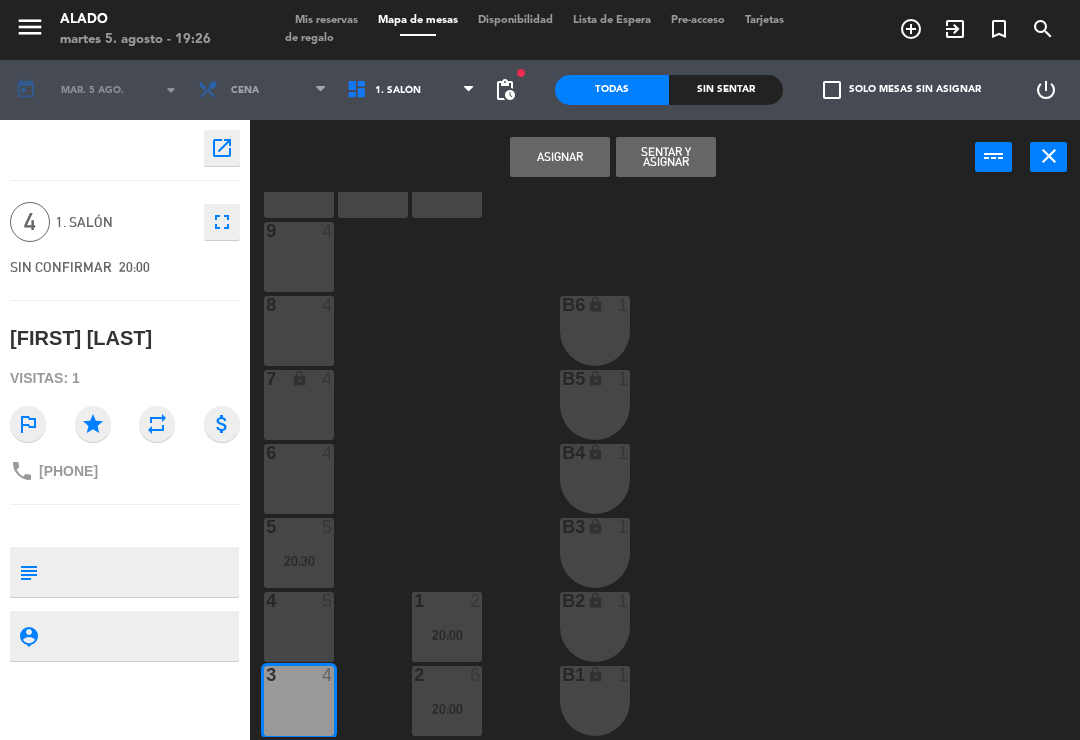 click on "Asignar" at bounding box center (560, 157) 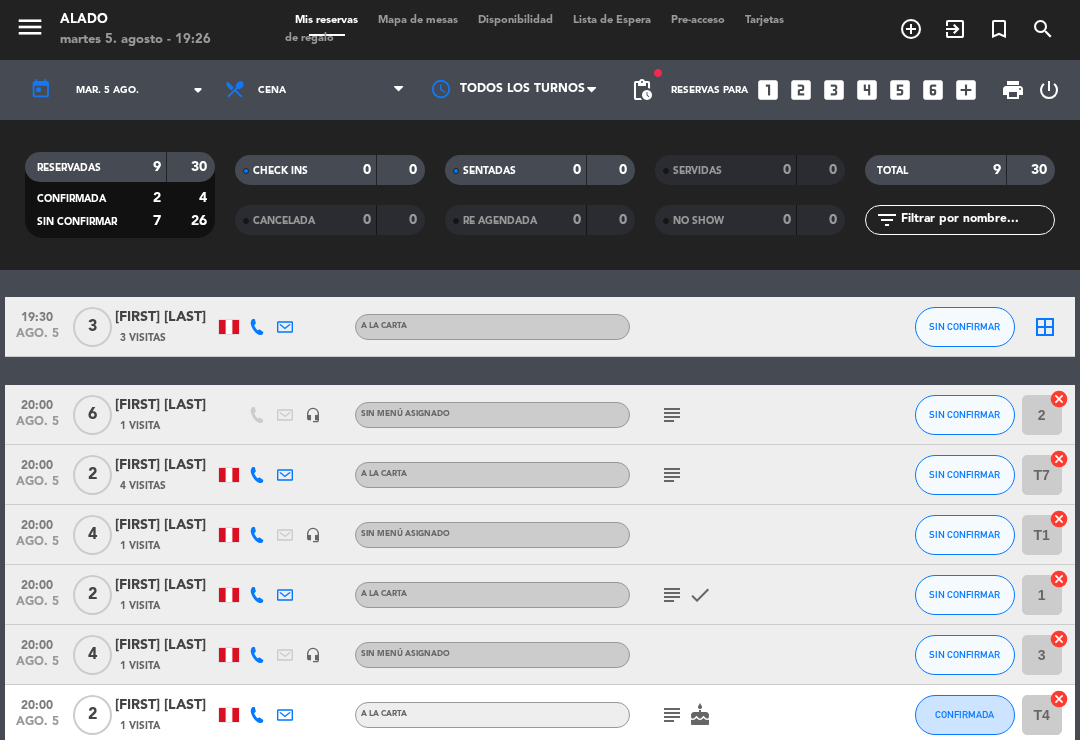 scroll, scrollTop: 71, scrollLeft: 0, axis: vertical 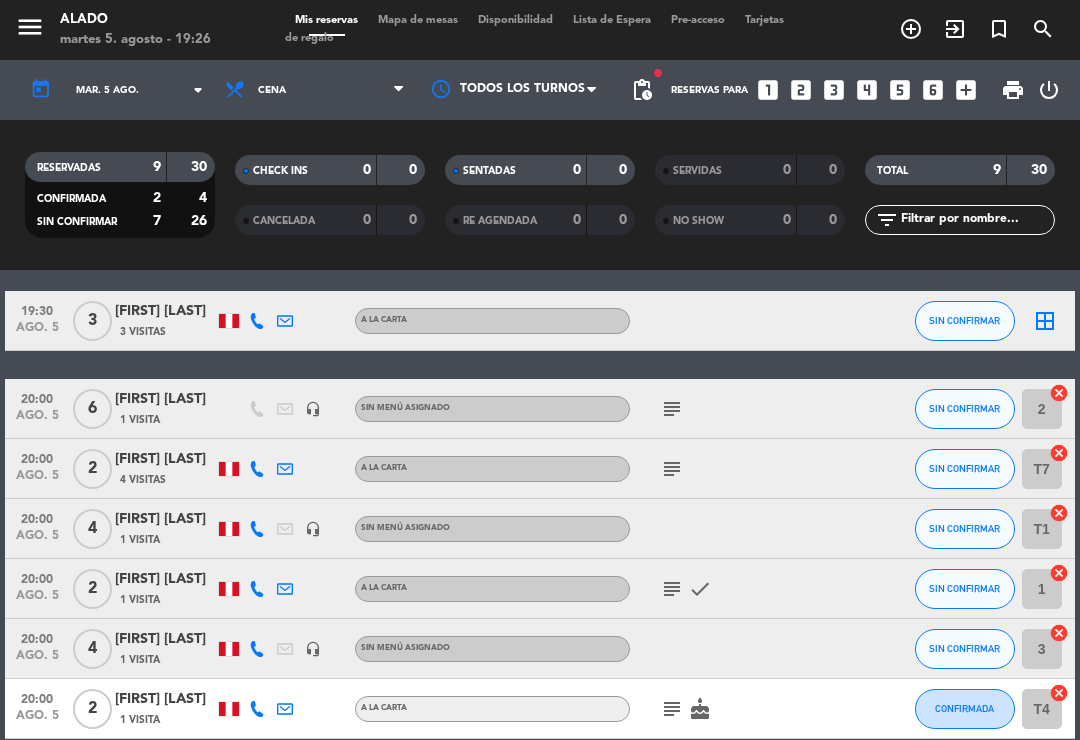 click on "20:00   ago. 5   2   Ginett Pacheco   1 Visita   A la carta  subject   check  SIN CONFIRMAR 1  cancel" 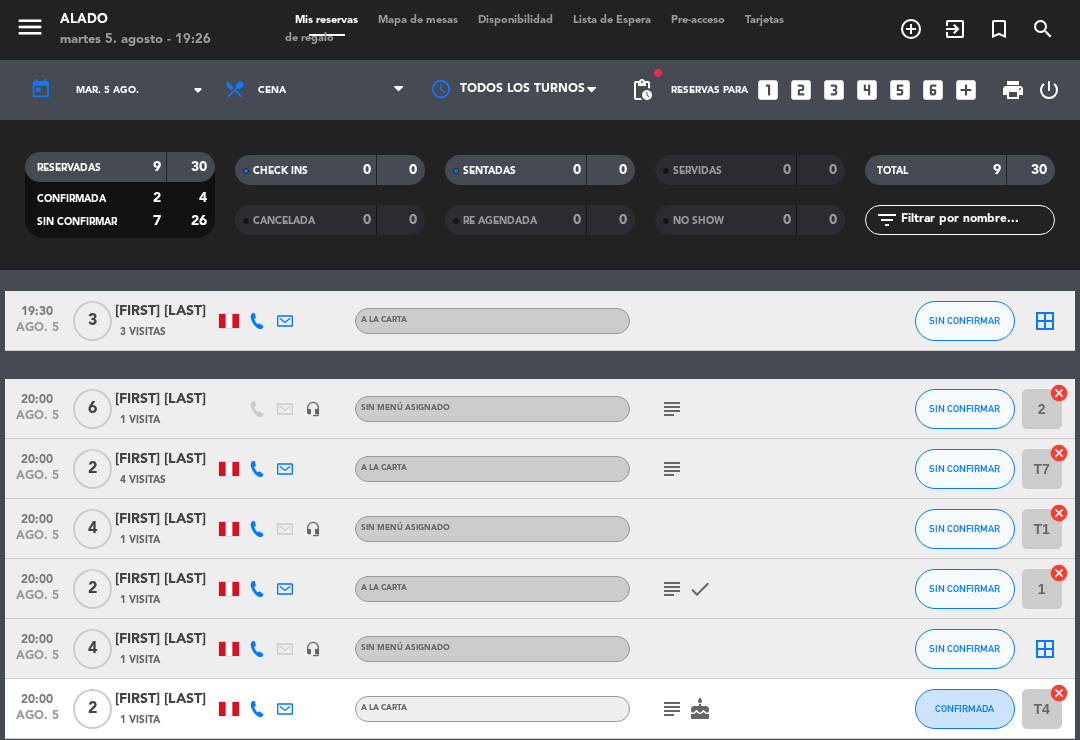 click on "border_all" 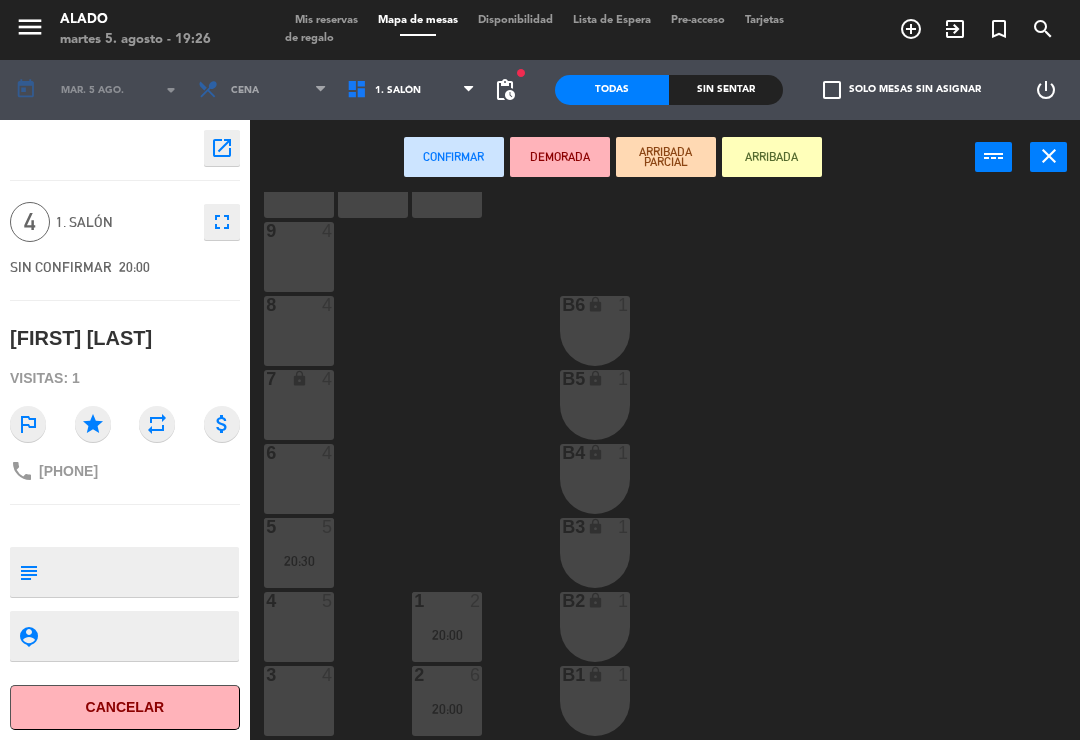 scroll, scrollTop: 79, scrollLeft: 0, axis: vertical 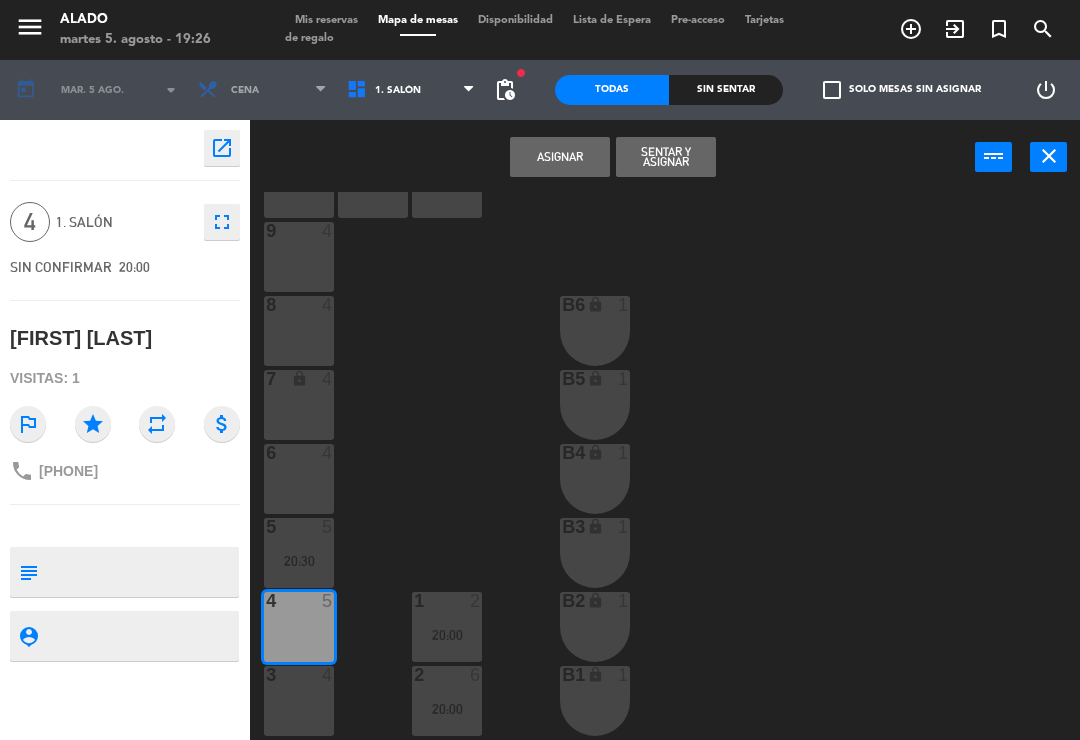click on "Asignar" at bounding box center (560, 157) 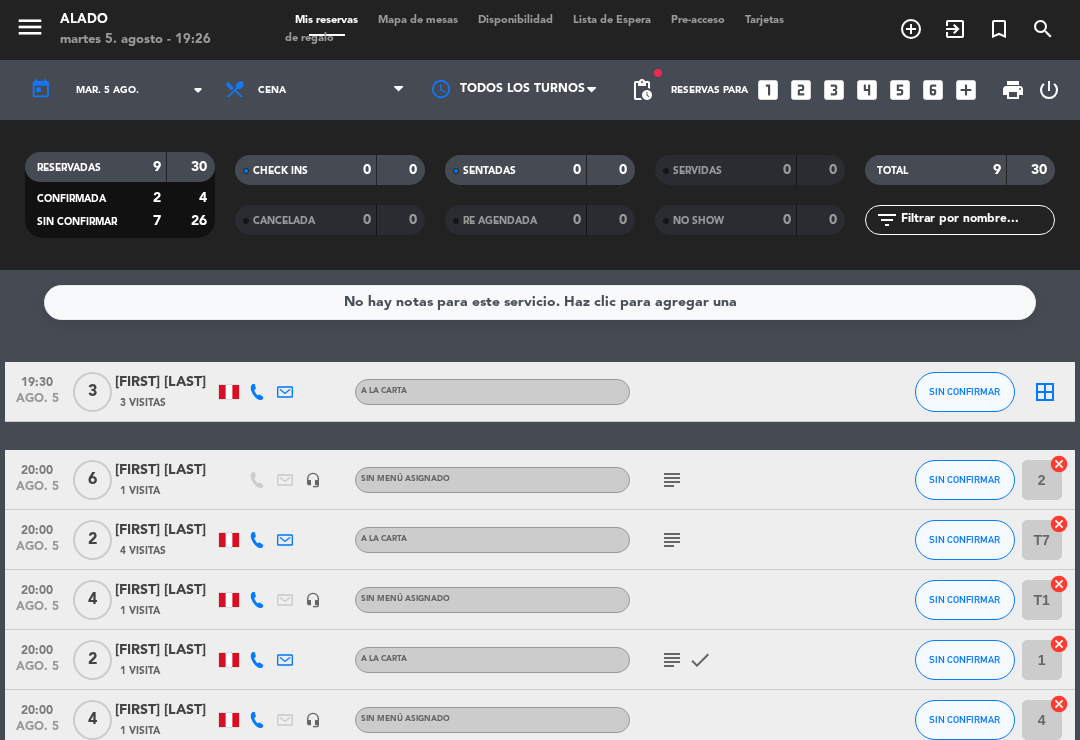 click on "border_all" 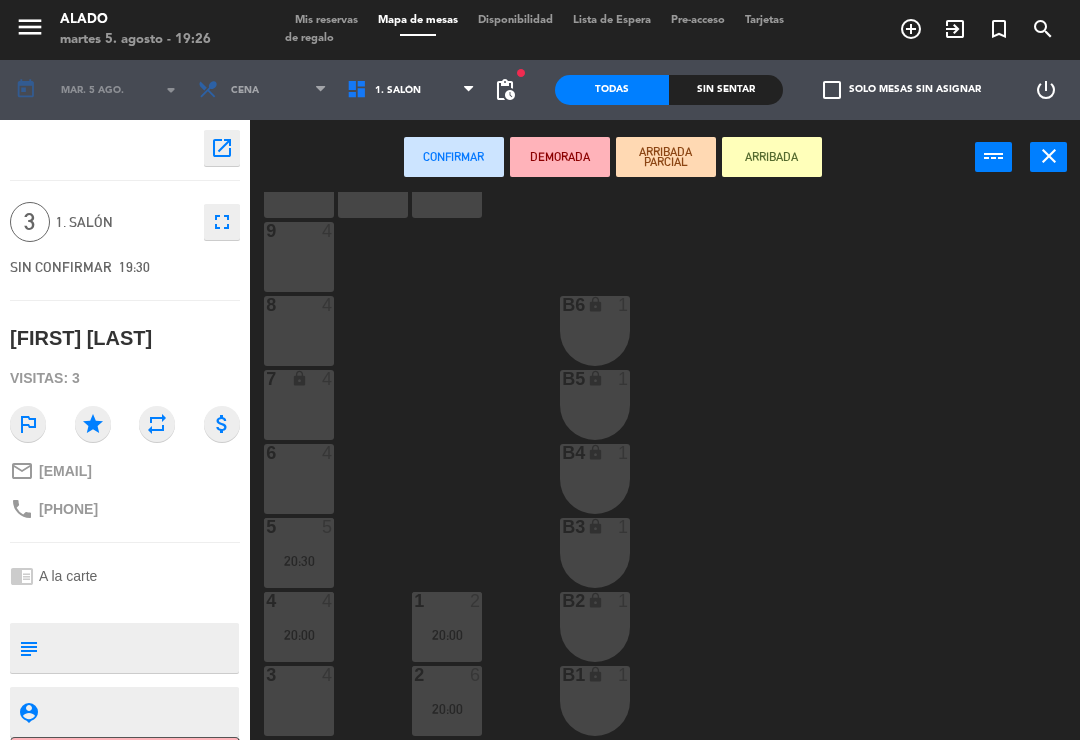 scroll, scrollTop: 79, scrollLeft: 0, axis: vertical 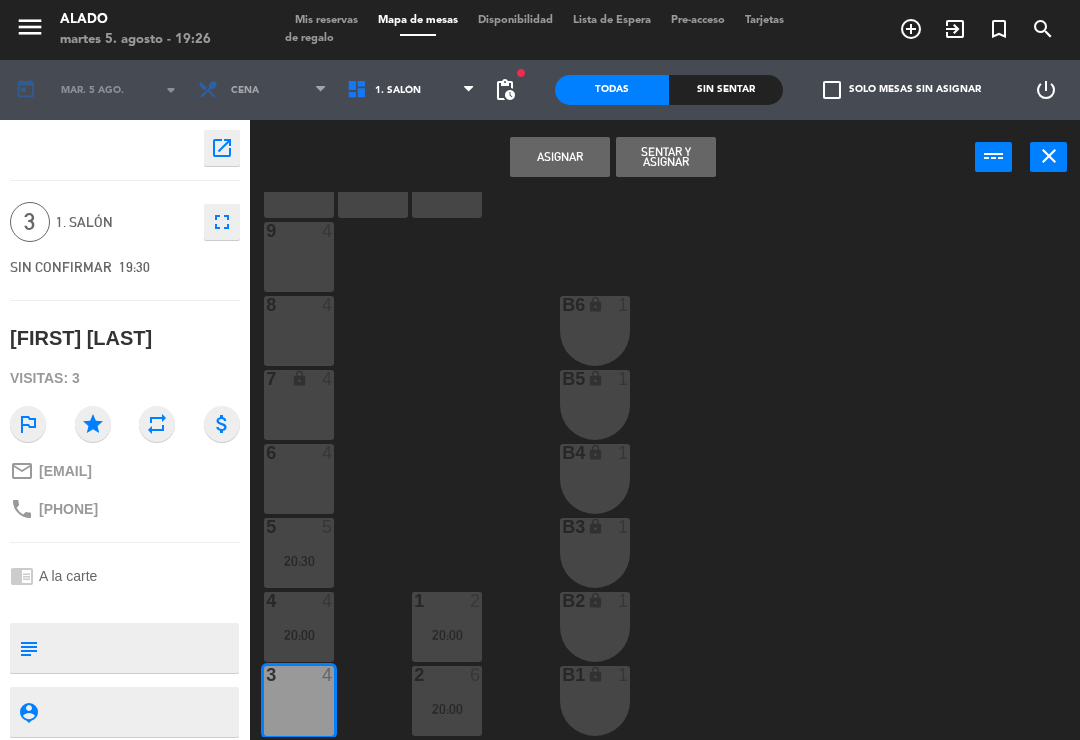 click on "Asignar" at bounding box center [560, 157] 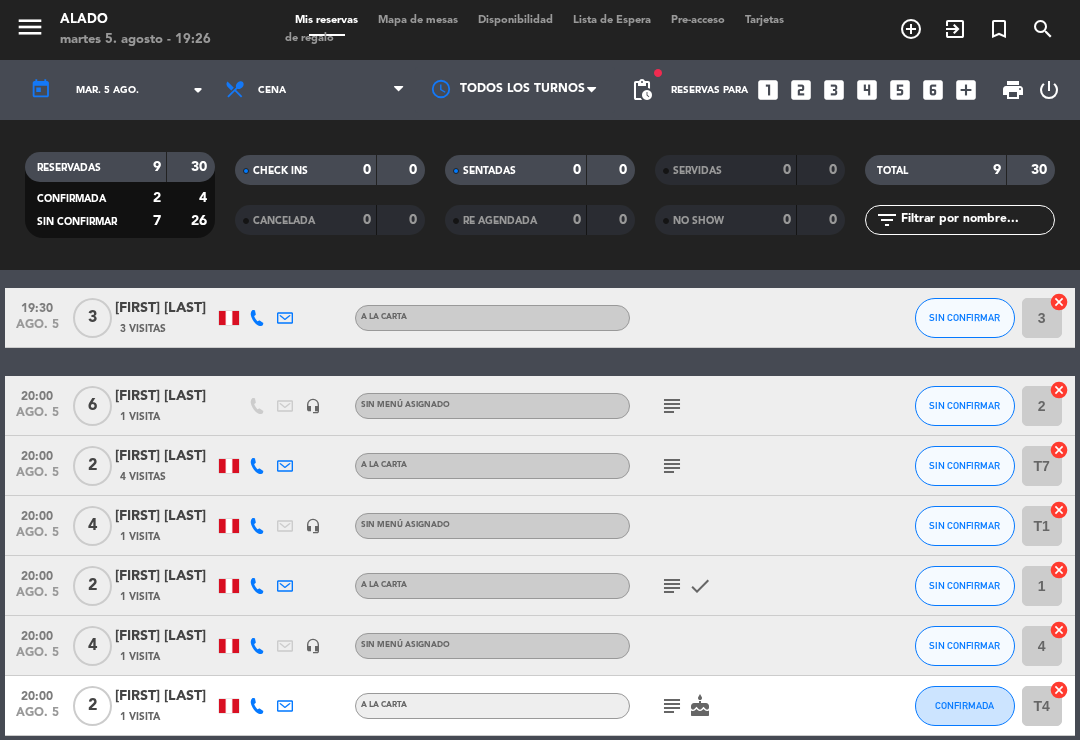 scroll, scrollTop: 76, scrollLeft: 0, axis: vertical 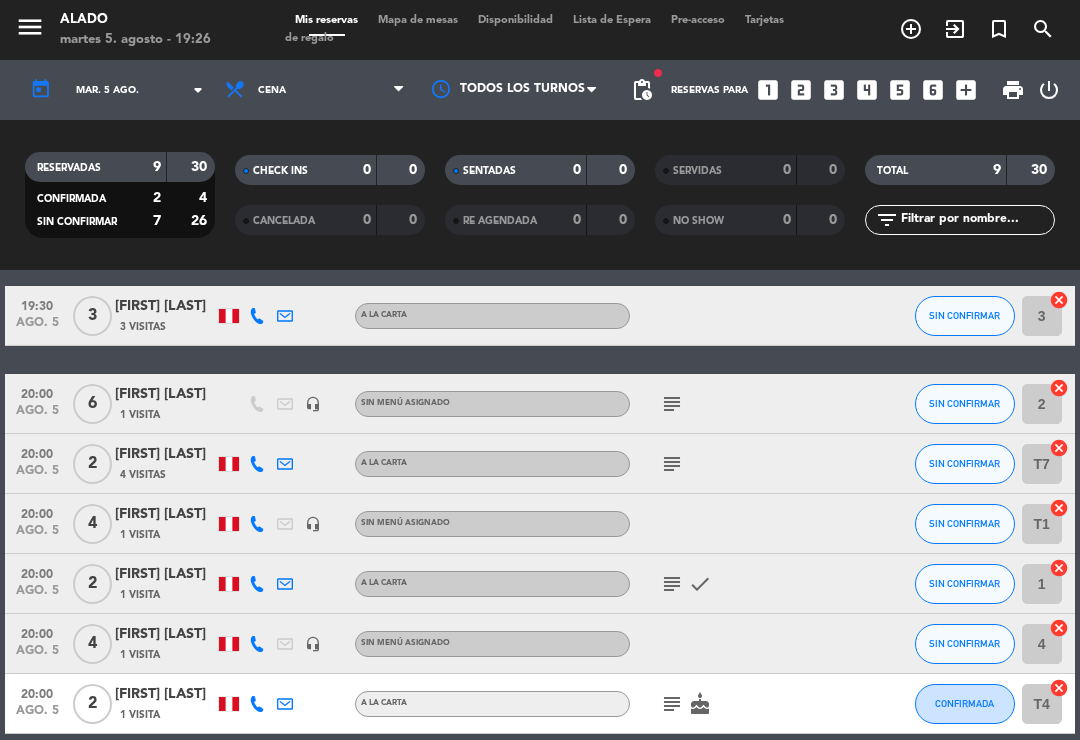 click on "subject" 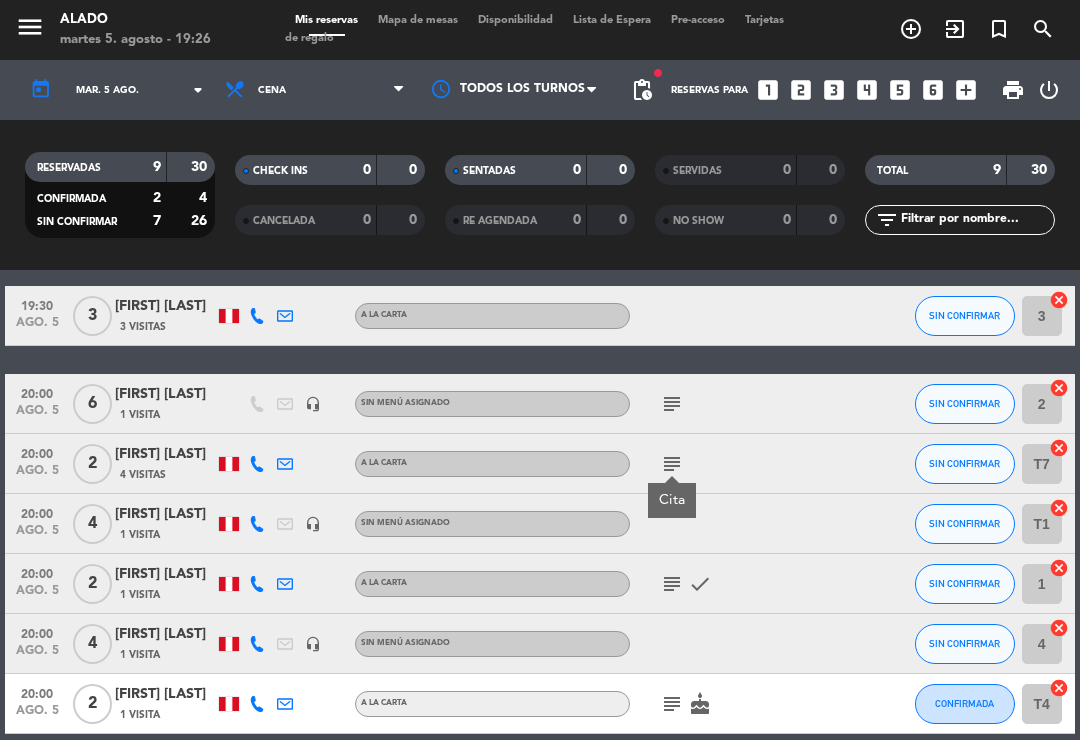 click on "2" 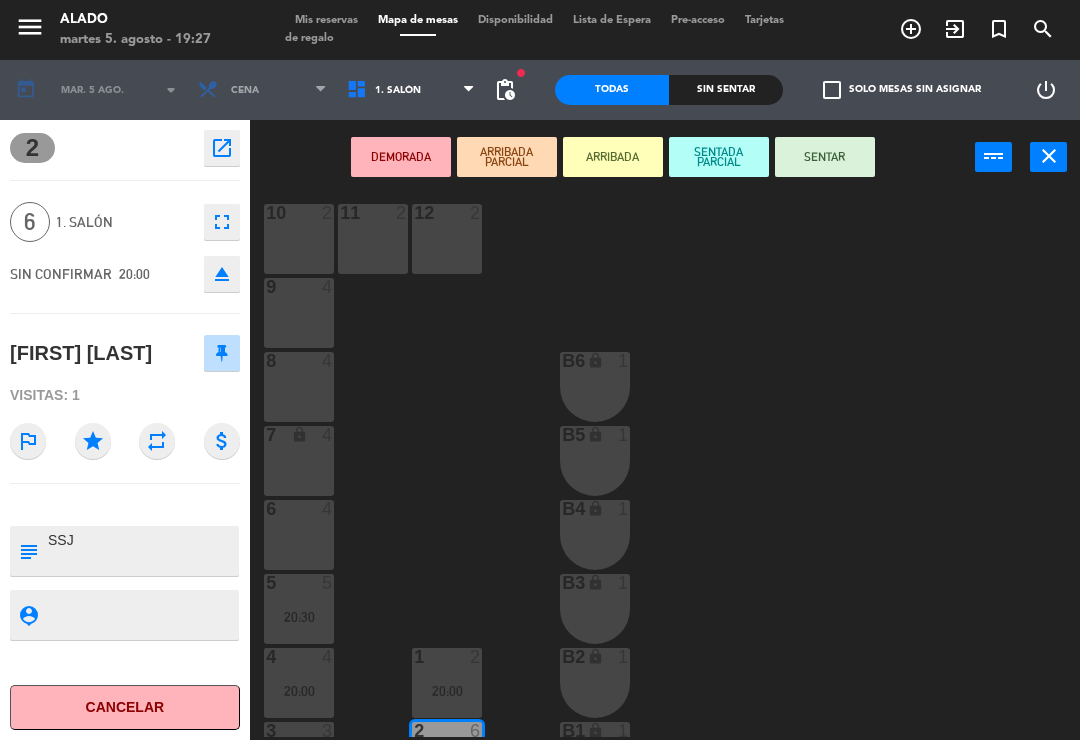 scroll, scrollTop: 23, scrollLeft: 0, axis: vertical 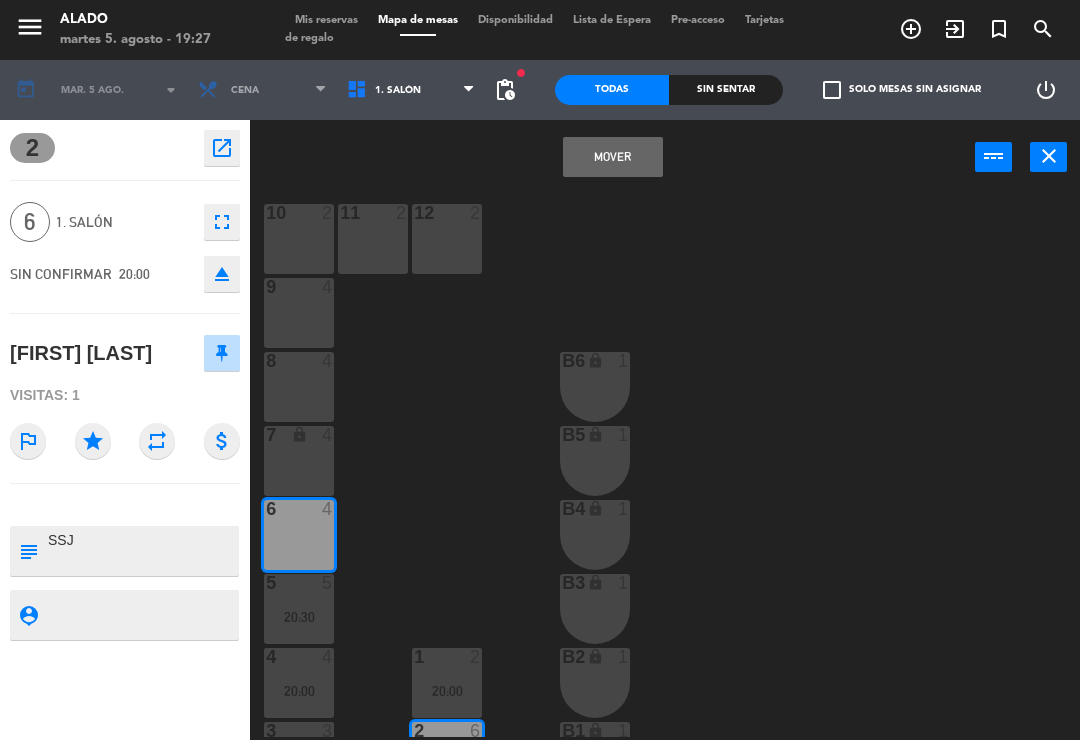click on "10  2  11  2  12  2  9  4  8  4  B6 lock  1  7 lock  4  B5 lock  1  6  4  B4 lock  1  5  5   20:30  B3 lock  1  4  4   20:00  1  2   20:00  B2 lock  1  3  3   19:30  2  6   20:00  B1 lock  1" 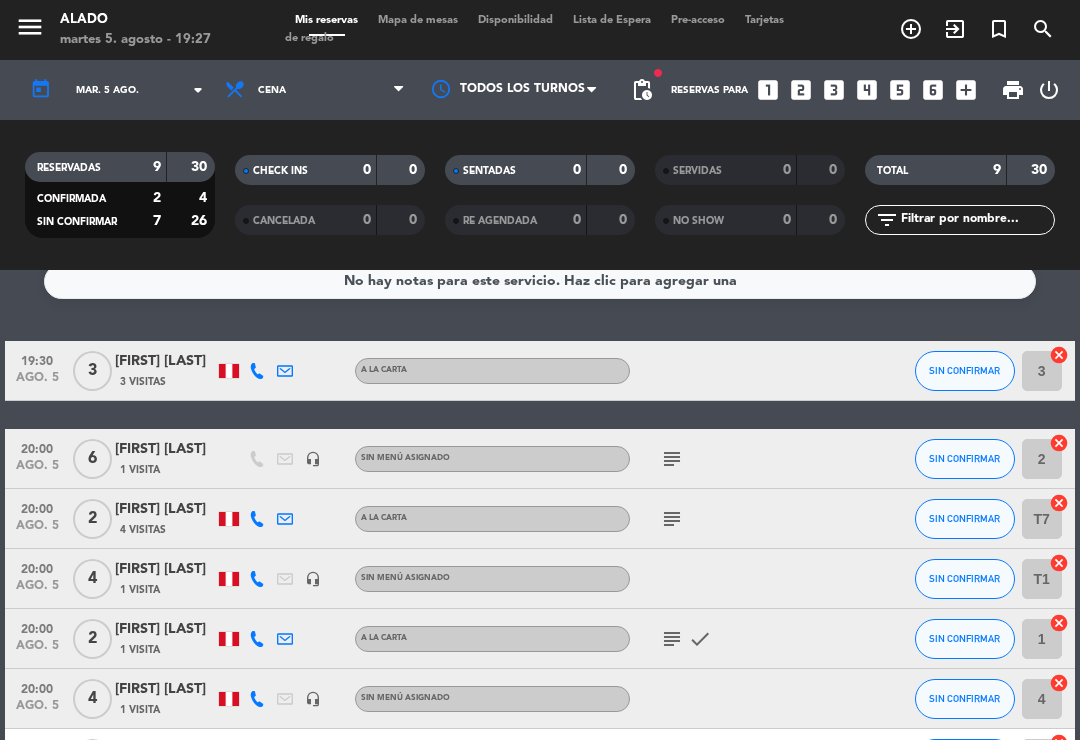 scroll, scrollTop: 33, scrollLeft: 0, axis: vertical 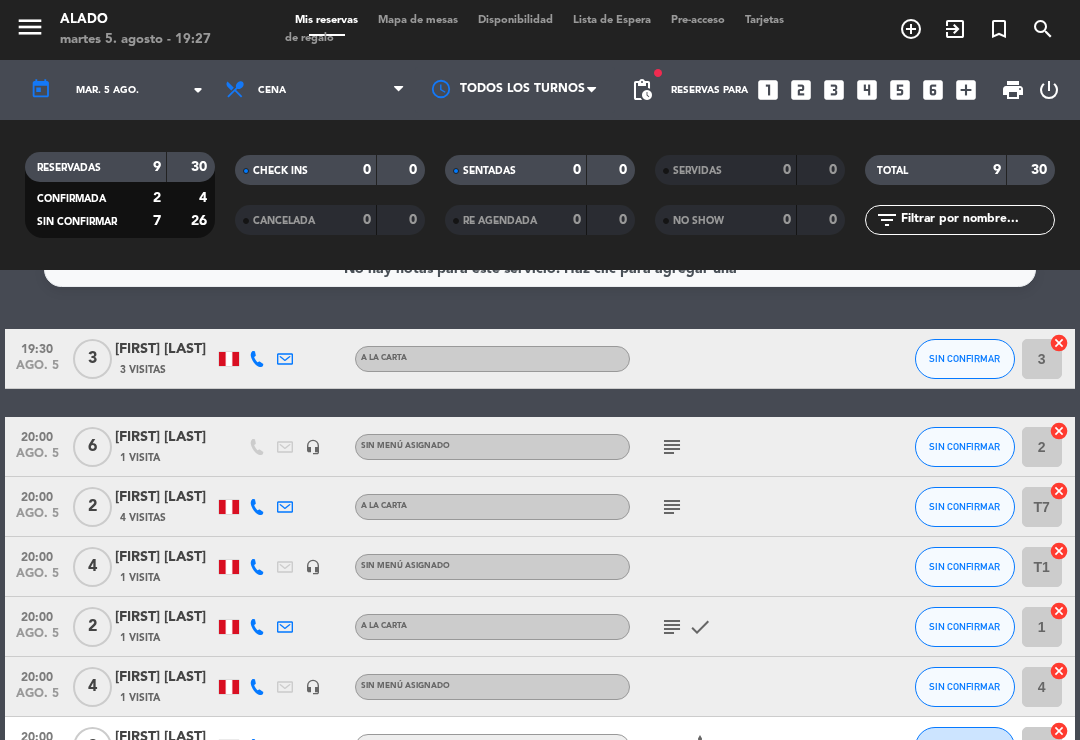 click on "2" 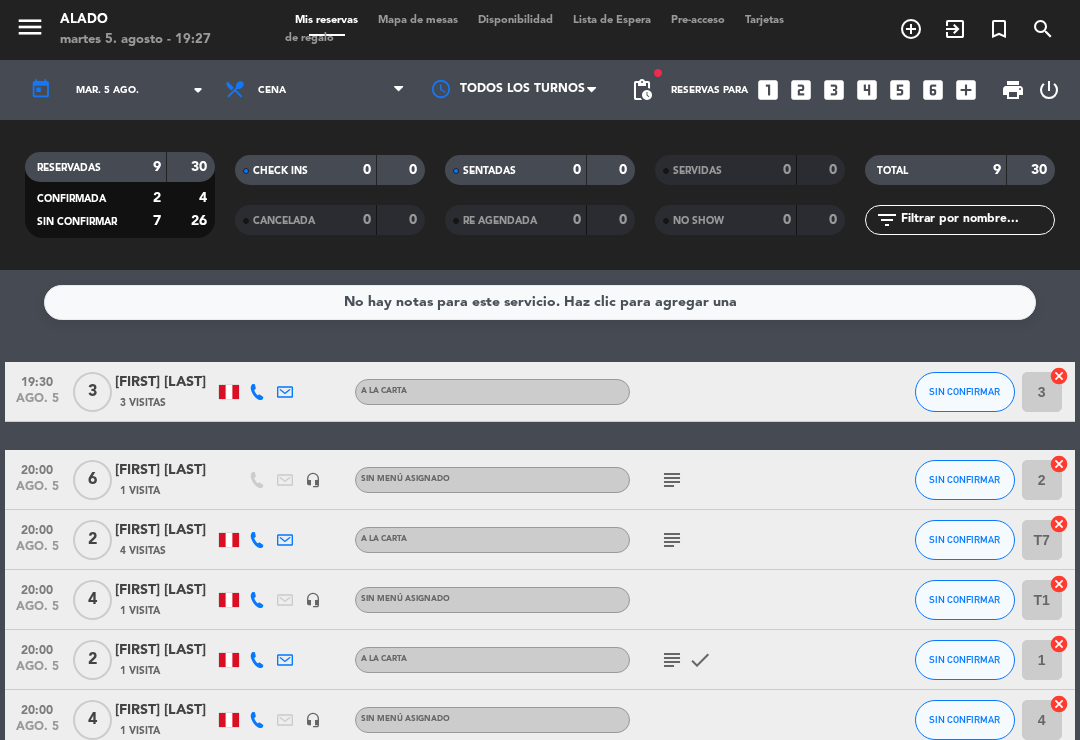click on "2" 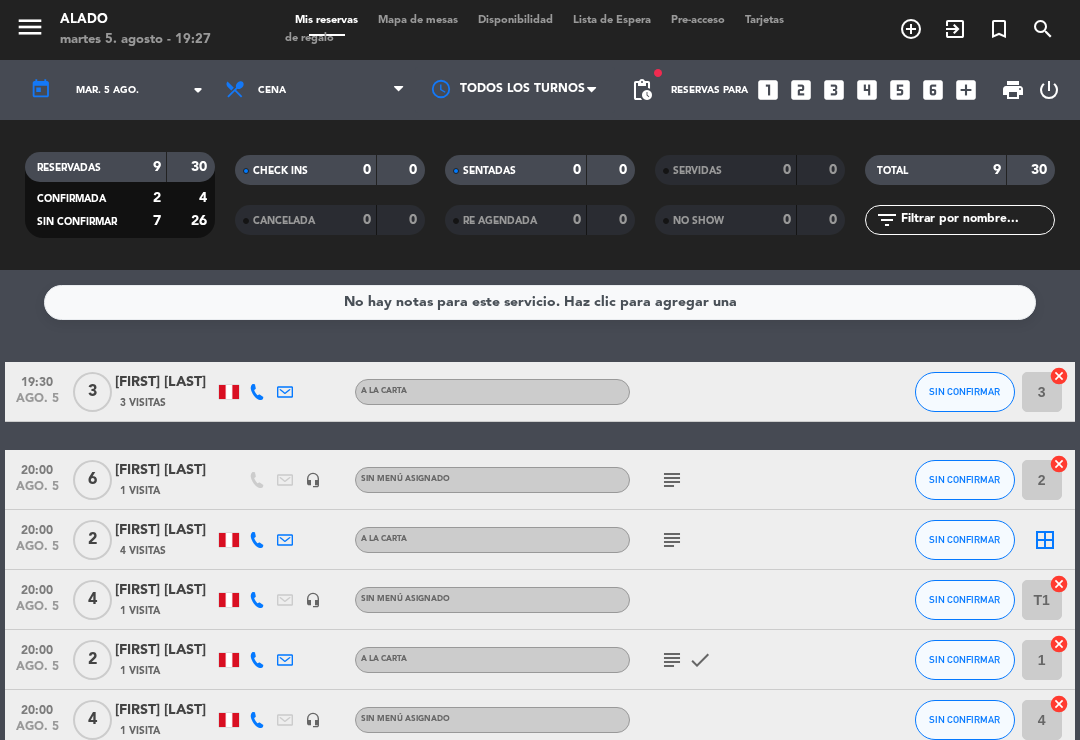 click on "border_all" 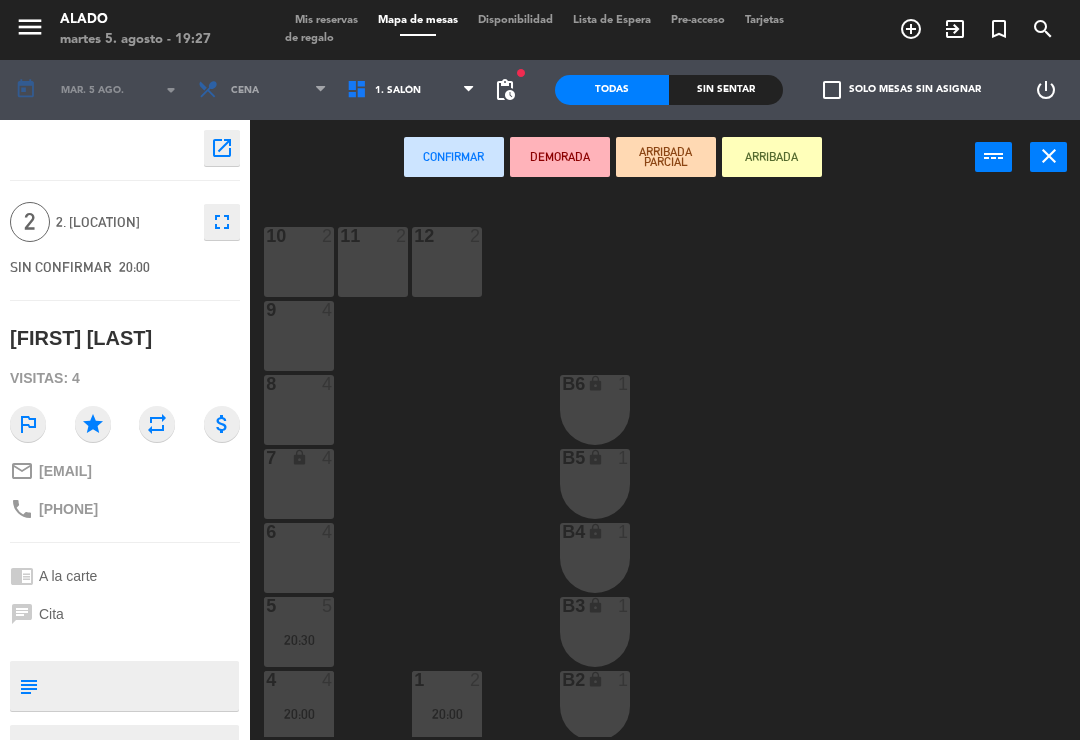 click on "6  4" at bounding box center [299, 558] 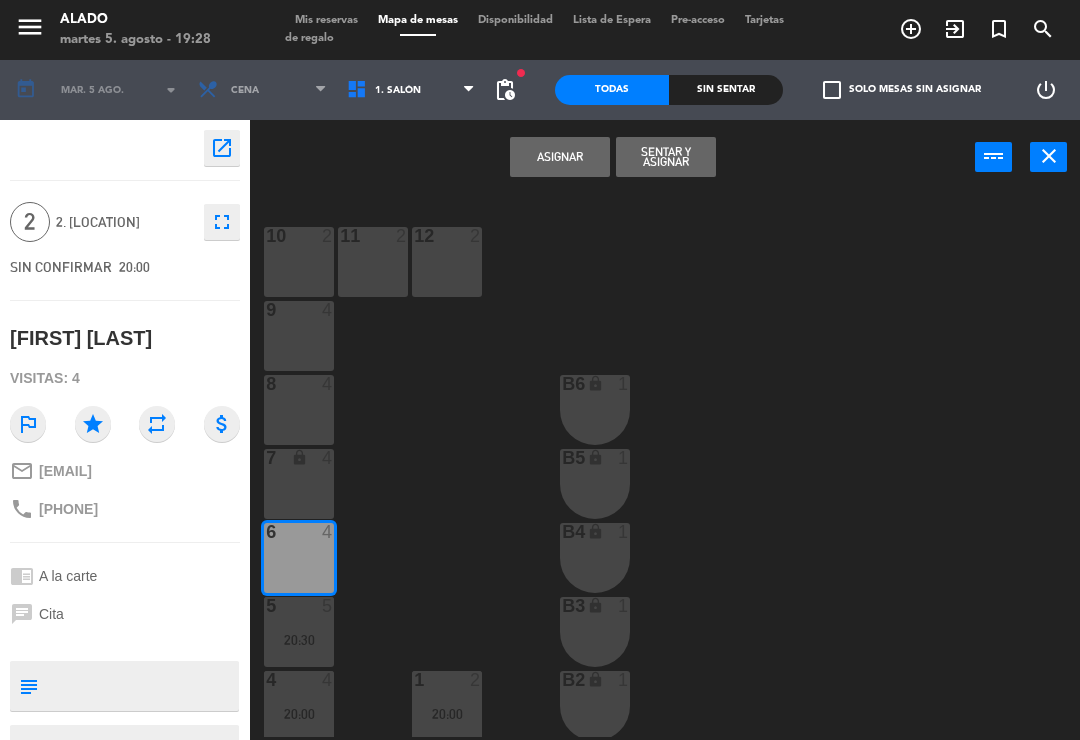 click on "Asignar" at bounding box center (560, 157) 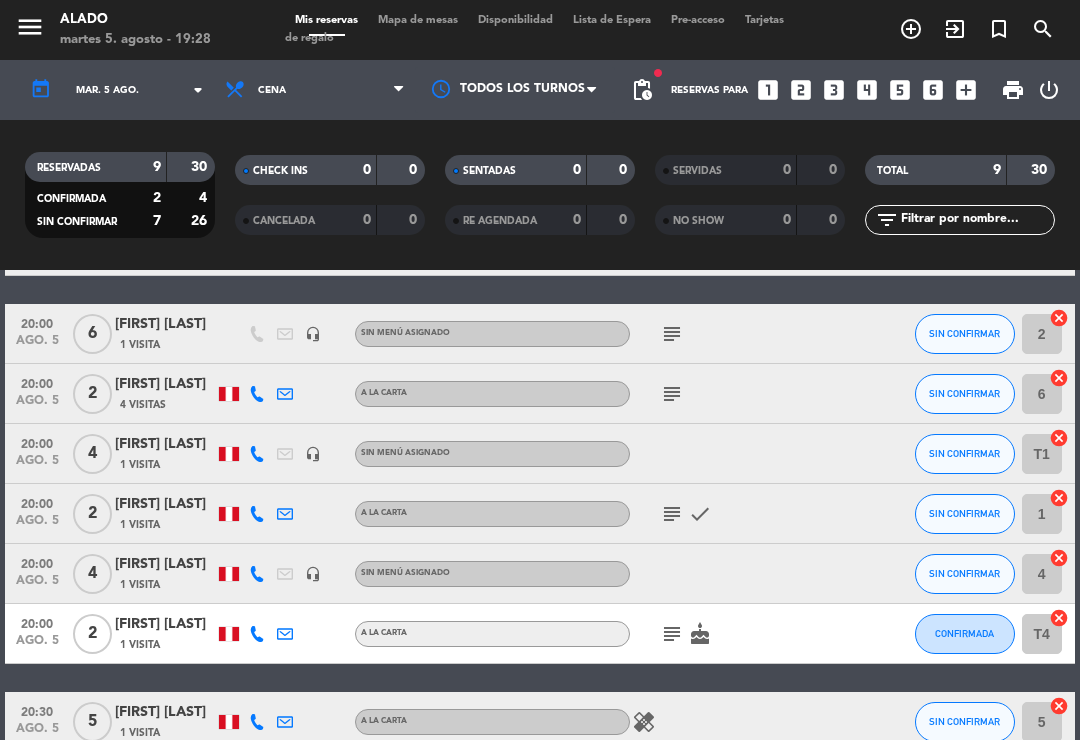 scroll, scrollTop: 145, scrollLeft: 0, axis: vertical 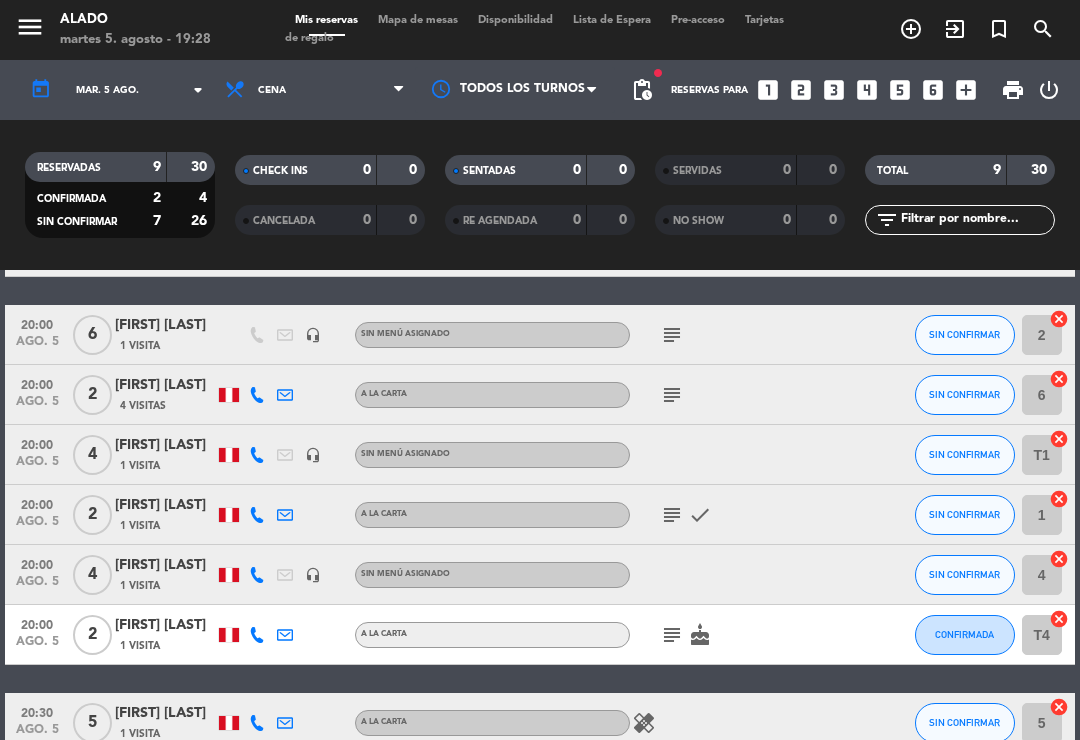 click on "subject" 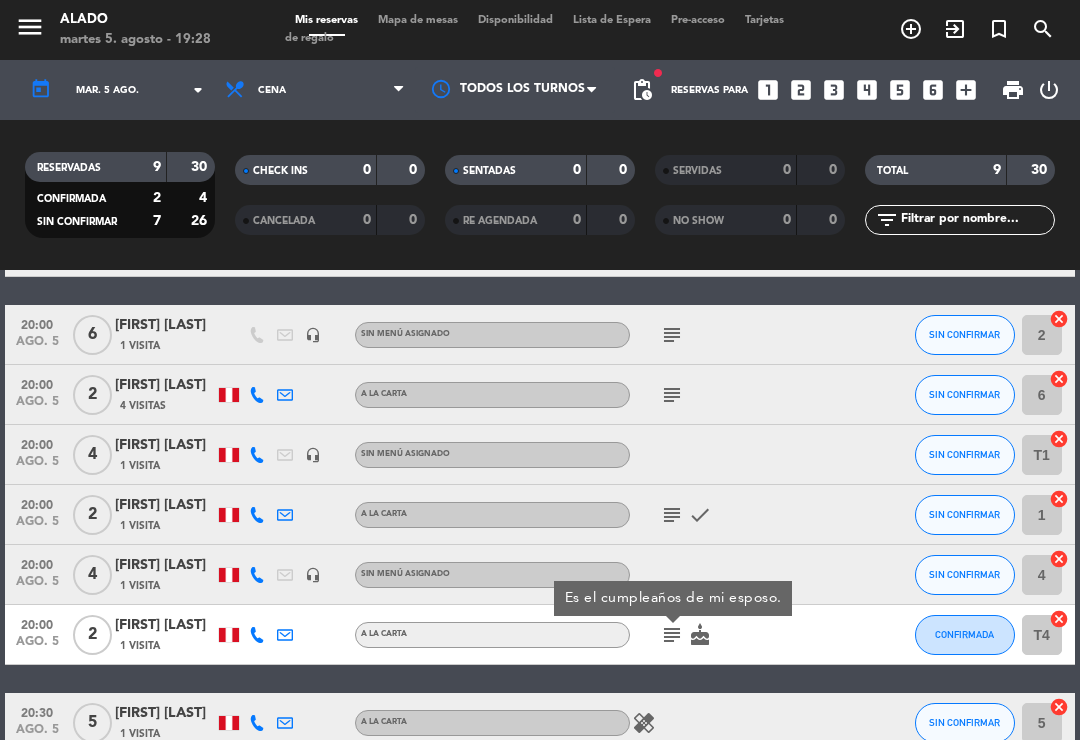 click on "subject" 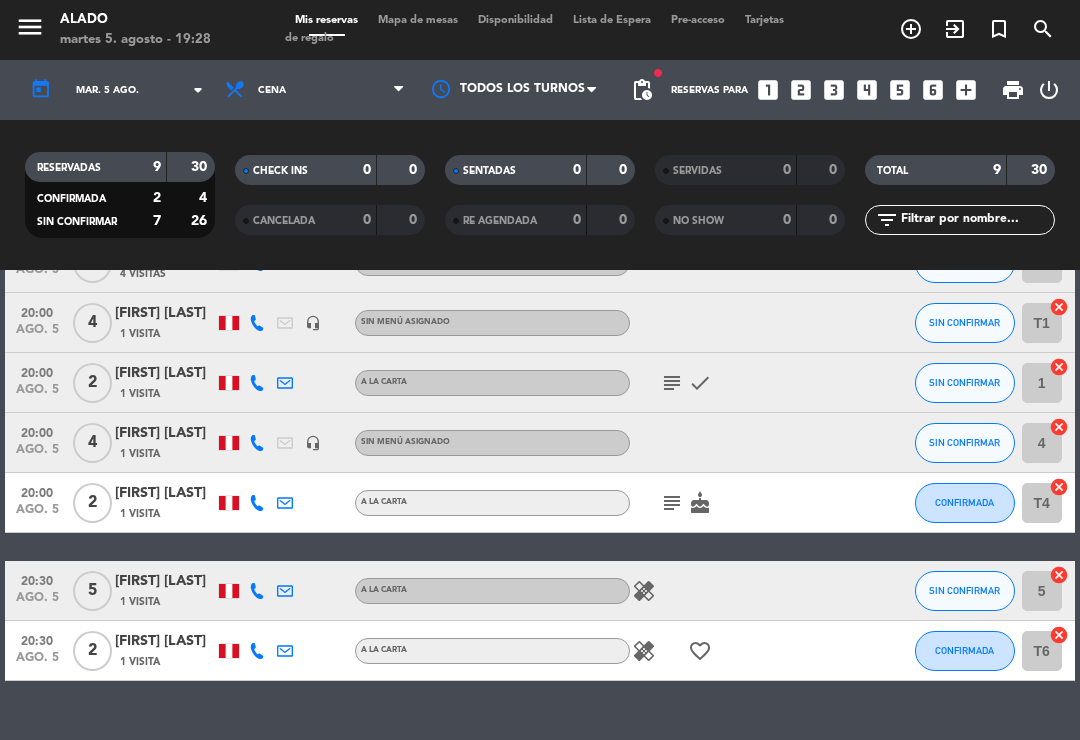scroll, scrollTop: 275, scrollLeft: 0, axis: vertical 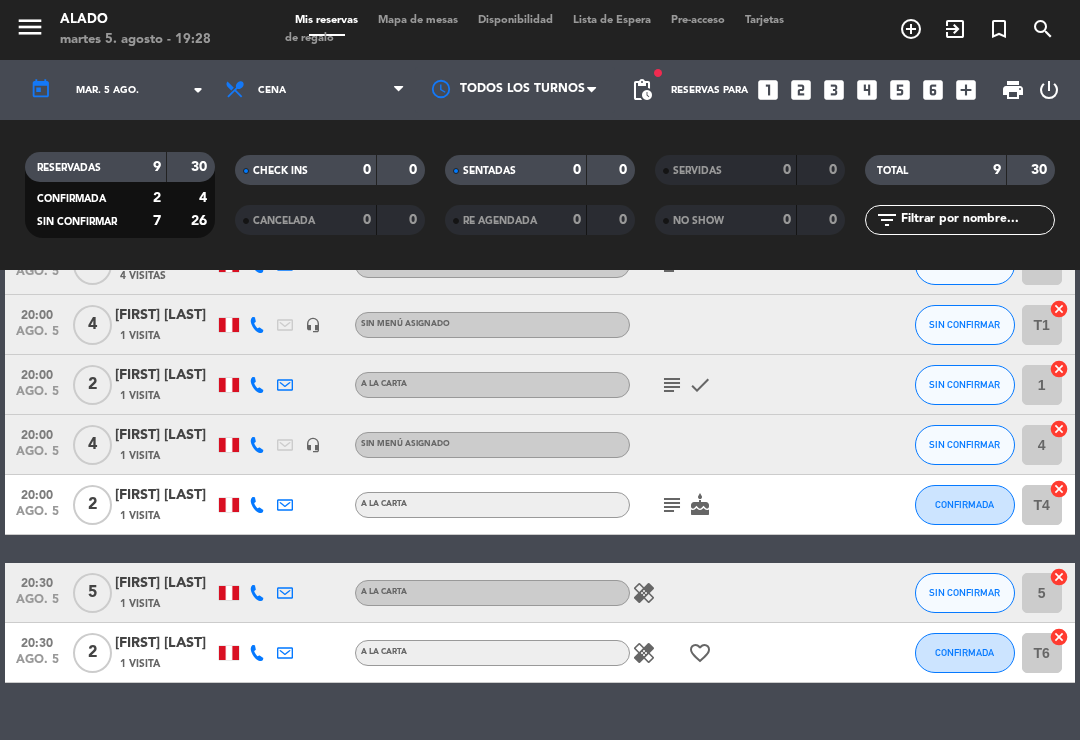 click on "healing" 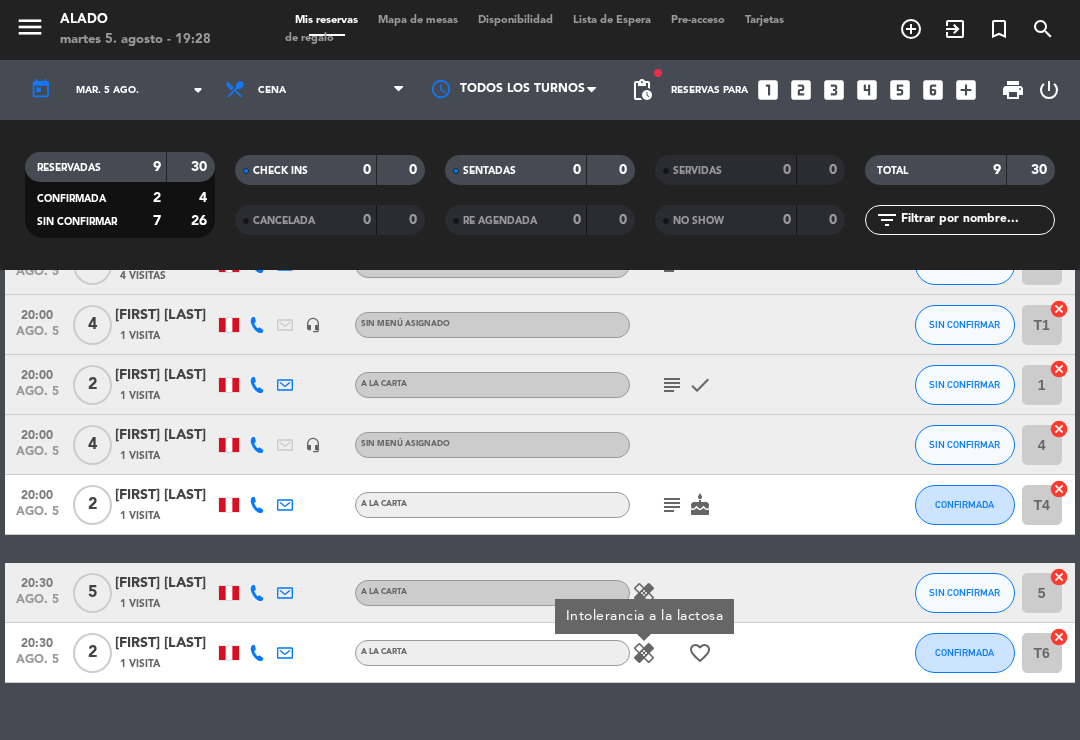 click on "healing" 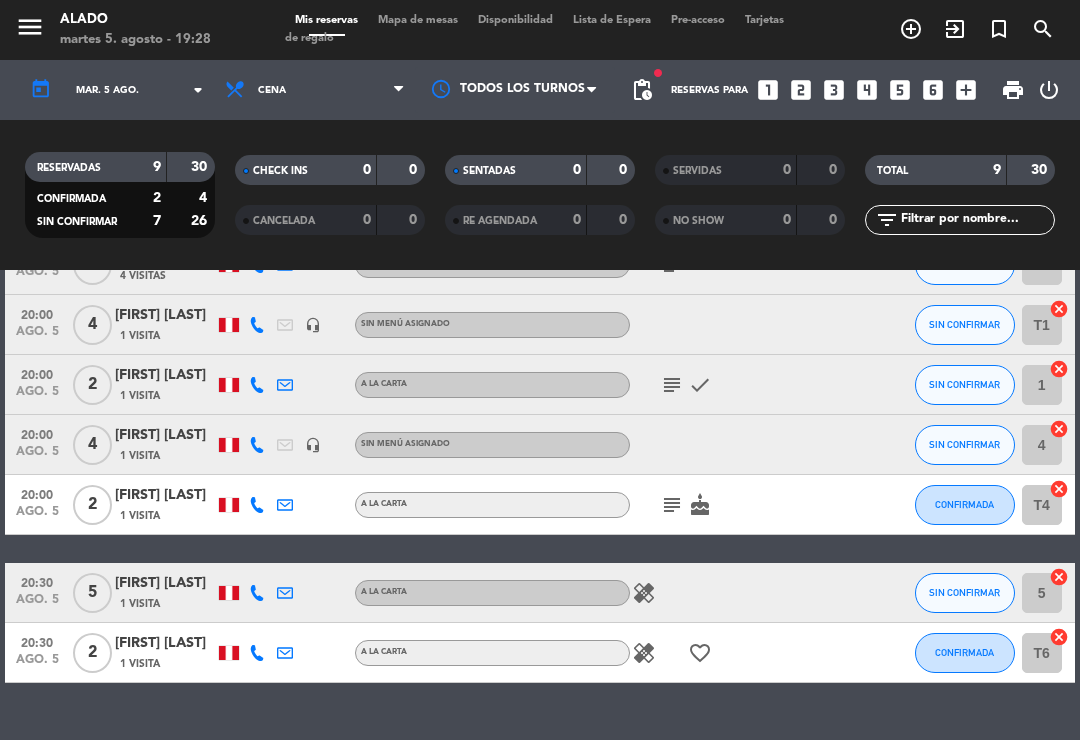 click on "healing" 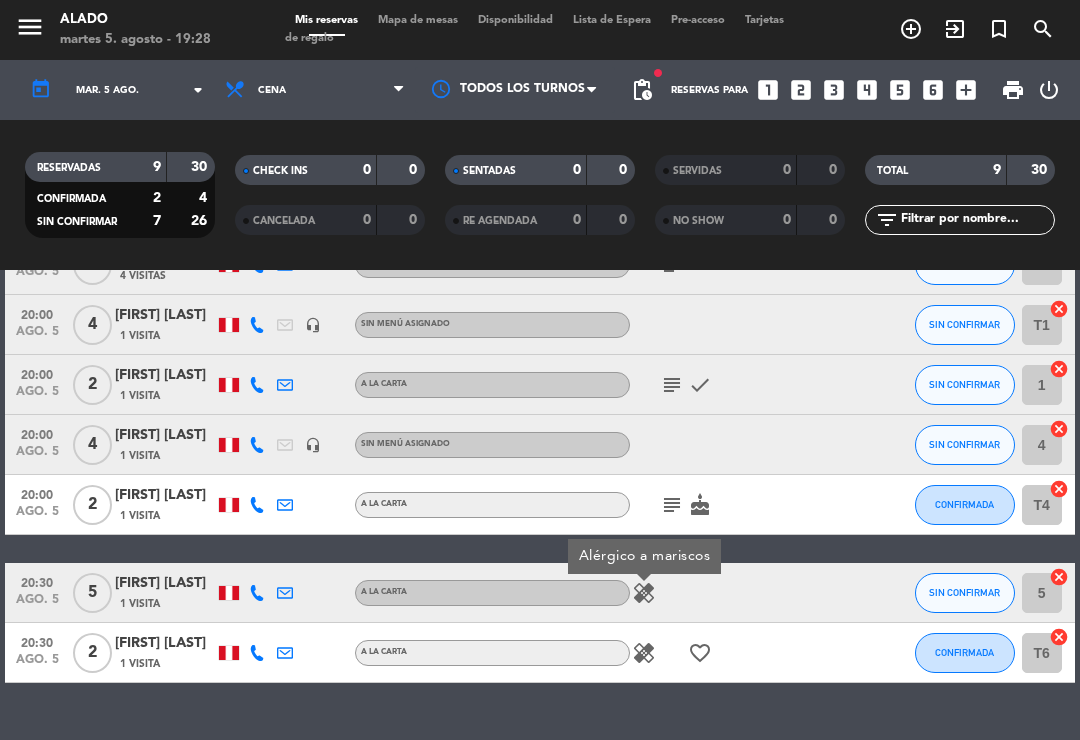 click on "healing  Alérgico a mariscos" 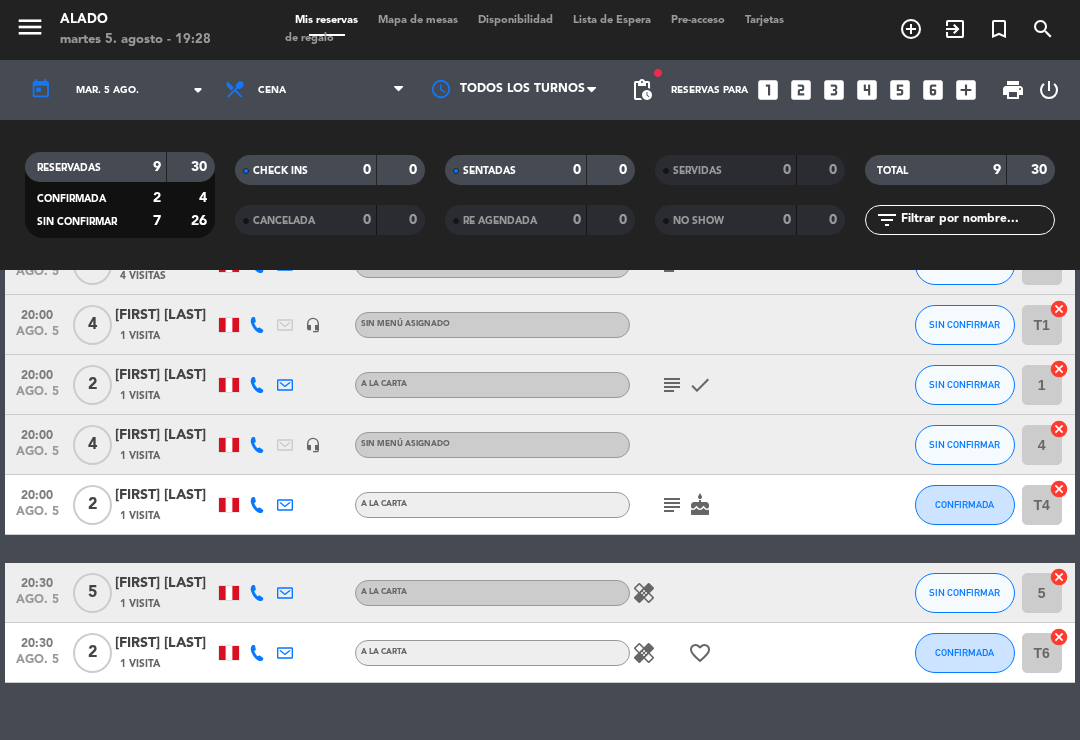 click on "healing" 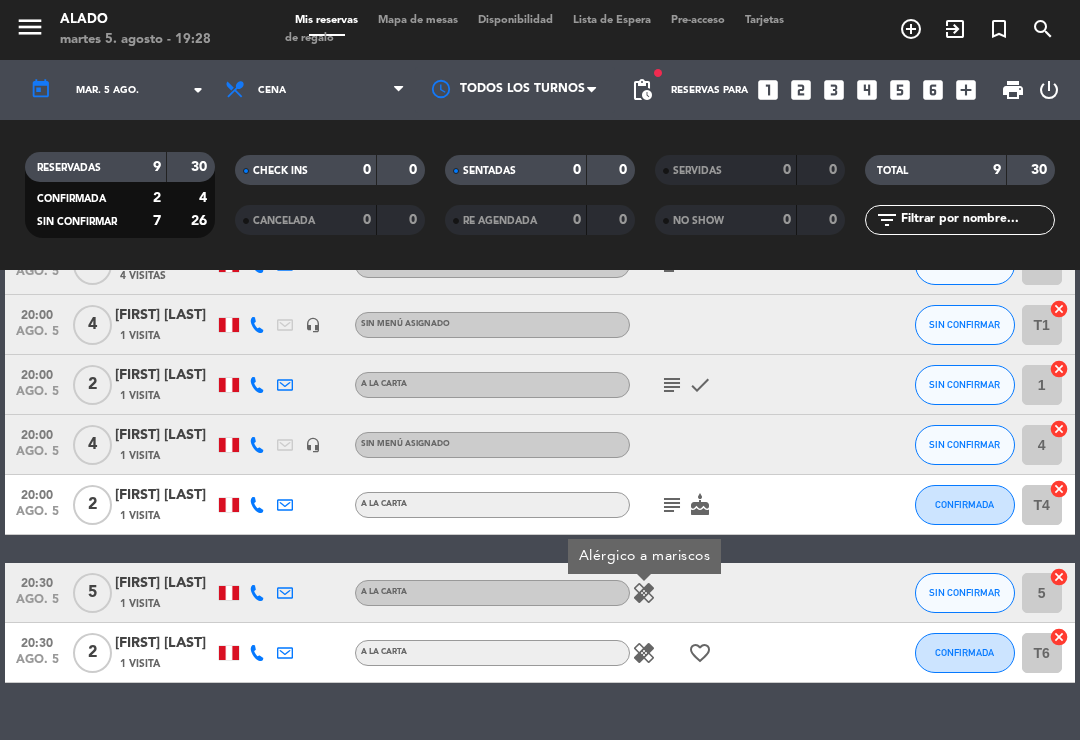 click on "Alérgico a mariscos" at bounding box center (644, 556) 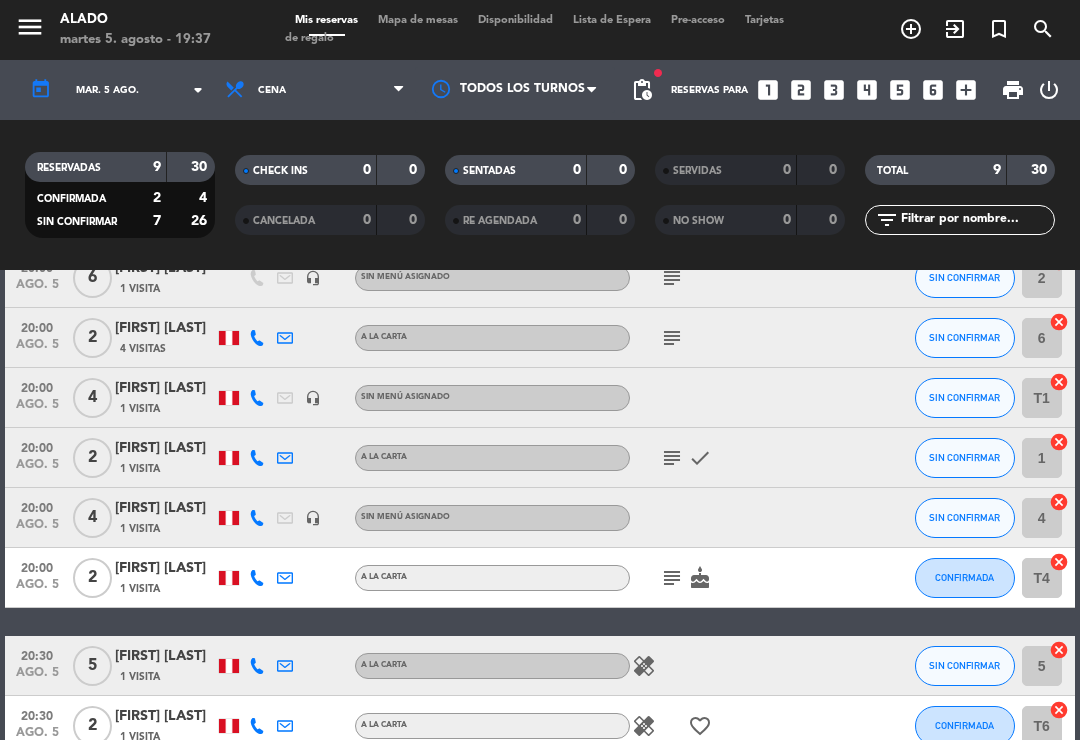 scroll, scrollTop: 200, scrollLeft: 0, axis: vertical 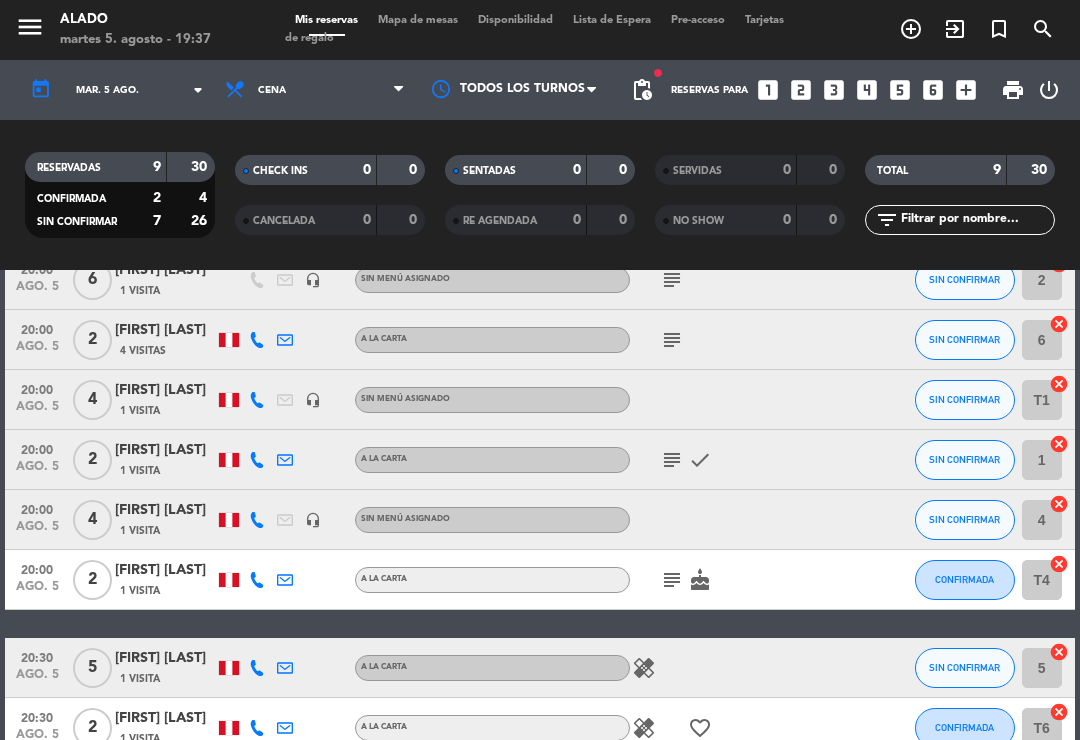 click on "cancel" 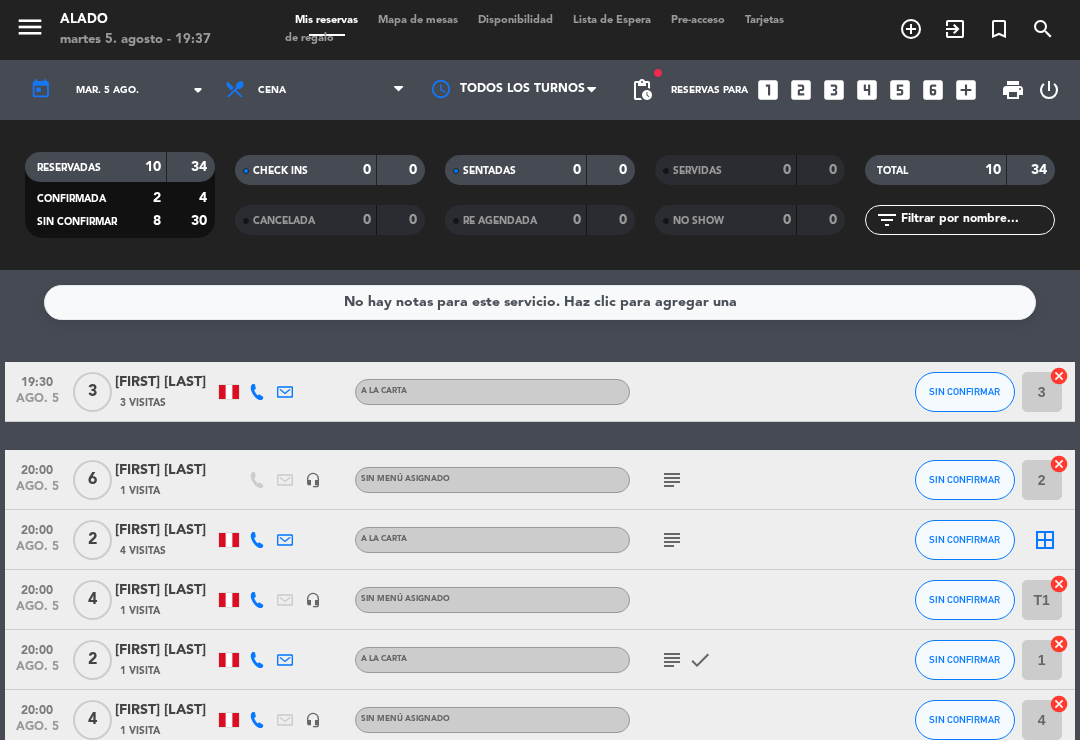 scroll, scrollTop: 0, scrollLeft: 0, axis: both 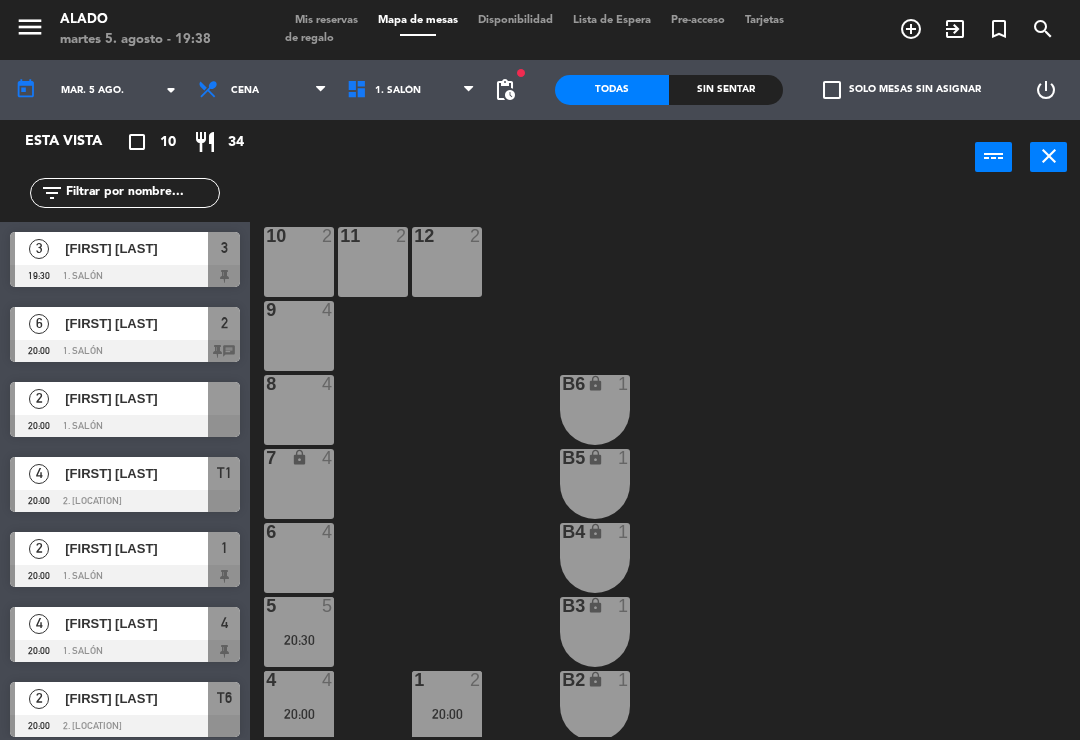 click on "6  4" at bounding box center [299, 558] 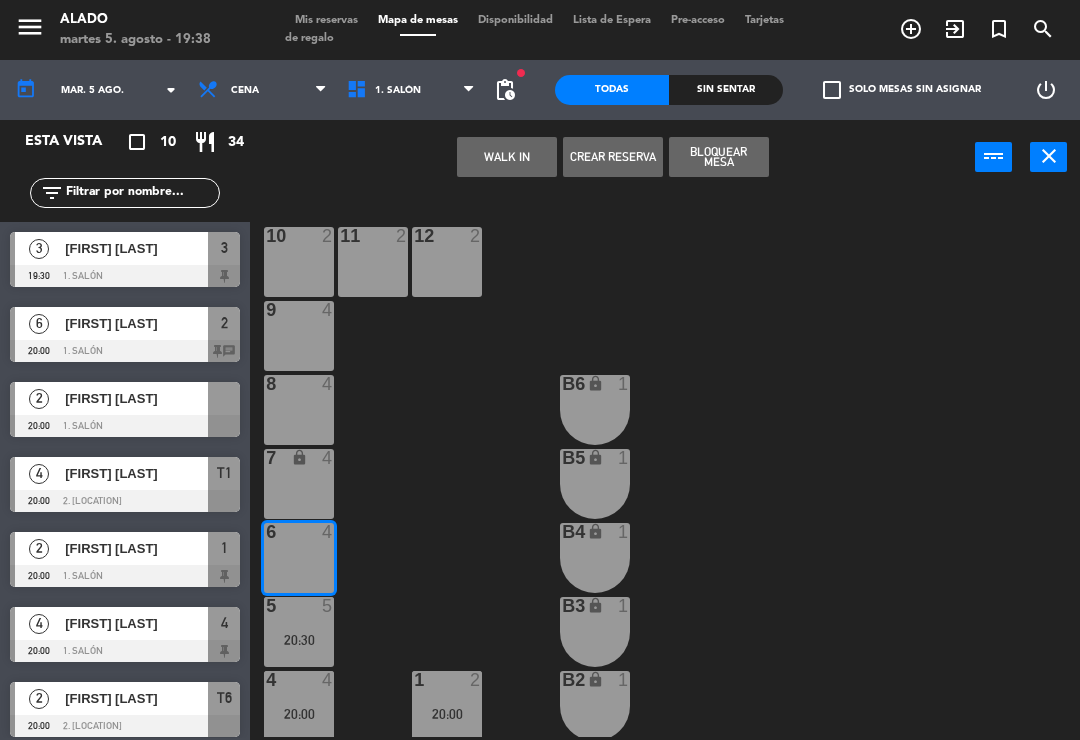 click on "WALK IN" at bounding box center (507, 157) 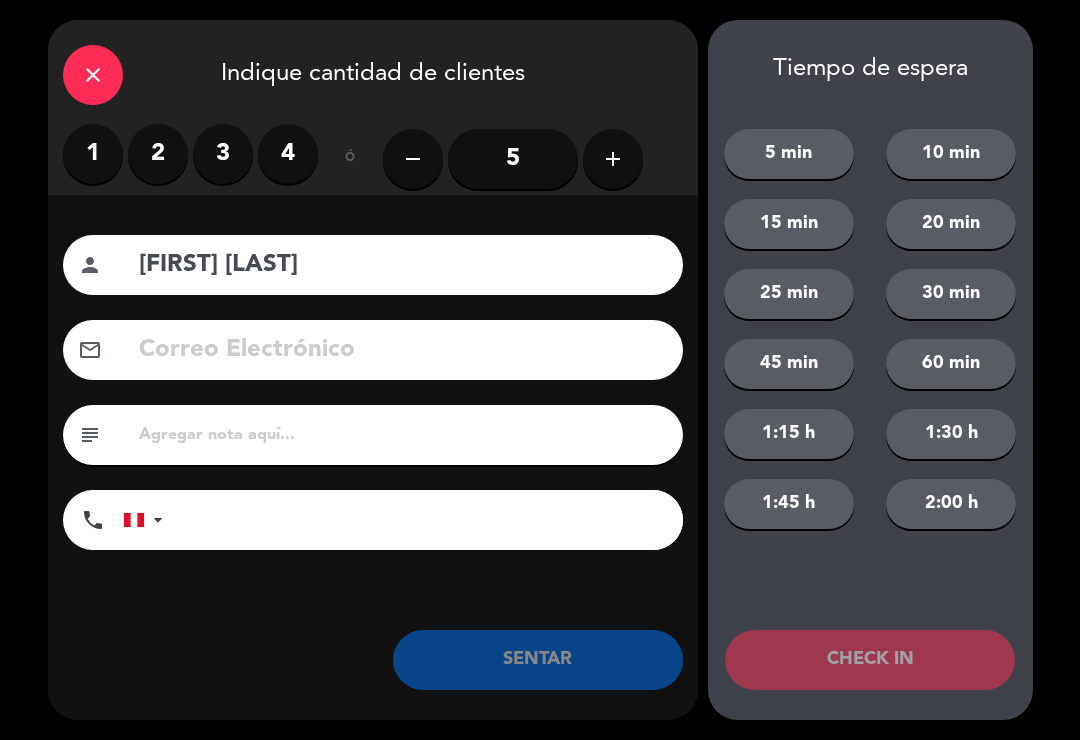type on "[FIRST] [LAST]" 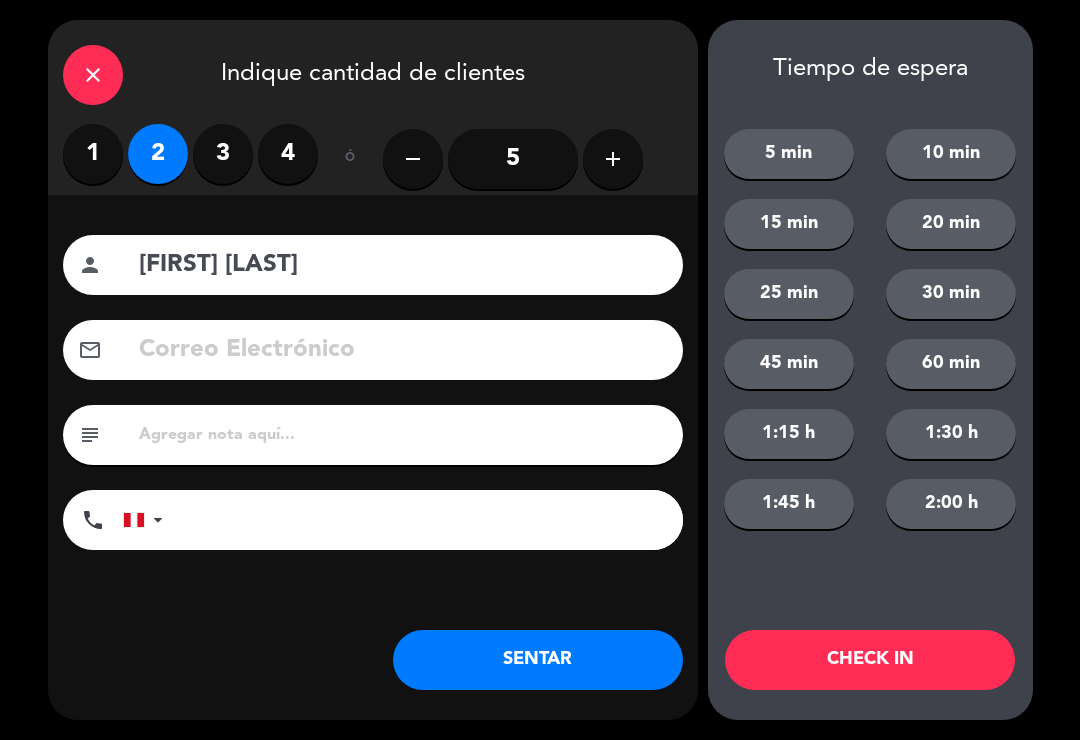 click on "SENTAR" 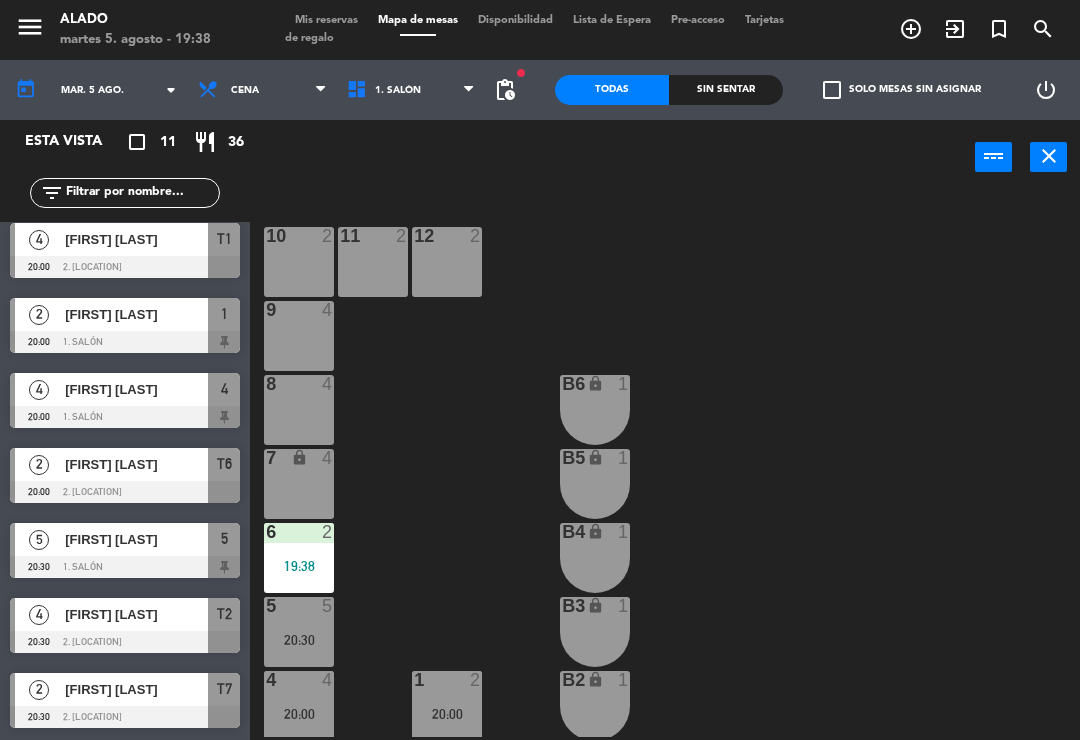 scroll, scrollTop: 309, scrollLeft: 0, axis: vertical 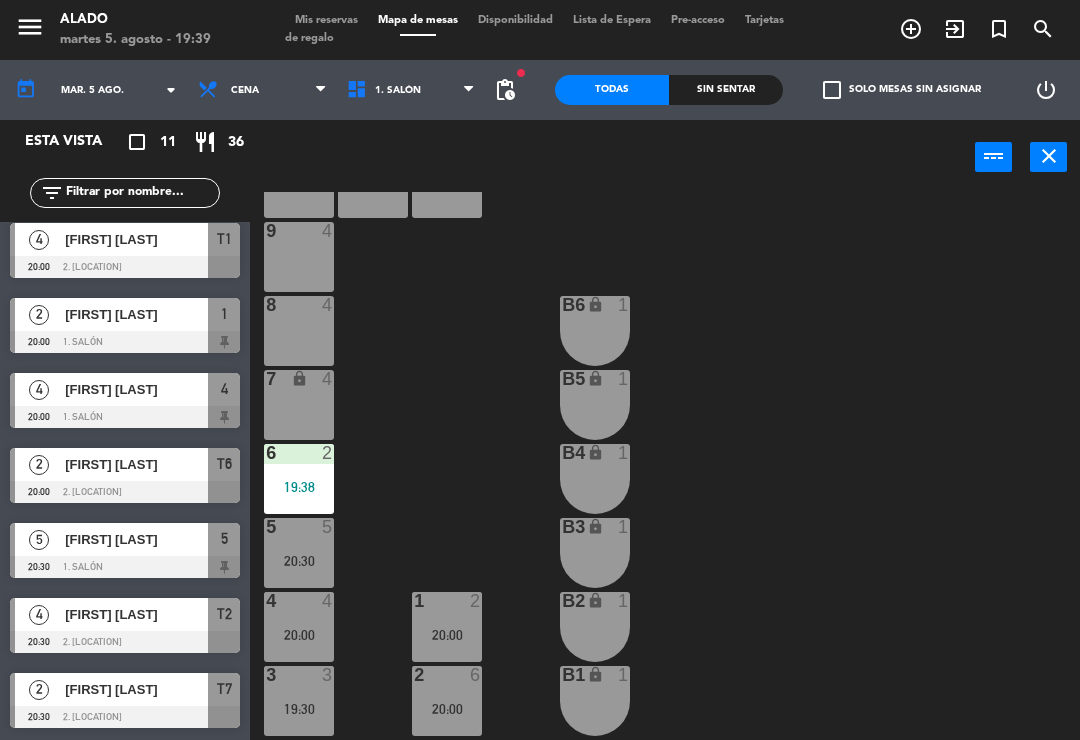 click on "Mis reservas" at bounding box center (326, 20) 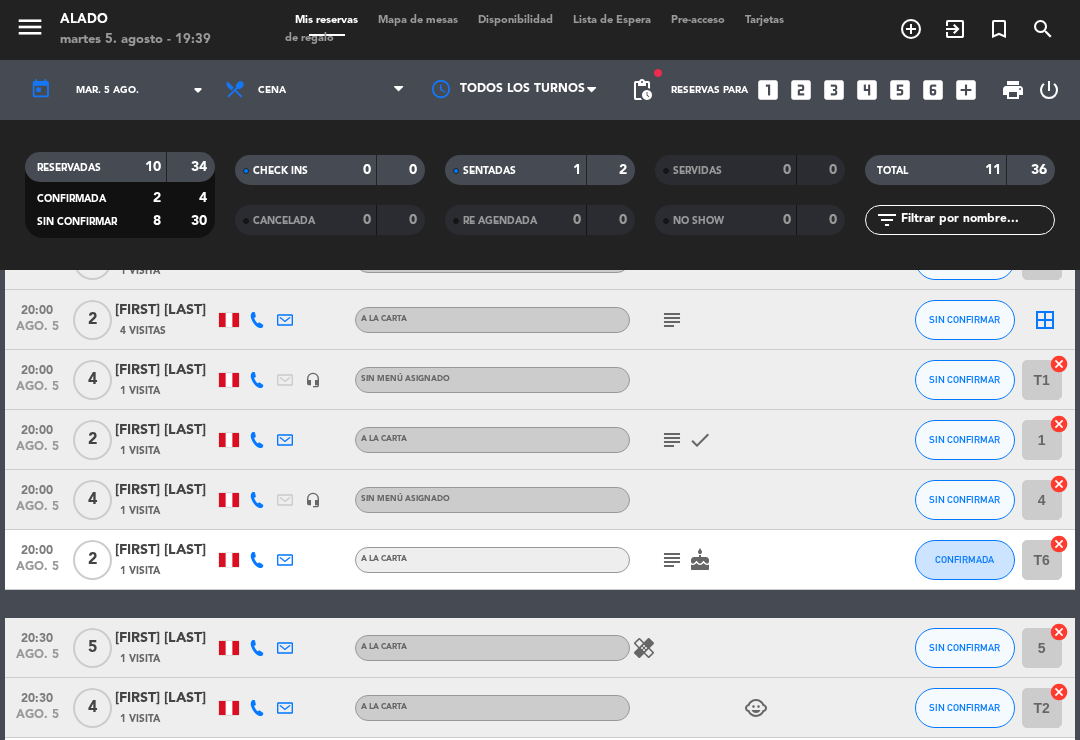 scroll, scrollTop: 378, scrollLeft: 0, axis: vertical 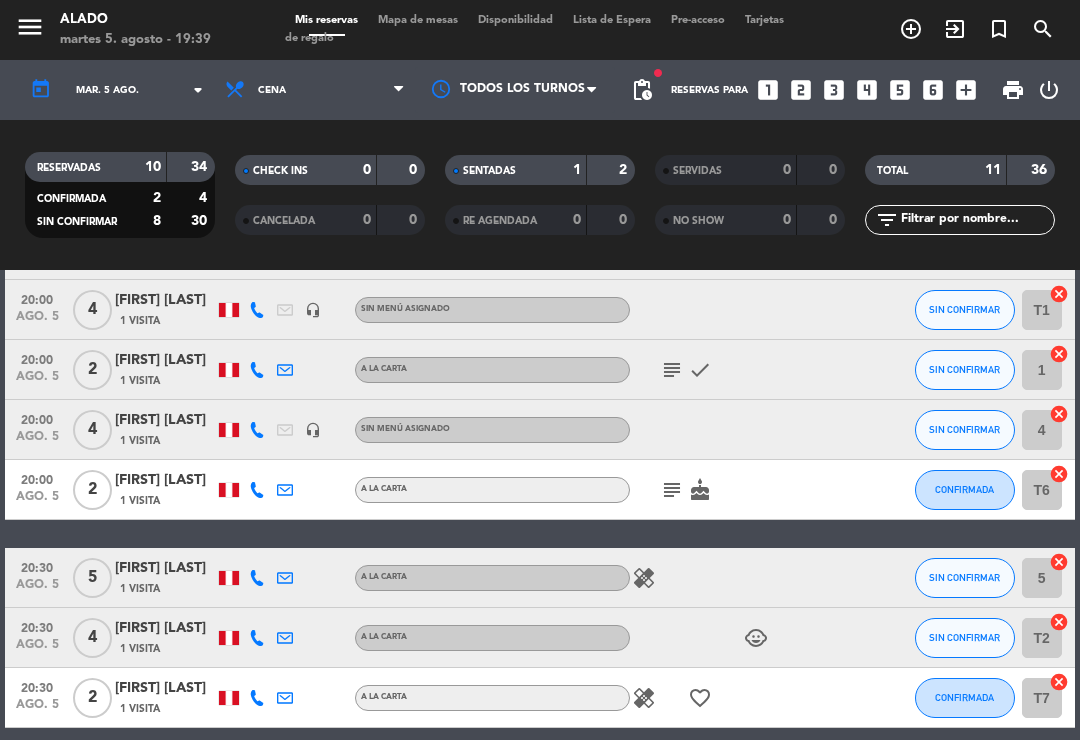 click on "cancel" 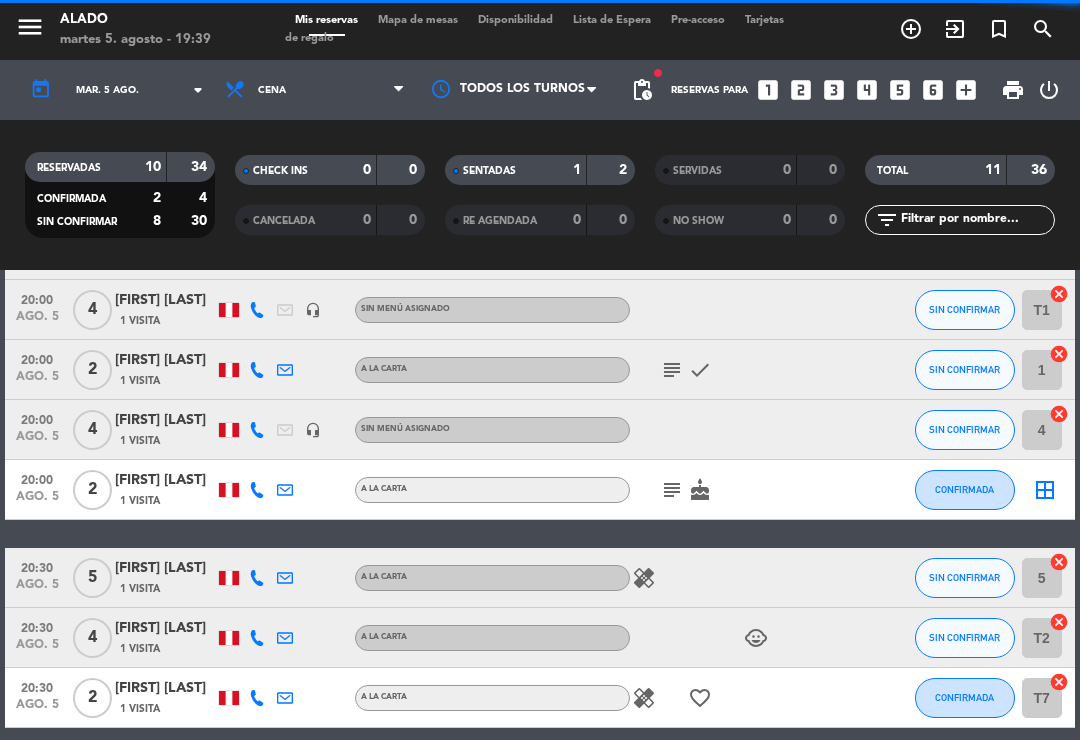 click on "subject" 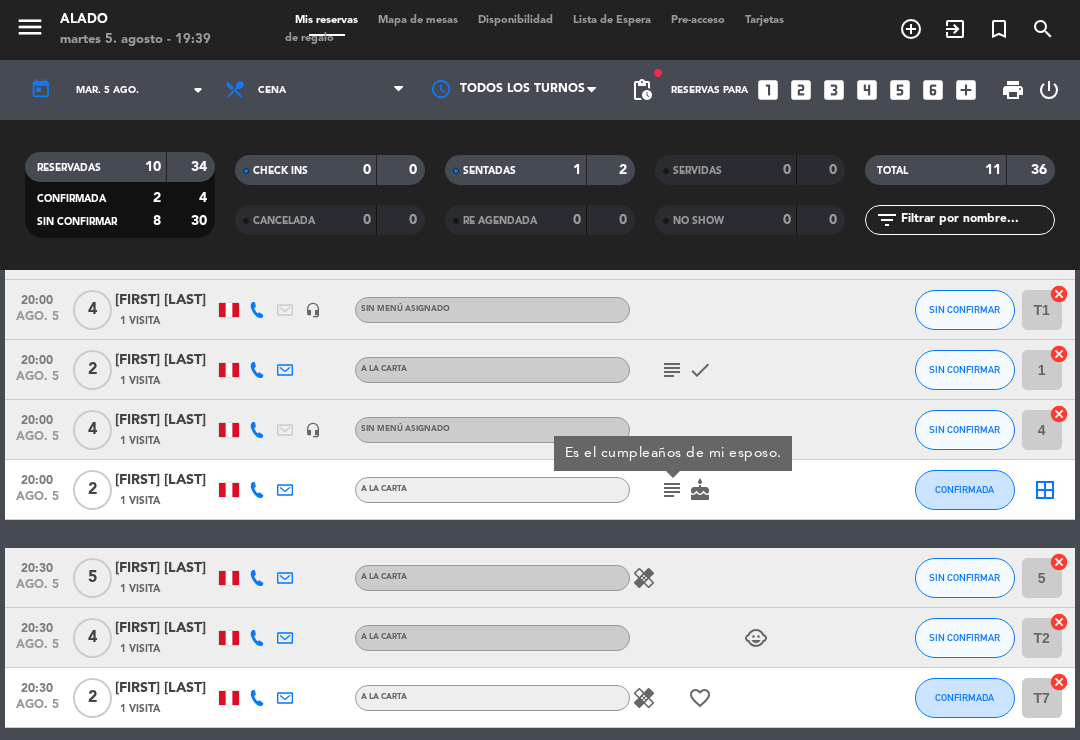 click on "subject" 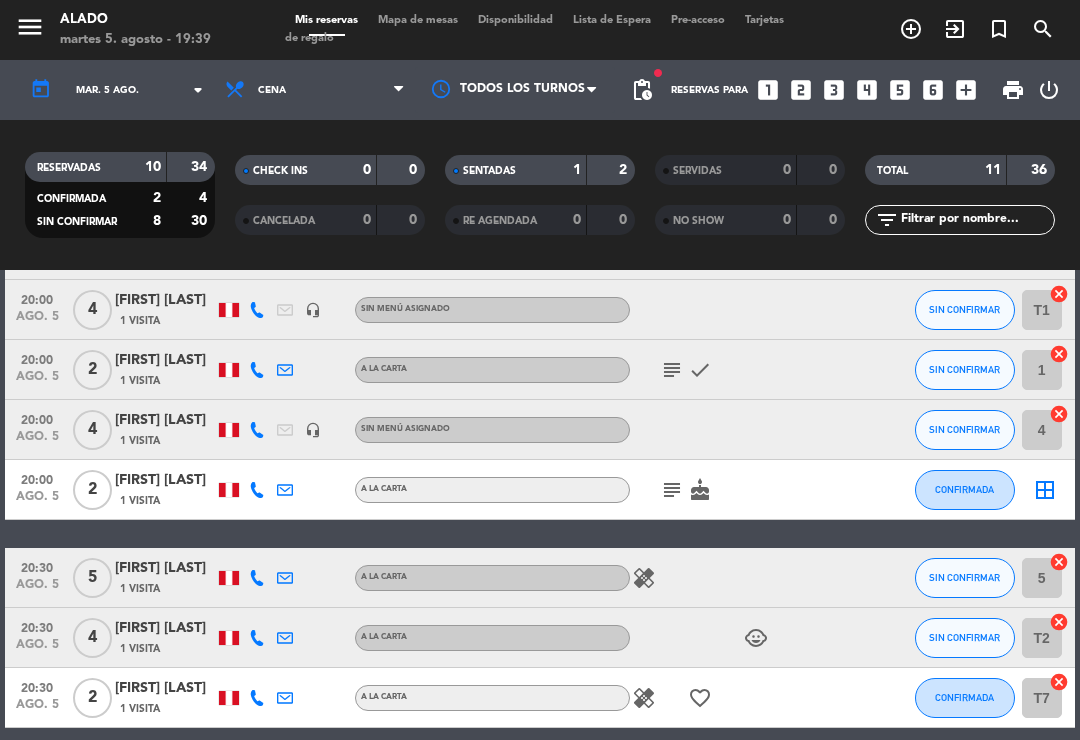 click on "border_all" 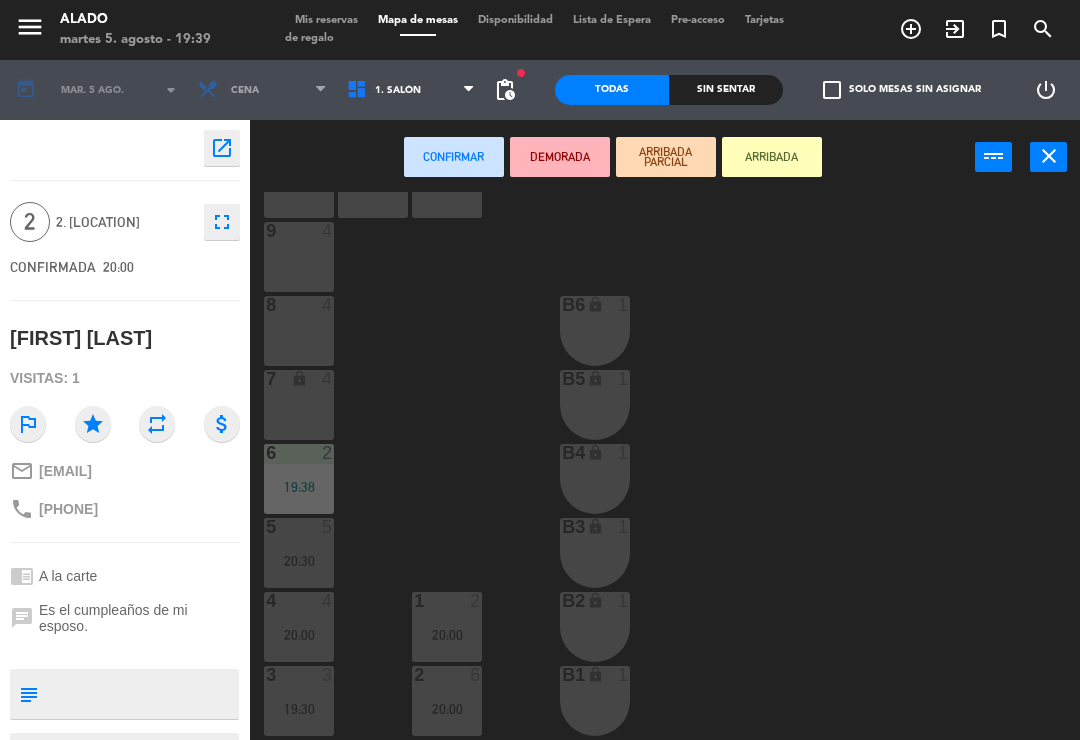scroll, scrollTop: 79, scrollLeft: 0, axis: vertical 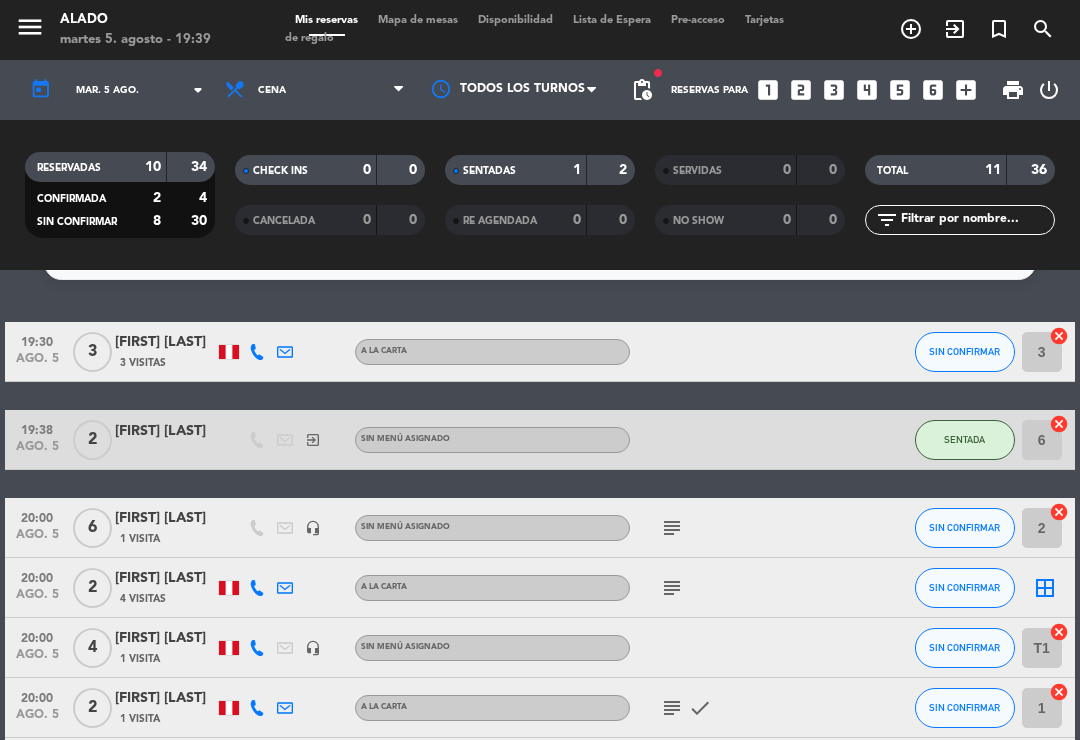 click on "cancel" 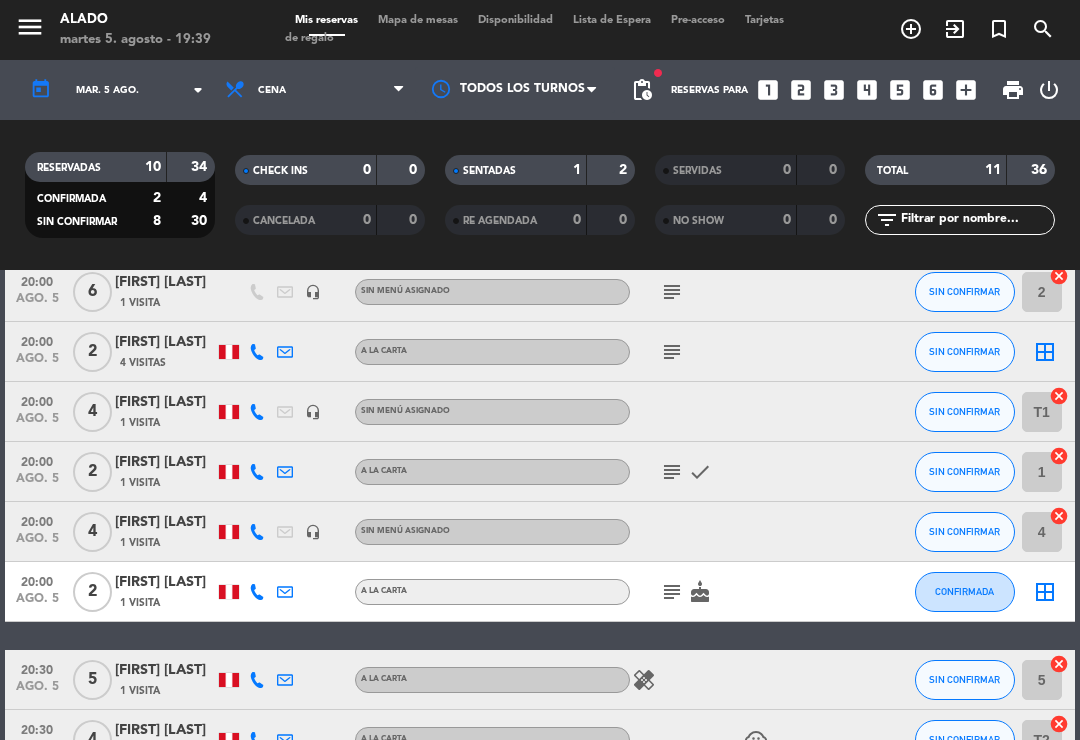 scroll, scrollTop: 278, scrollLeft: 0, axis: vertical 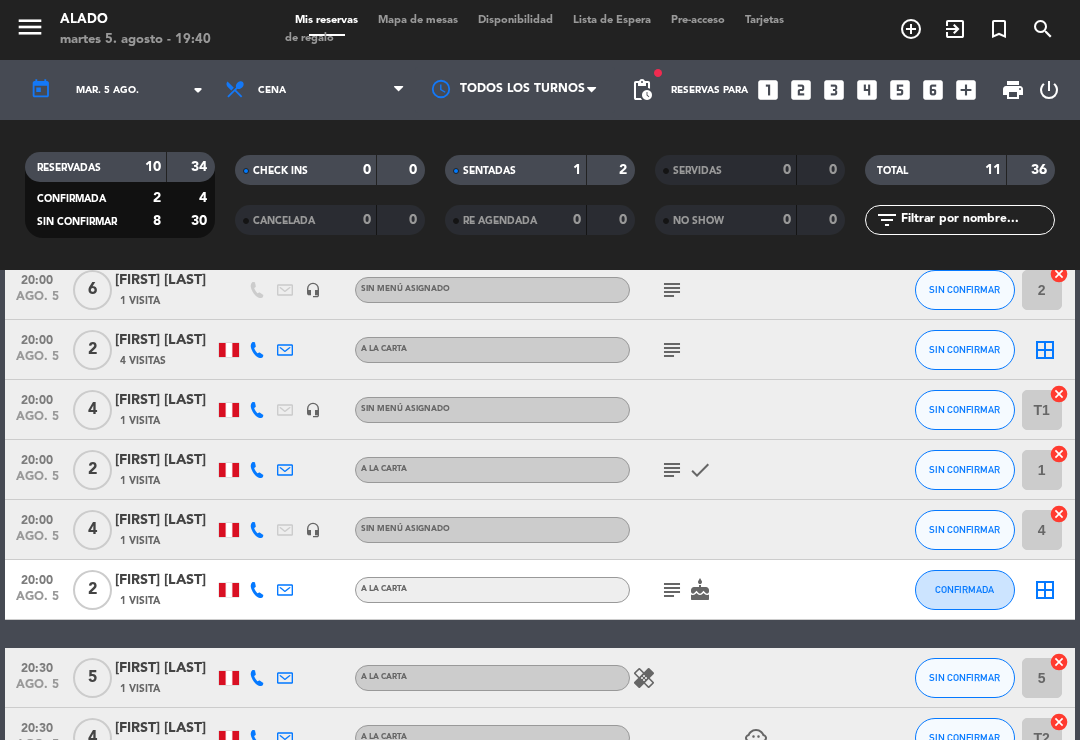 click on "border_all" 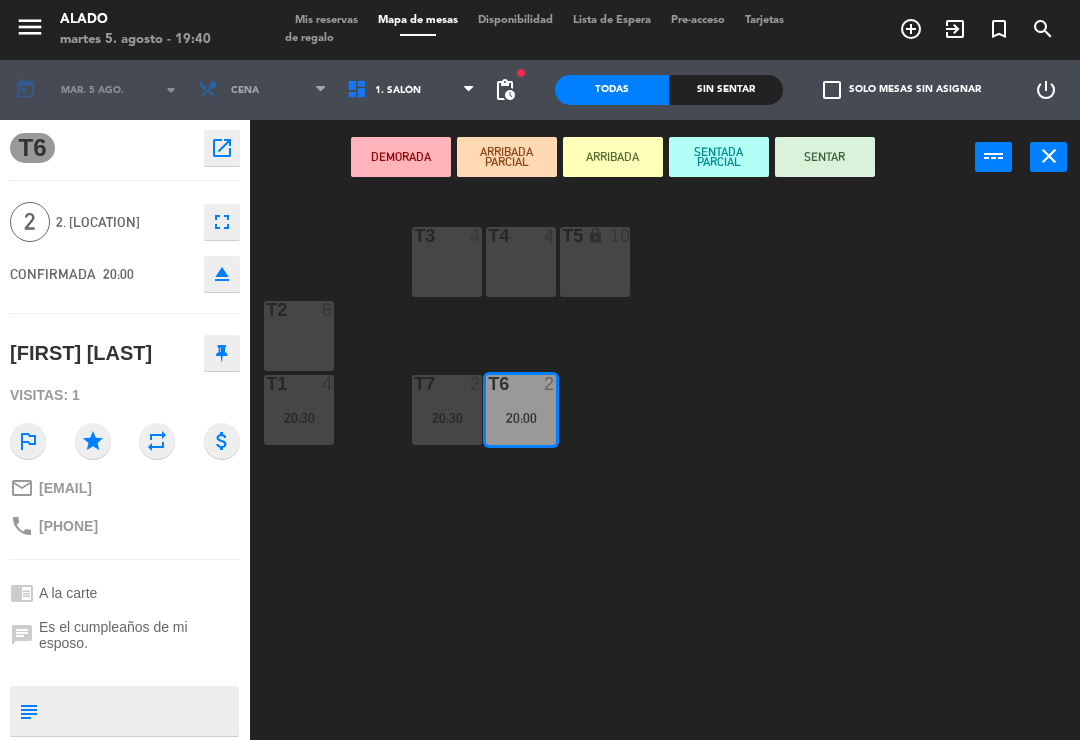 click on "T3  4  T4  4  T5 lock  10  T2  6  T7  2   20:30  T6  2   20:00  T1  4   20:30" 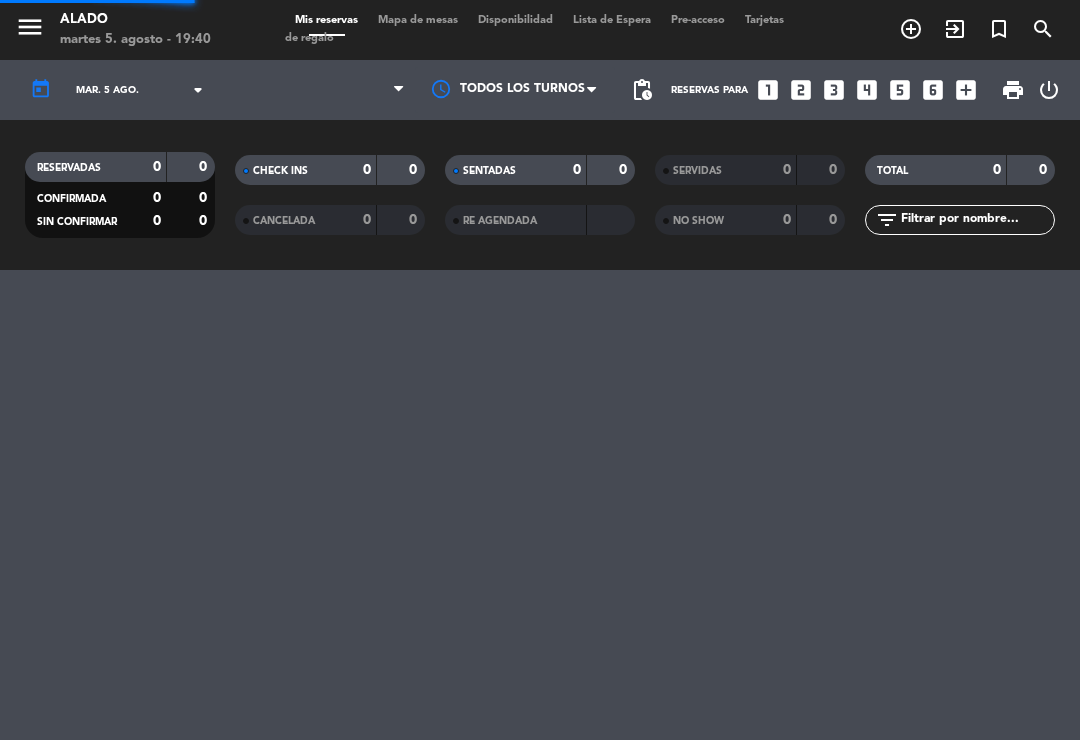 click on "menu  Alado   martes 5. agosto - 19:40   Mis reservas   Mapa de mesas   Disponibilidad   Lista de Espera   Pre-acceso   Tarjetas de regalo  add_circle_outline exit_to_app turned_in_not search" 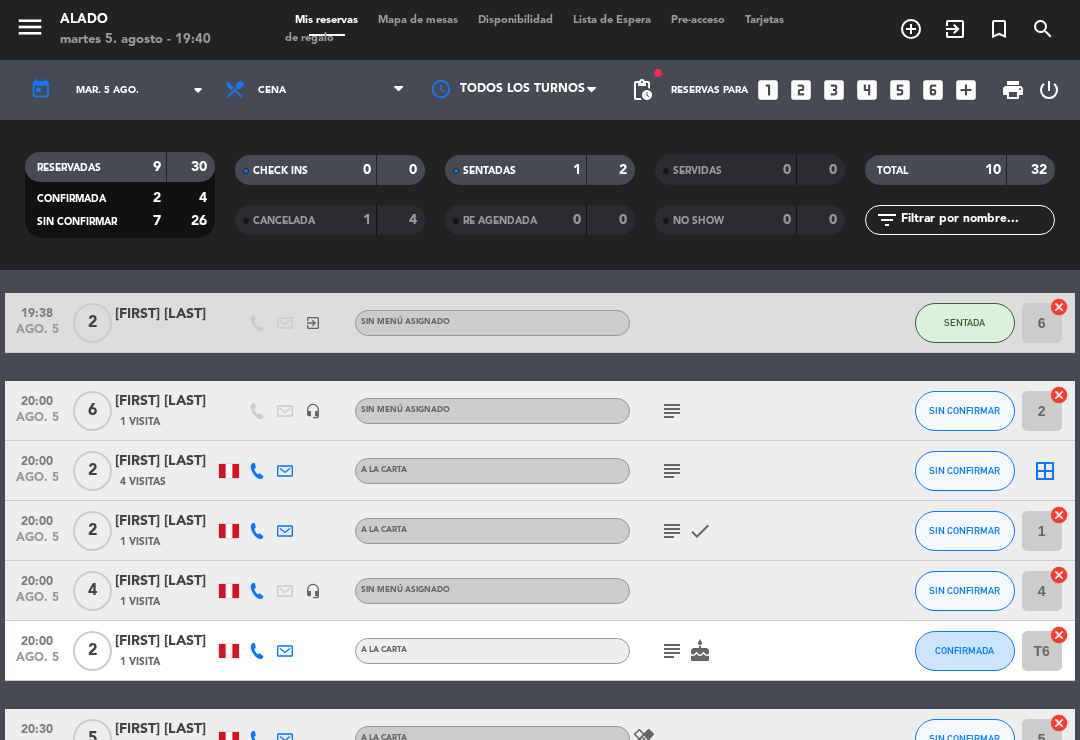 scroll, scrollTop: 159, scrollLeft: 0, axis: vertical 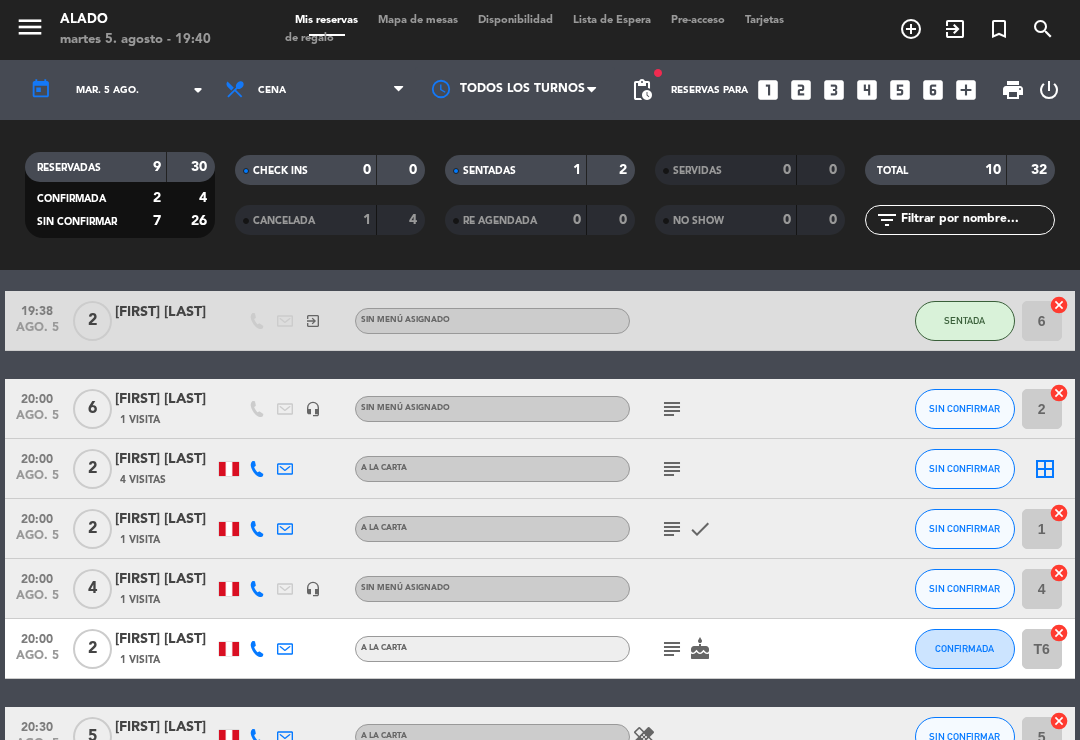 click on "cancel" 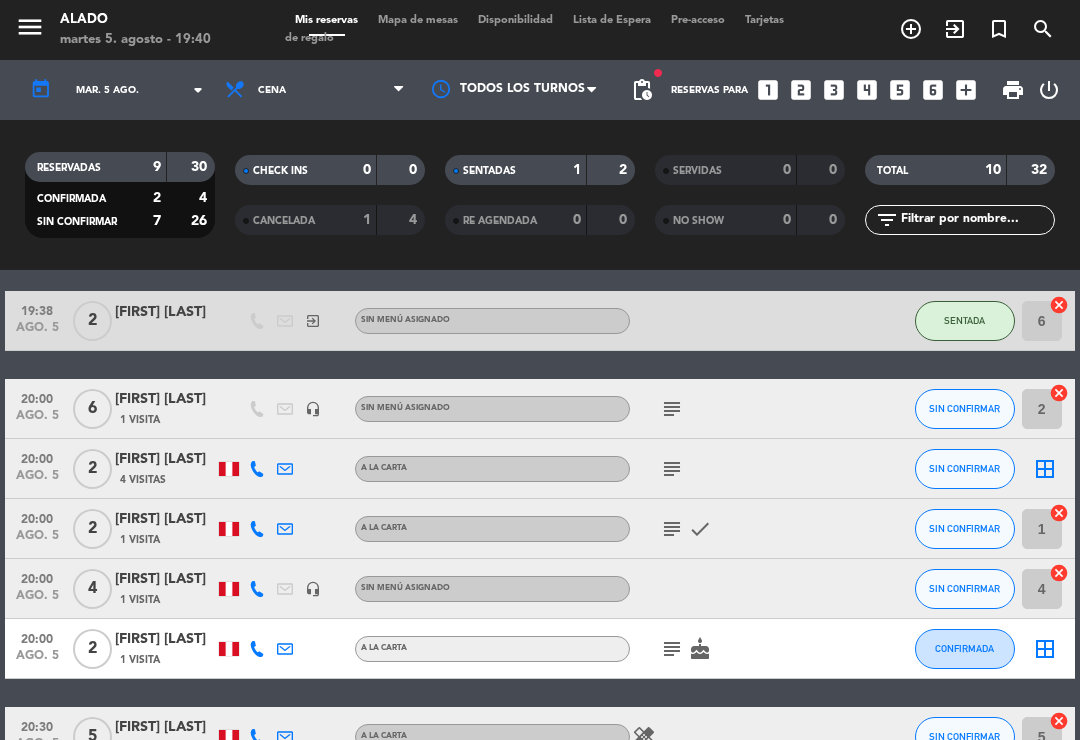 click on "border_all" 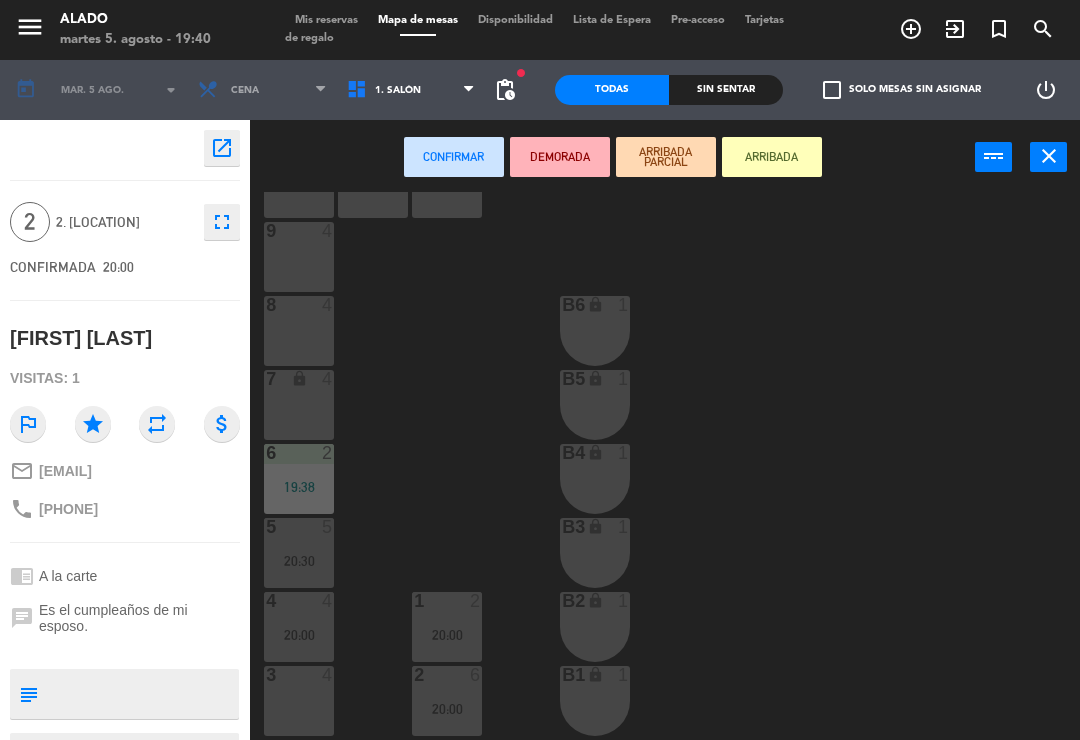 scroll, scrollTop: 79, scrollLeft: 0, axis: vertical 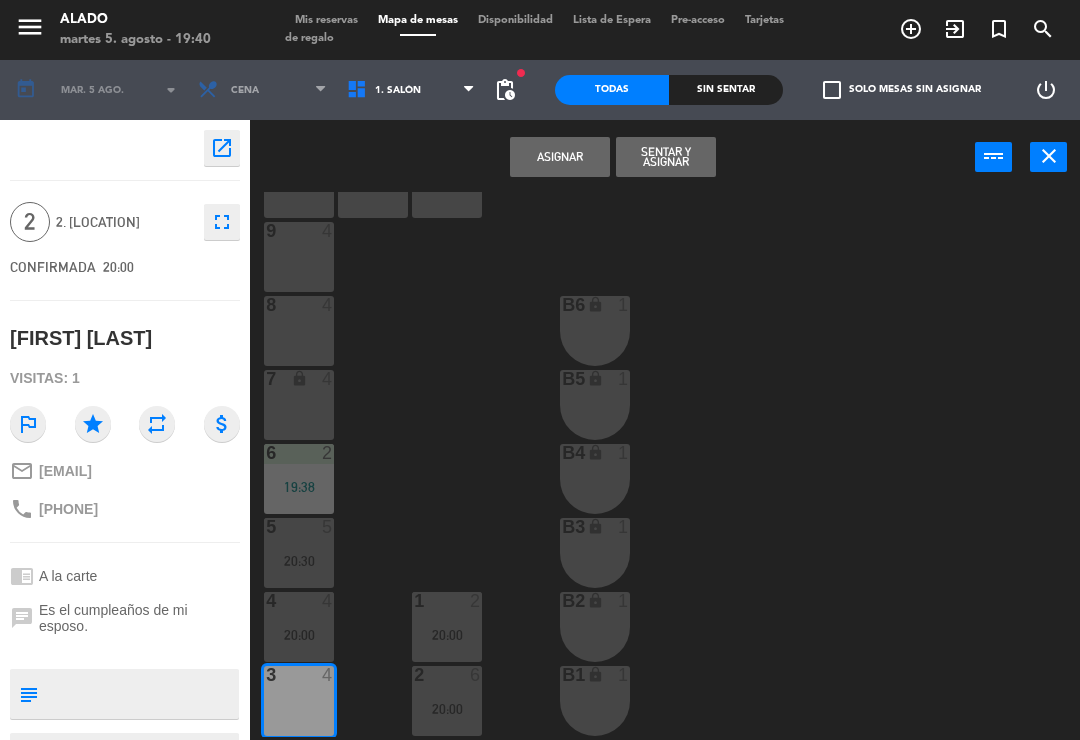 click on "Sentar y Asignar" at bounding box center (666, 157) 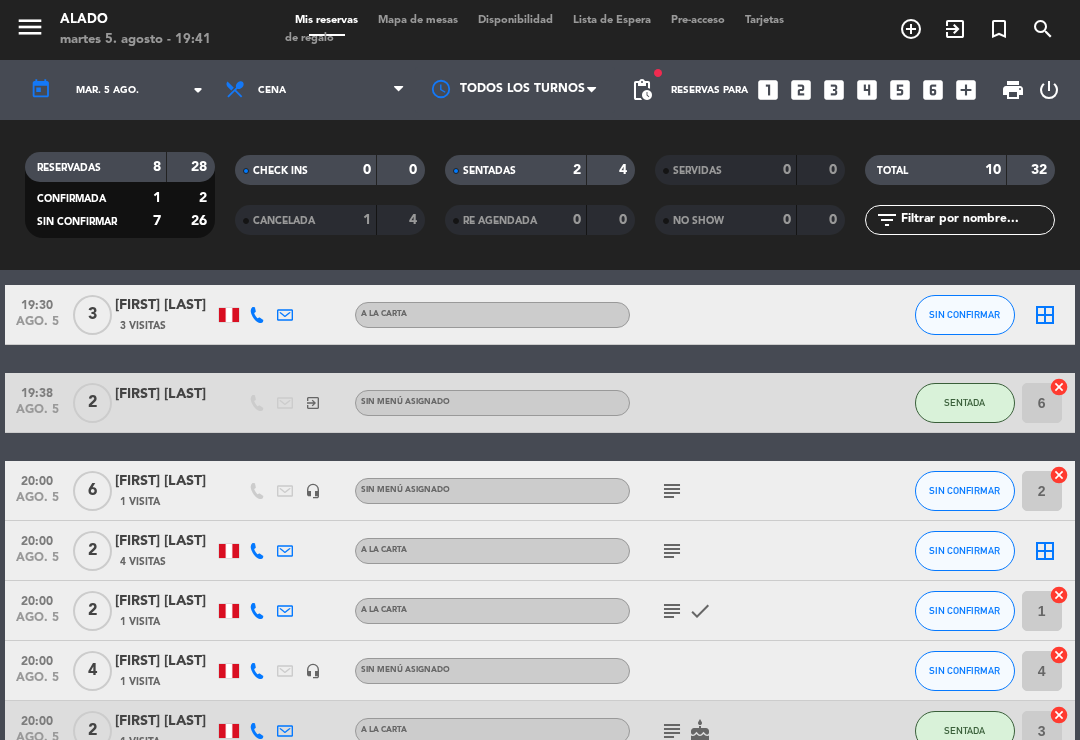 scroll, scrollTop: 56, scrollLeft: 0, axis: vertical 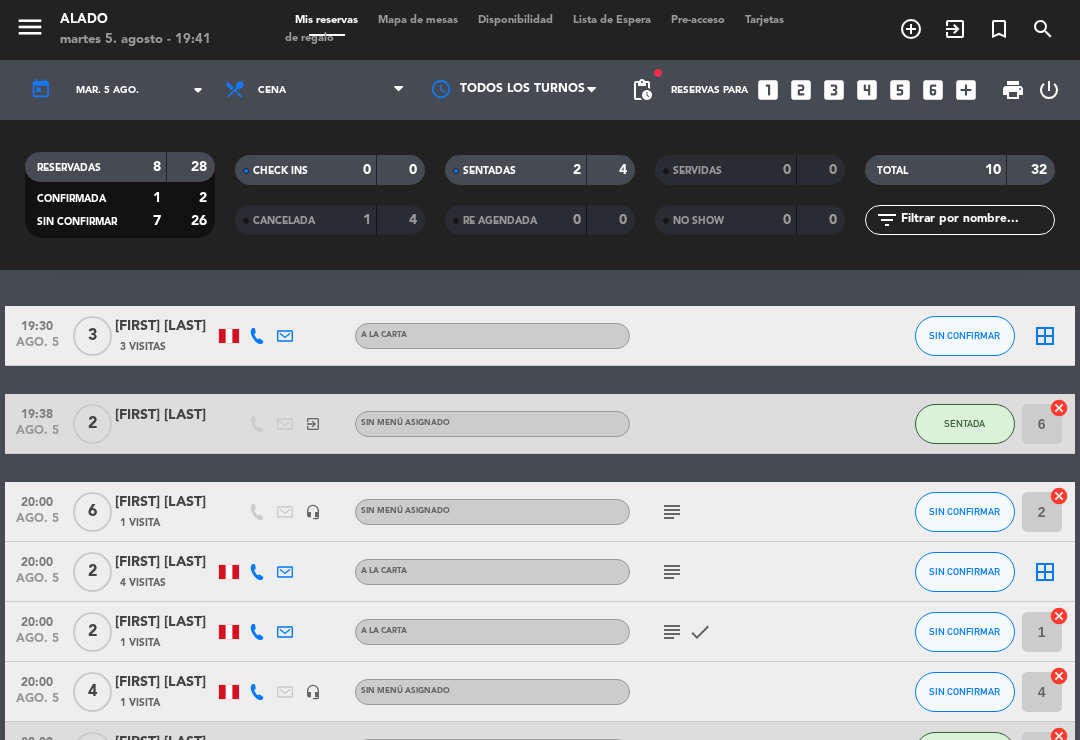click on "[FIRST] [LAST] [LAST]" 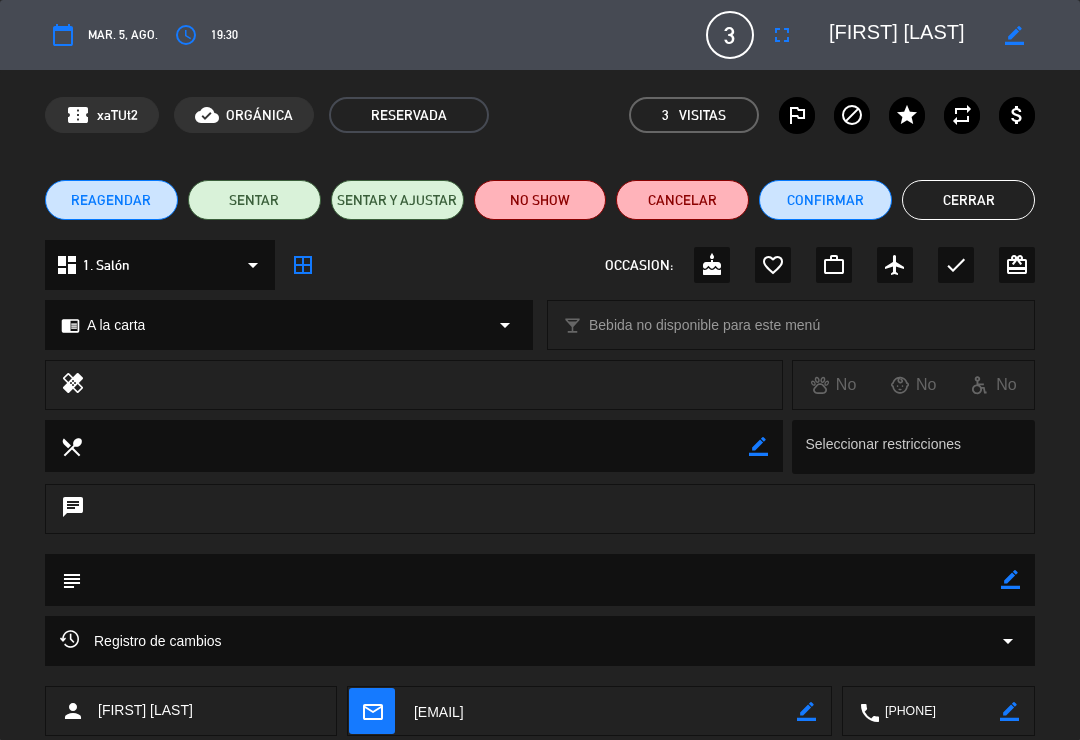 click on "Cerrar" 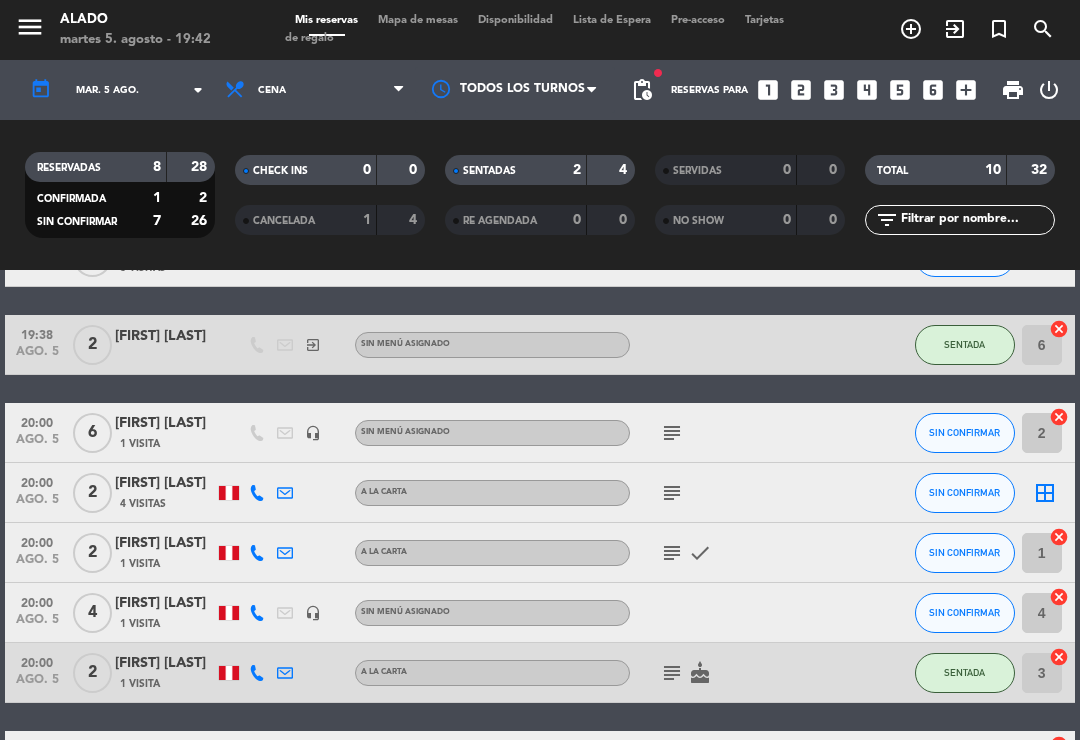 scroll, scrollTop: 137, scrollLeft: 0, axis: vertical 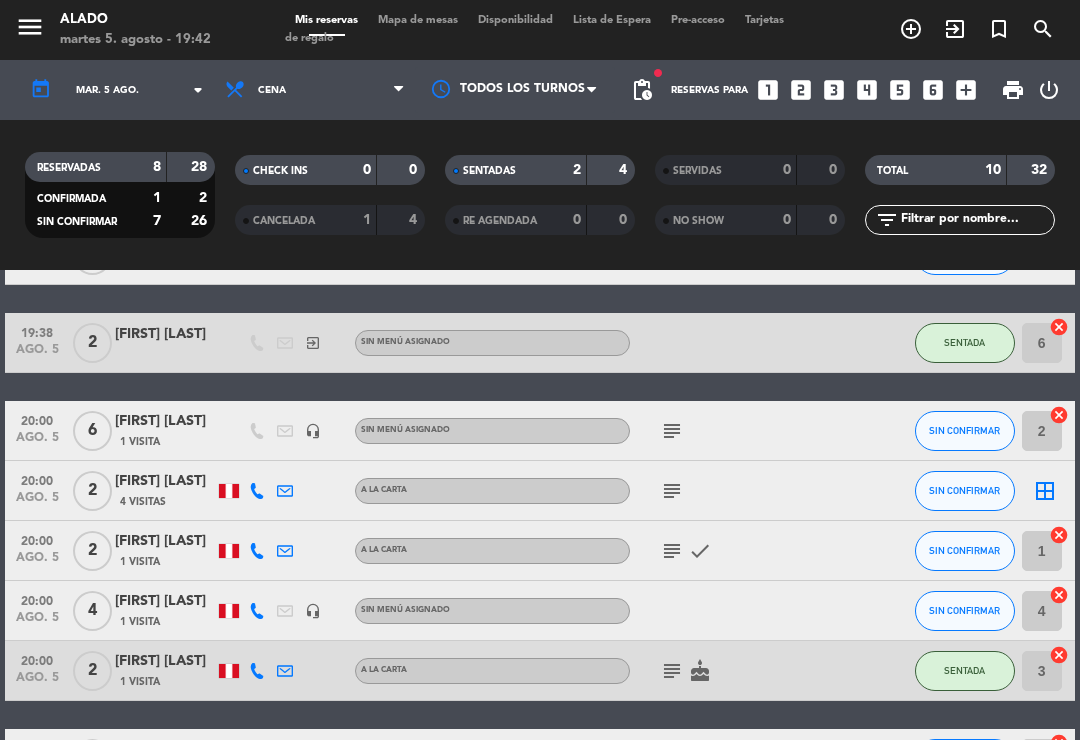click on "subject" 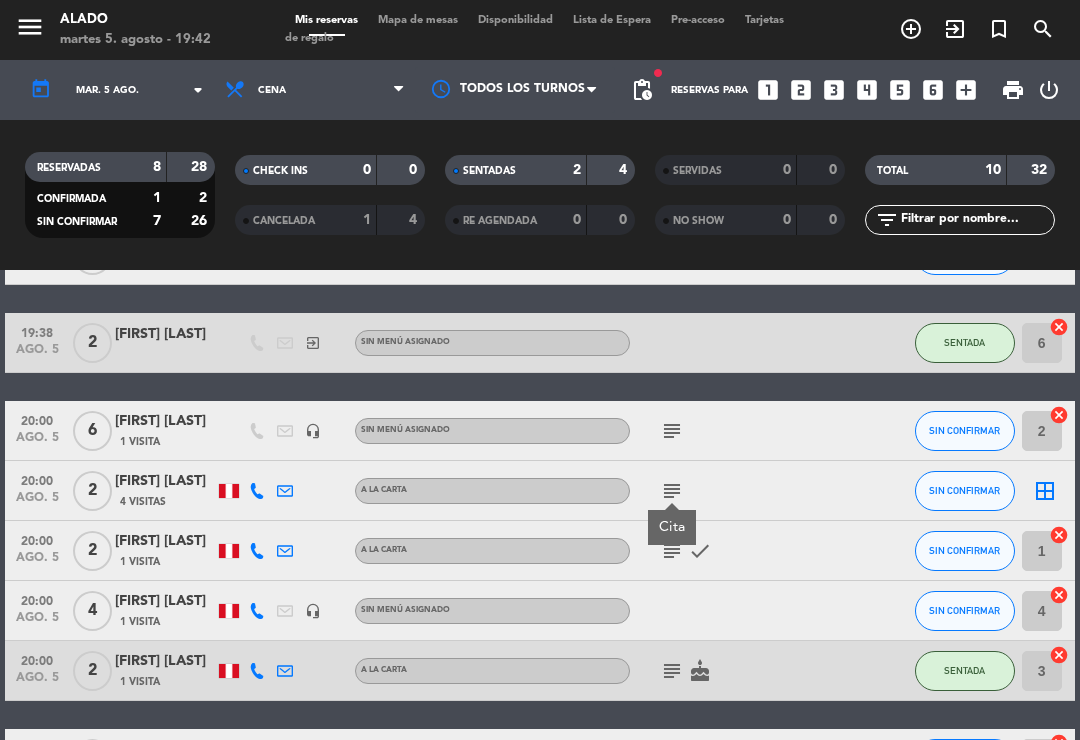 click on "subject" 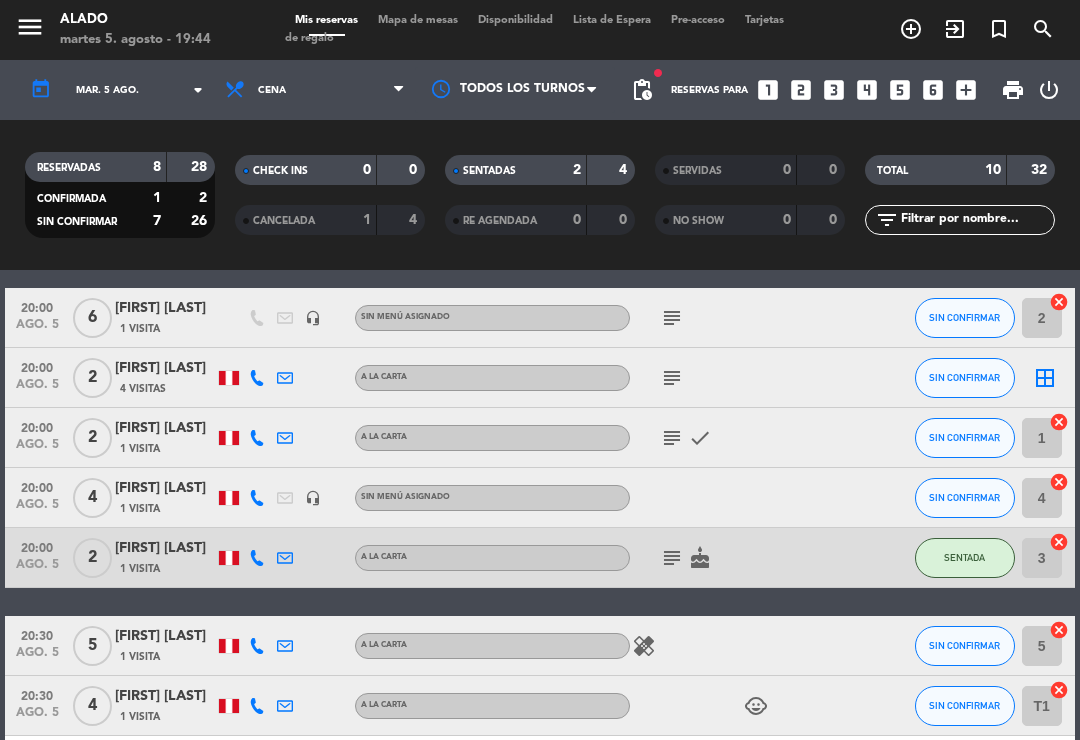 scroll, scrollTop: 259, scrollLeft: 0, axis: vertical 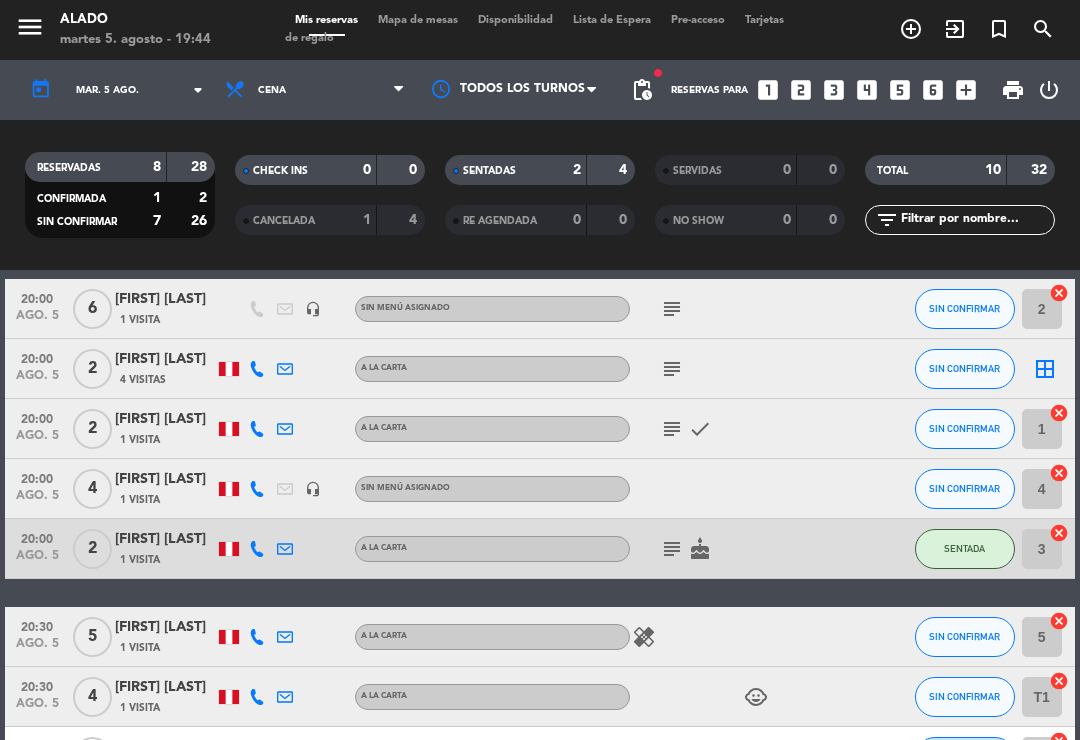 click on "cancel" 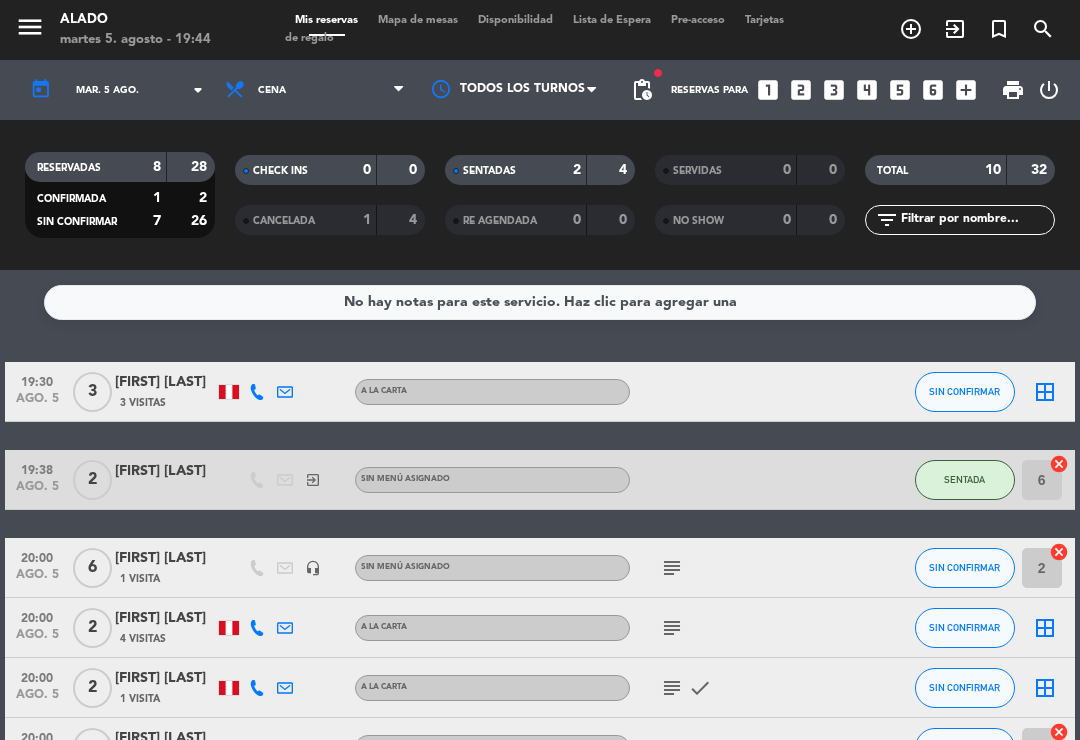 scroll, scrollTop: 0, scrollLeft: 0, axis: both 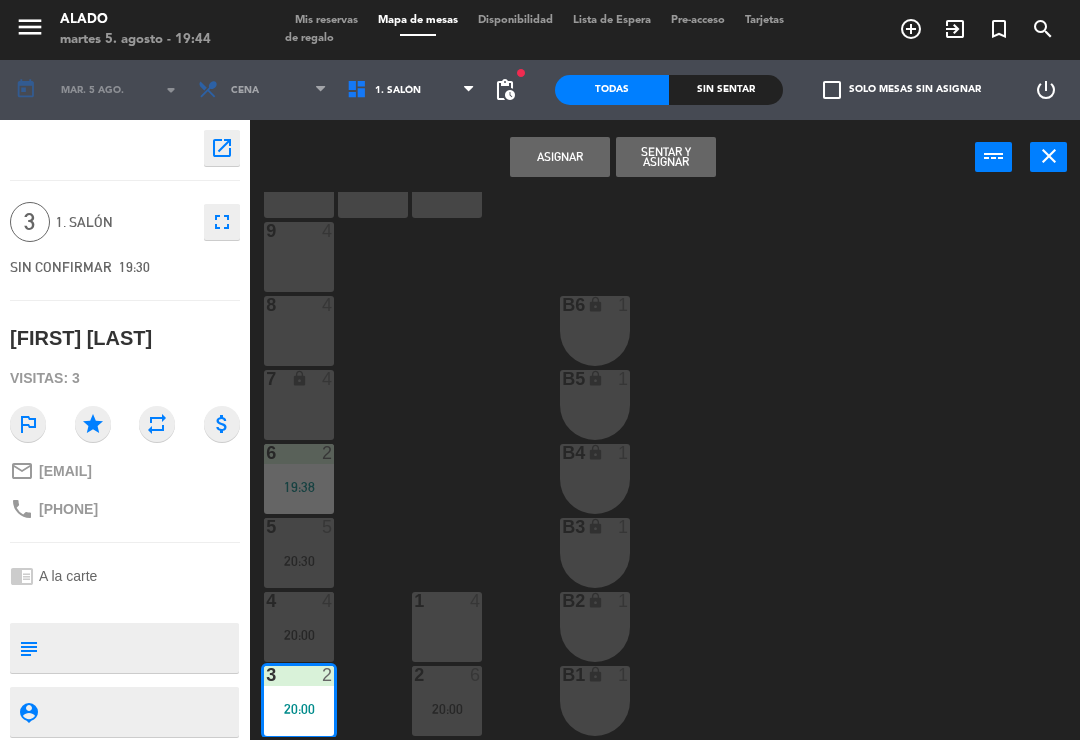 click on "1  4" at bounding box center (447, 627) 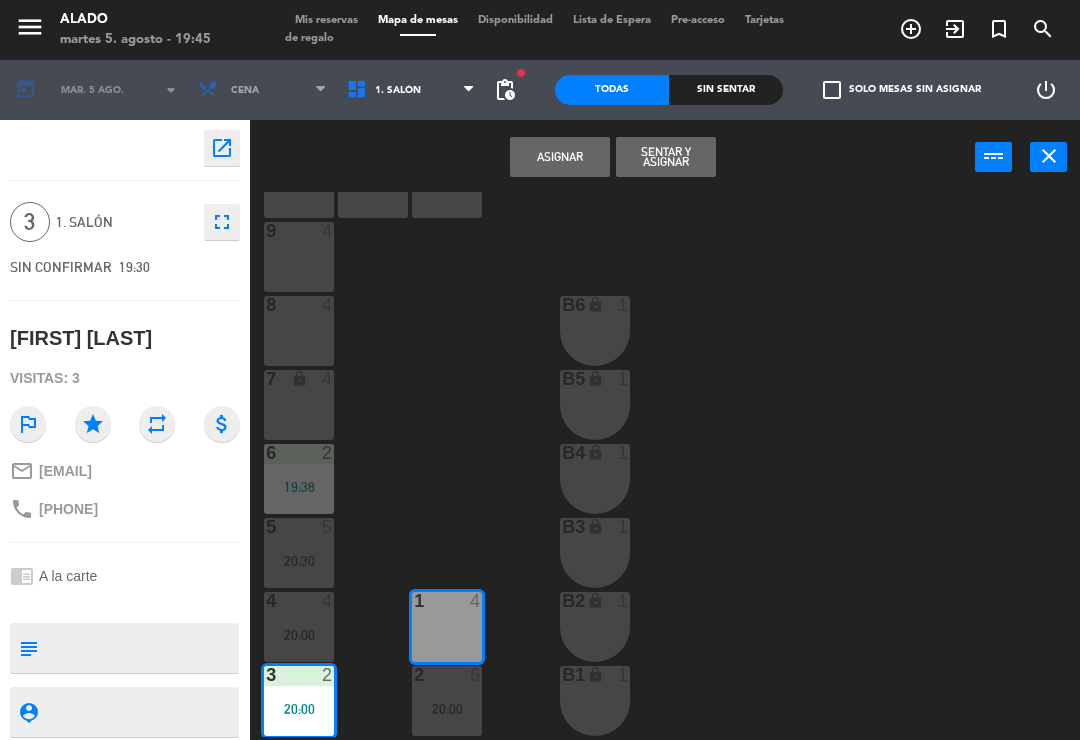 click on "Sentar y Asignar" at bounding box center [666, 157] 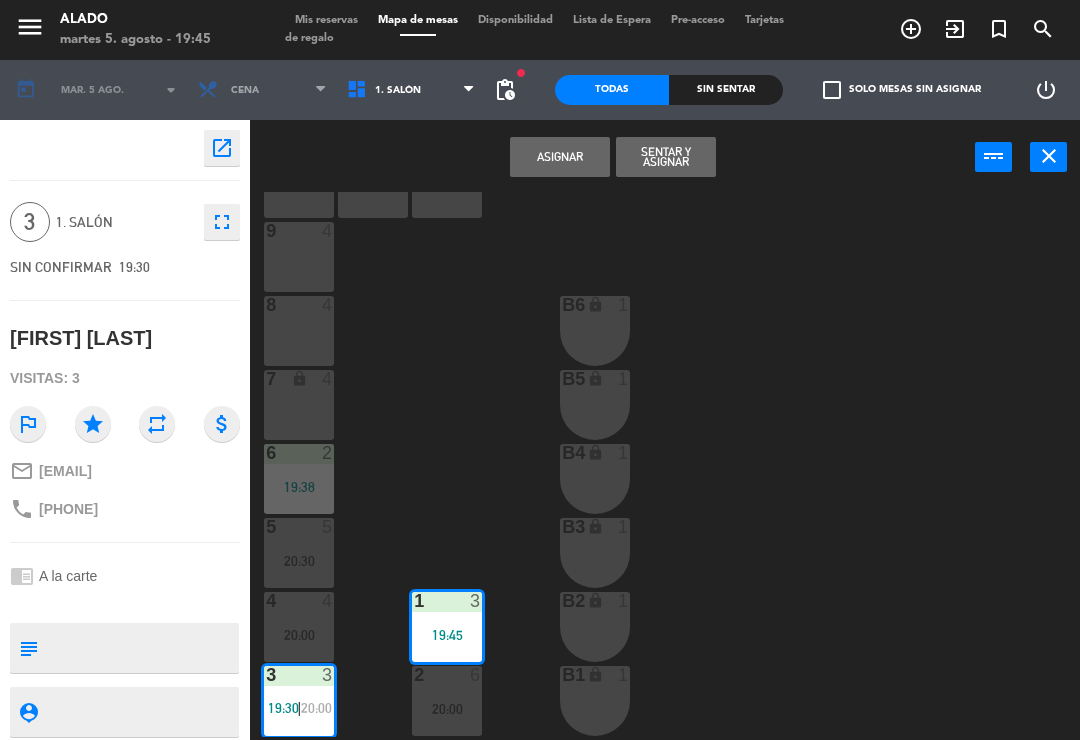 click on "Sentar y Asignar" at bounding box center [666, 157] 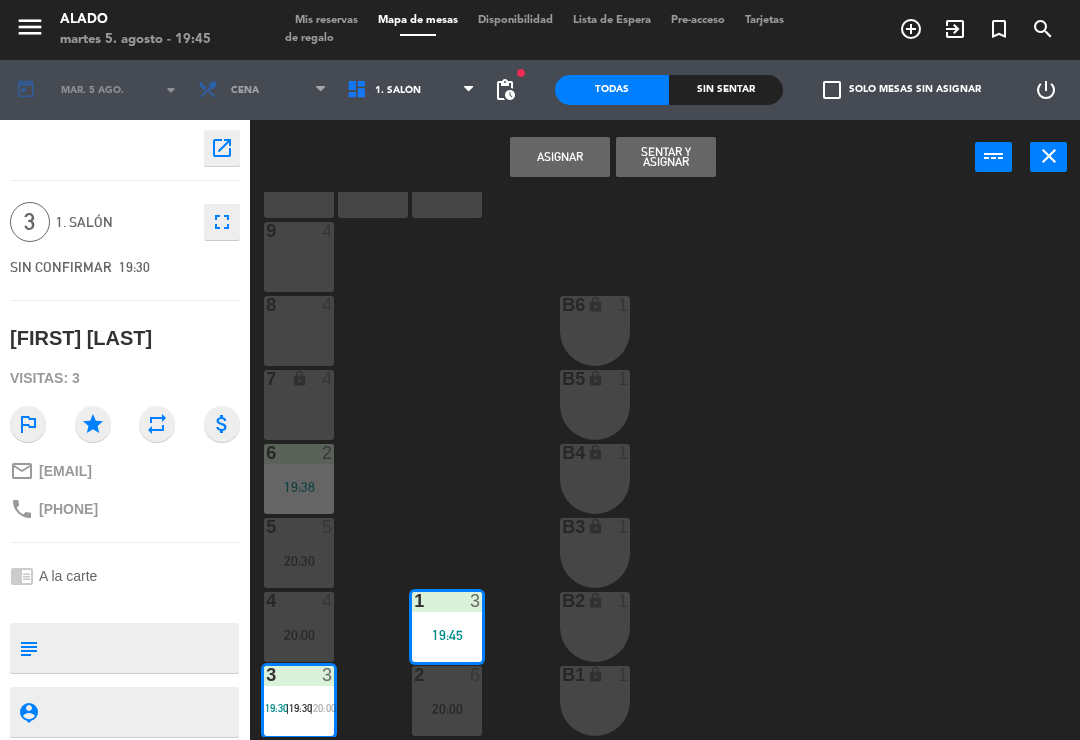 click on "Sentar y Asignar" at bounding box center (666, 157) 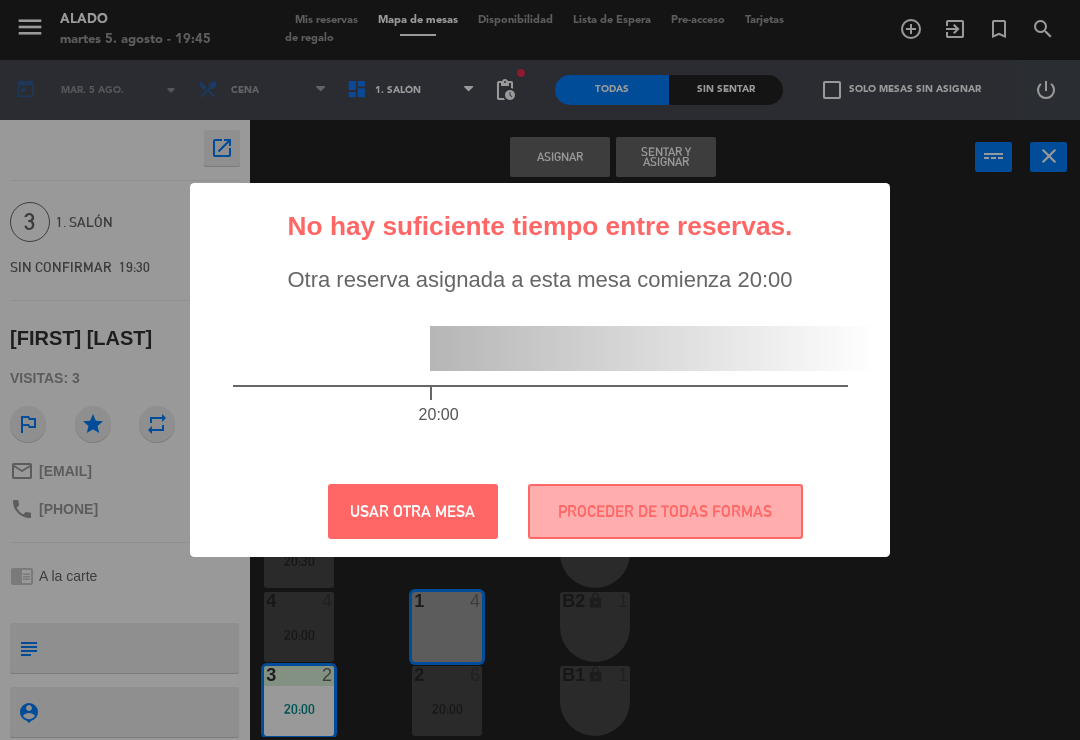 click on "? ! i     No hay suficiente tiempo entre reservas. × Otra reserva asignada a esta mesa comienza 20:00 20:00 USAR OTRA MESA PROCEDER DE TODAS FORMAS" at bounding box center (540, 370) 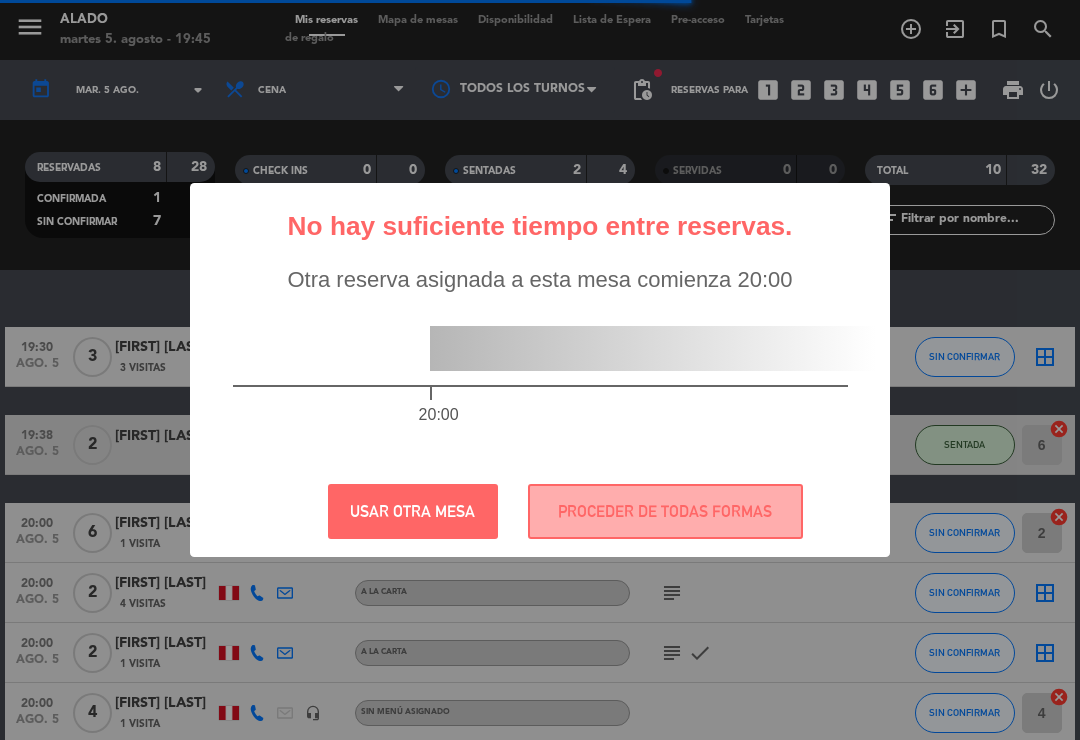 click on "? ! i     No hay suficiente tiempo entre reservas. ×" at bounding box center (540, 234) 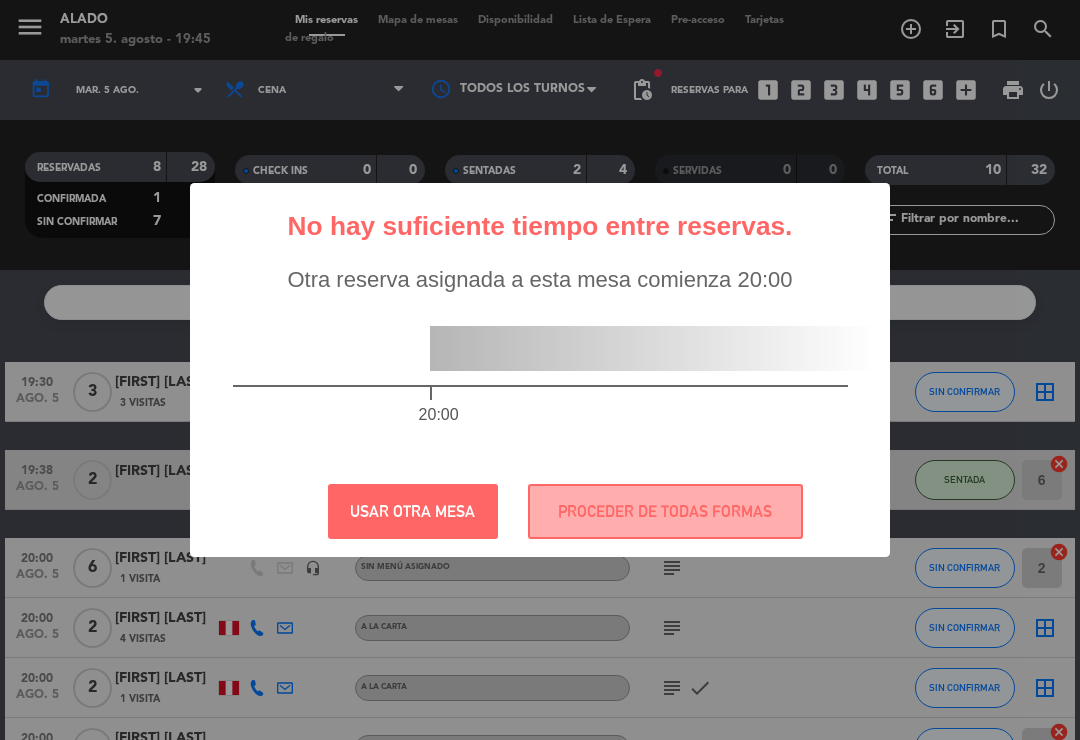 click on "USAR OTRA MESA" at bounding box center (413, 511) 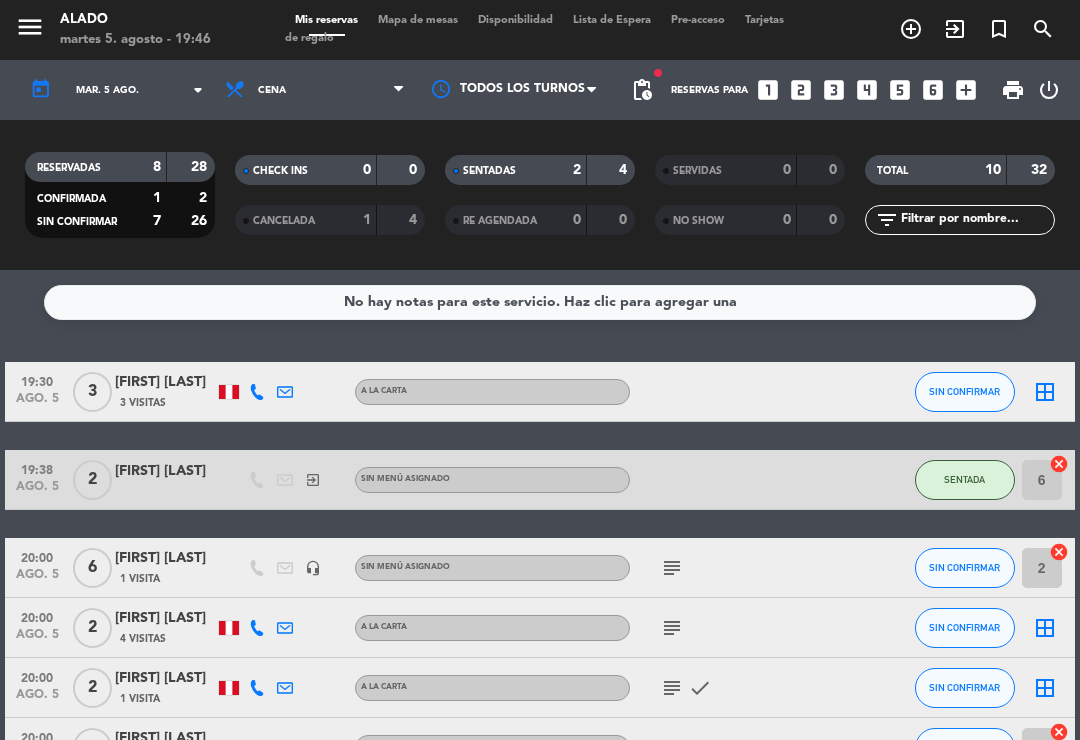 scroll, scrollTop: 0, scrollLeft: 0, axis: both 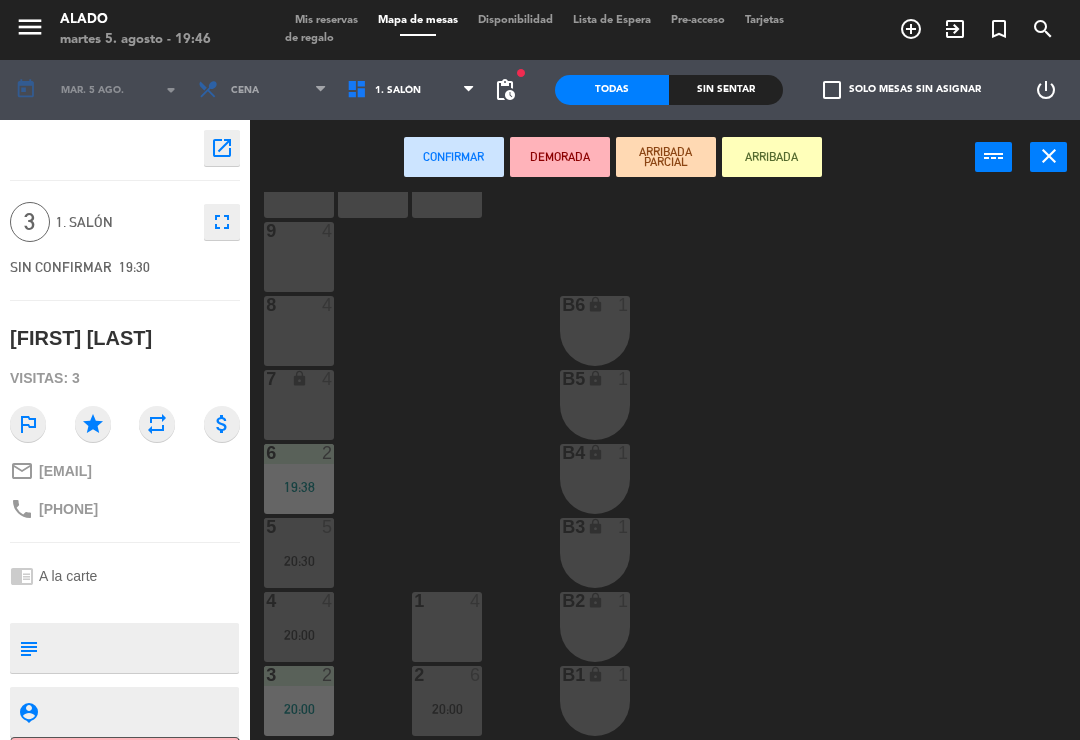 click on "1  4" at bounding box center (447, 627) 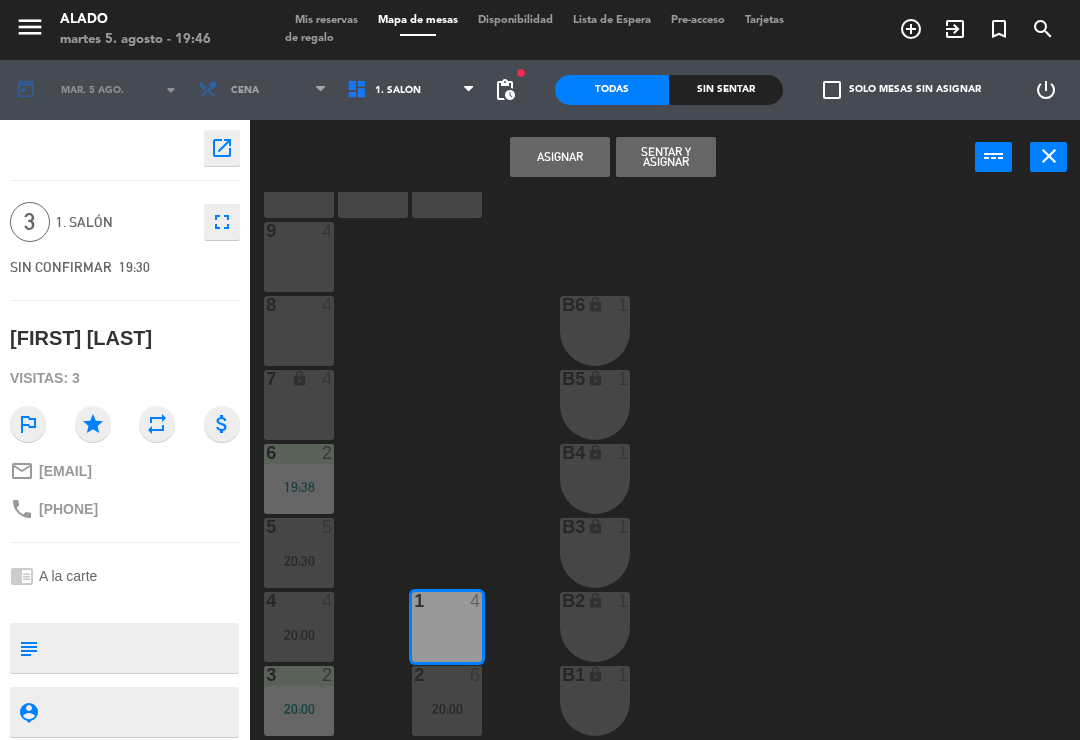 click on "Sentar y Asignar" at bounding box center (666, 157) 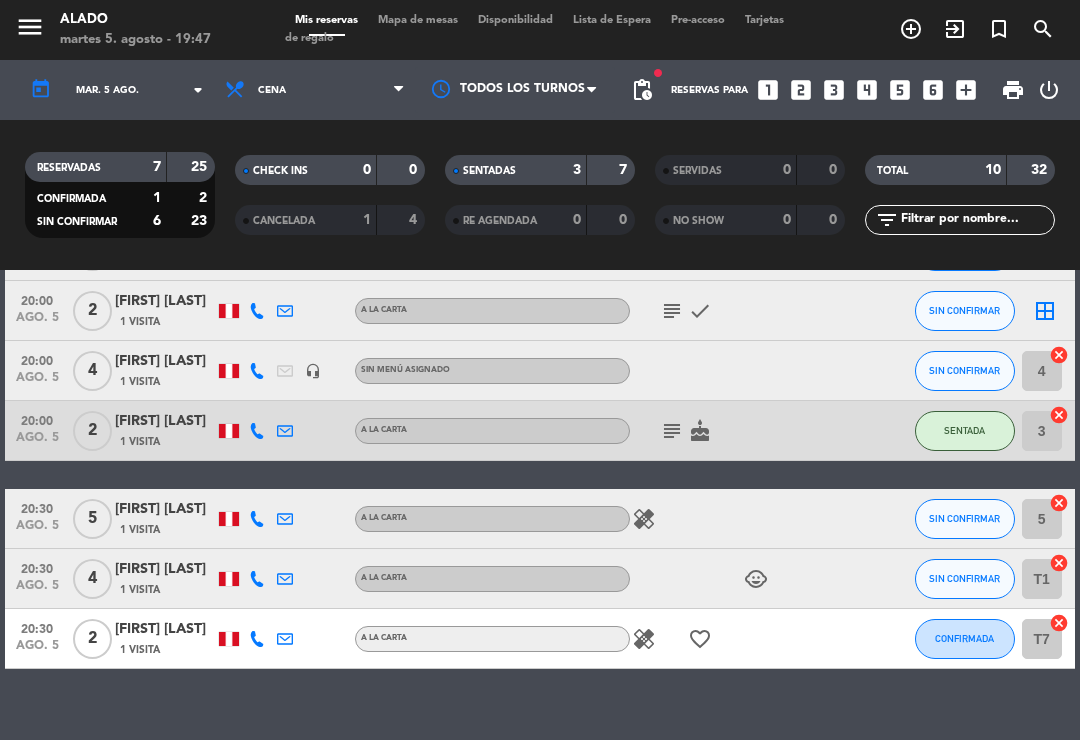 scroll, scrollTop: 375, scrollLeft: 0, axis: vertical 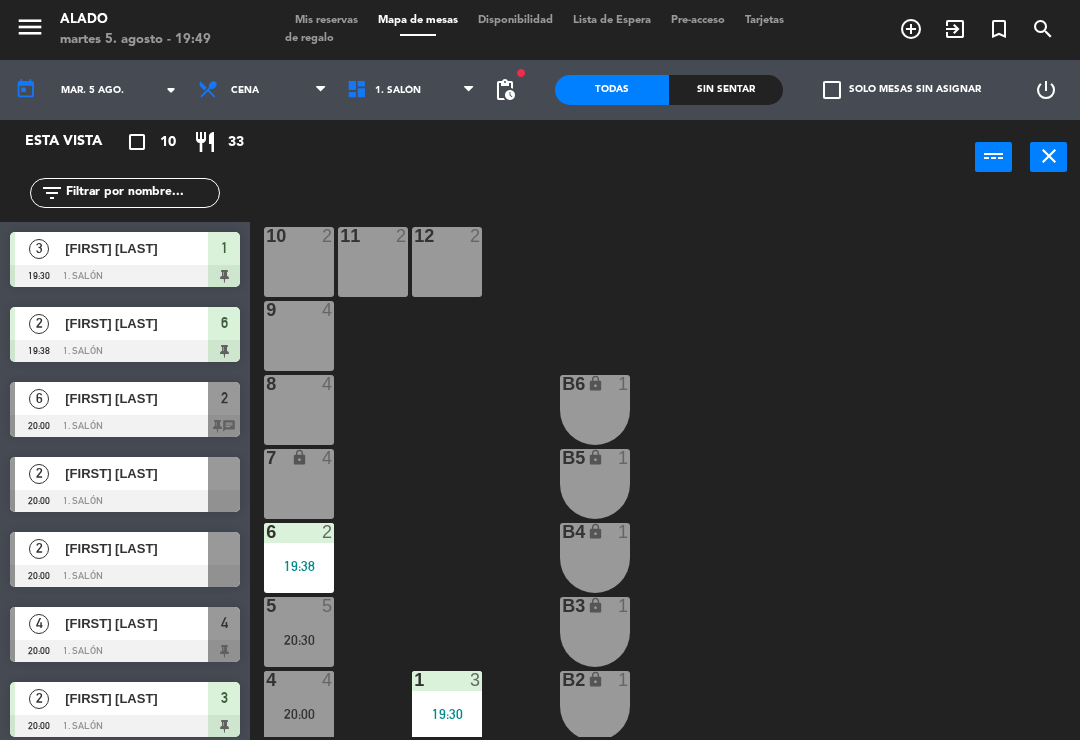 click on "1. Salón" at bounding box center (398, 90) 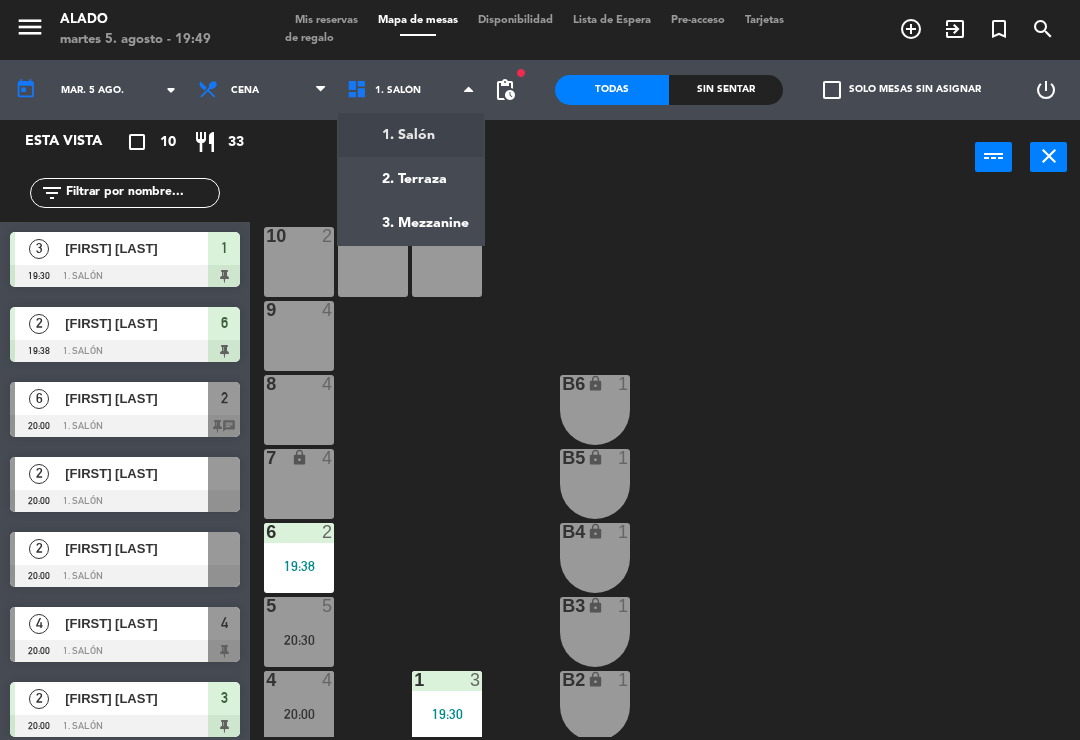 click on "menu  Alado   martes 5. agosto - 19:49   Mis reservas   Mapa de mesas   Disponibilidad   Lista de Espera   Pre-acceso   Tarjetas de regalo  add_circle_outline exit_to_app turned_in_not search today    mar. 5 ago. arrow_drop_down  Almuerzo  Cena  Cena  Almuerzo  Cena  1. Salón   2. Terraza   3. Mezzanine   1. Salón   1. Salón   2. Terraza   3. Mezzanine  fiber_manual_record pending_actions  Todas  Sin sentar  check_box_outline_blank   Solo mesas sin asignar   power_settings_new   Esta vista   crop_square  10  restaurant  33 filter_list  3   Lourdes Estrada Villegas   19:30   1. Salón  1  2   Fabiola Colin   19:38   1. Salón  6  6   Alfredo Mastrokalos   20:00   1. Salón  2 chat  2   Alina artadi   20:00   1. Salón   2   Ginett Pacheco   20:00   1. Salón   4   Juan Pons   20:00   1. Salón  4  2   Vanessa Almeida   20:00   1. Salón  3  5   Carlos Tori   20:30   1. Salón  5  5   Hugo Santamaria   20:30   2. Terraza  T1  2   Valeria Salinas   20:30   2. Terraza  T7 power_input close 10  2  11  2  12  2" 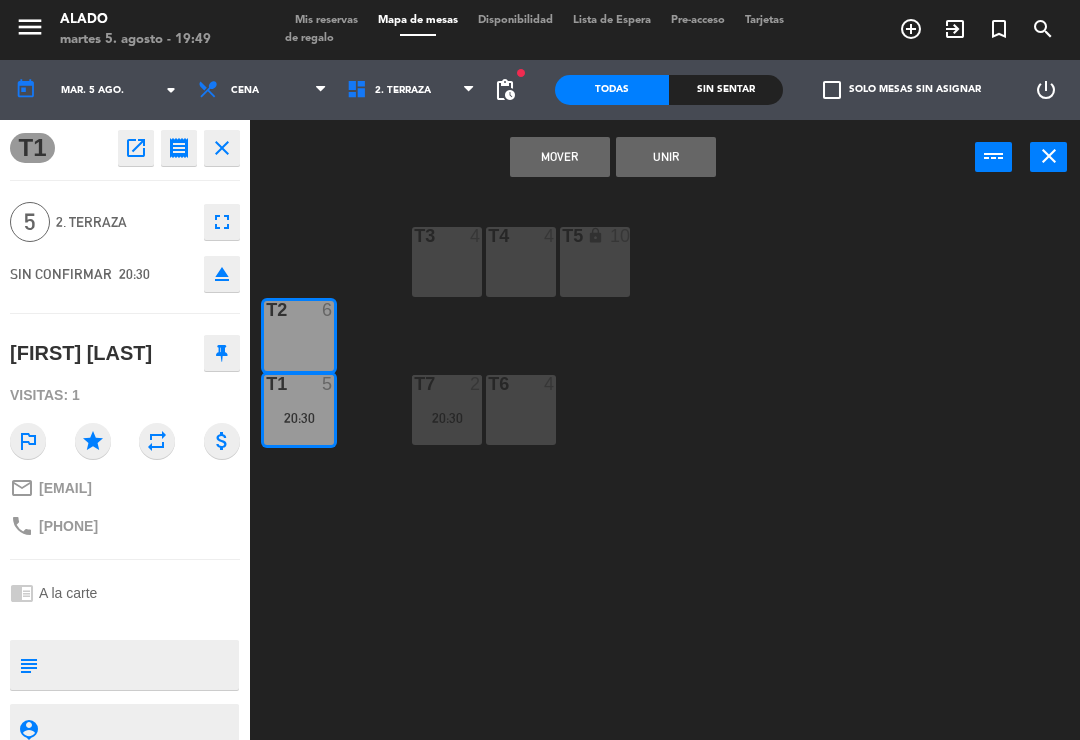 click on "Mover" at bounding box center [560, 157] 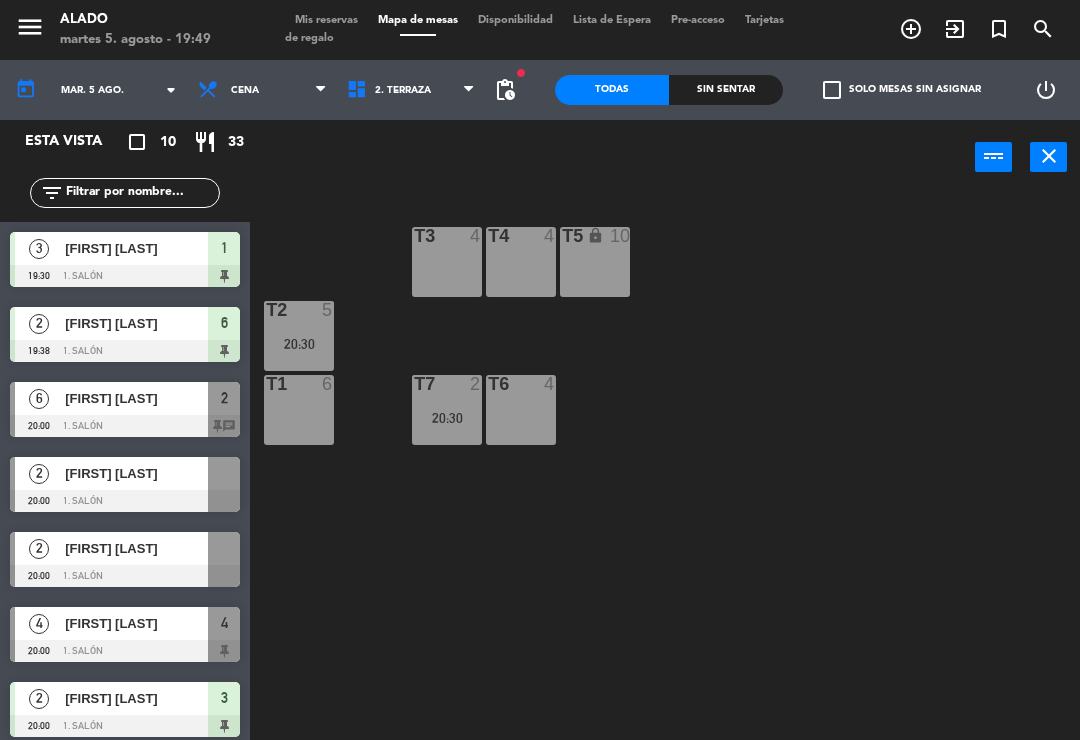 scroll, scrollTop: 121, scrollLeft: 0, axis: vertical 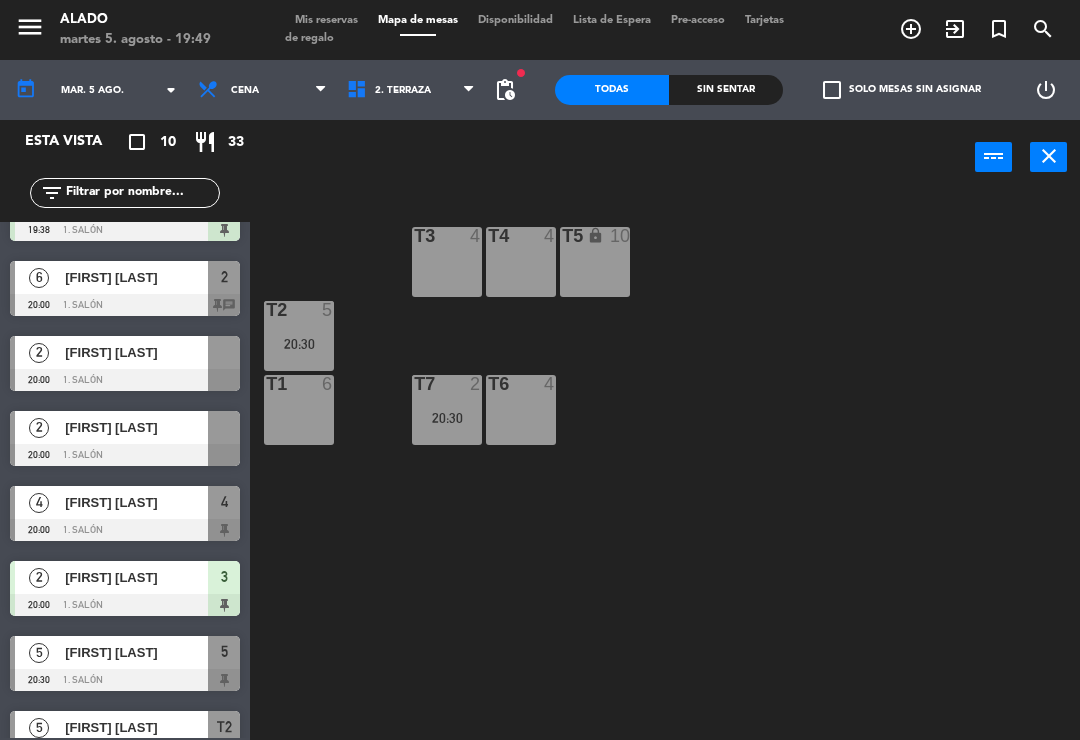 click on "T1  6" at bounding box center (299, 410) 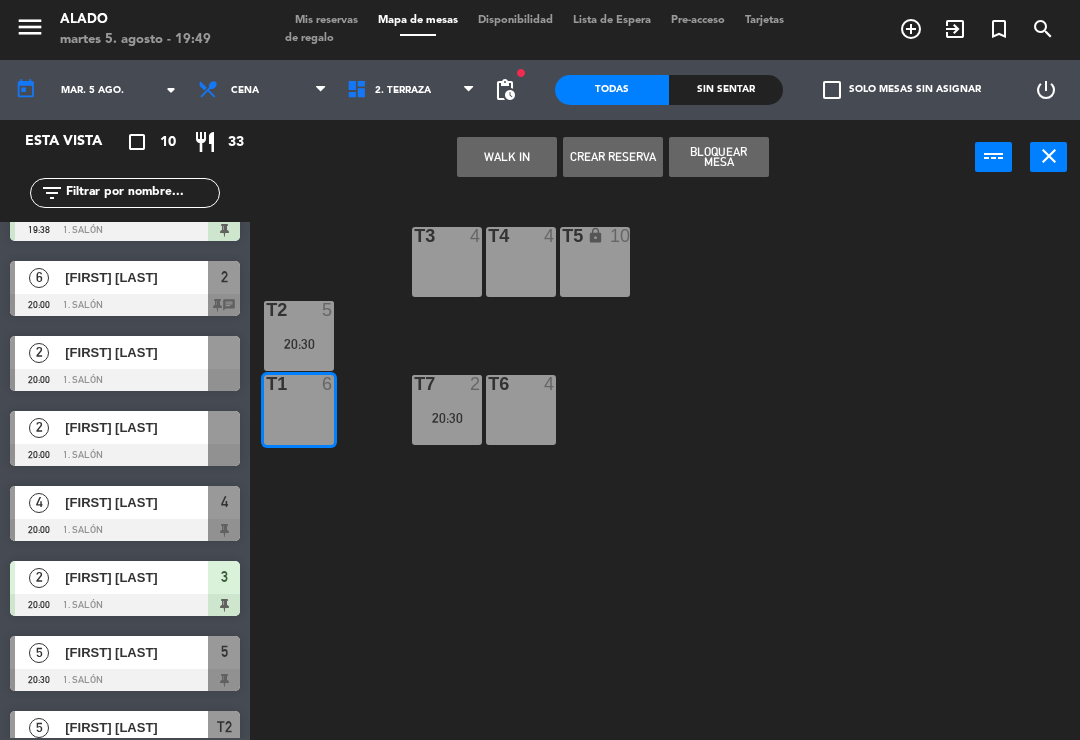 click on "WALK IN" at bounding box center (507, 157) 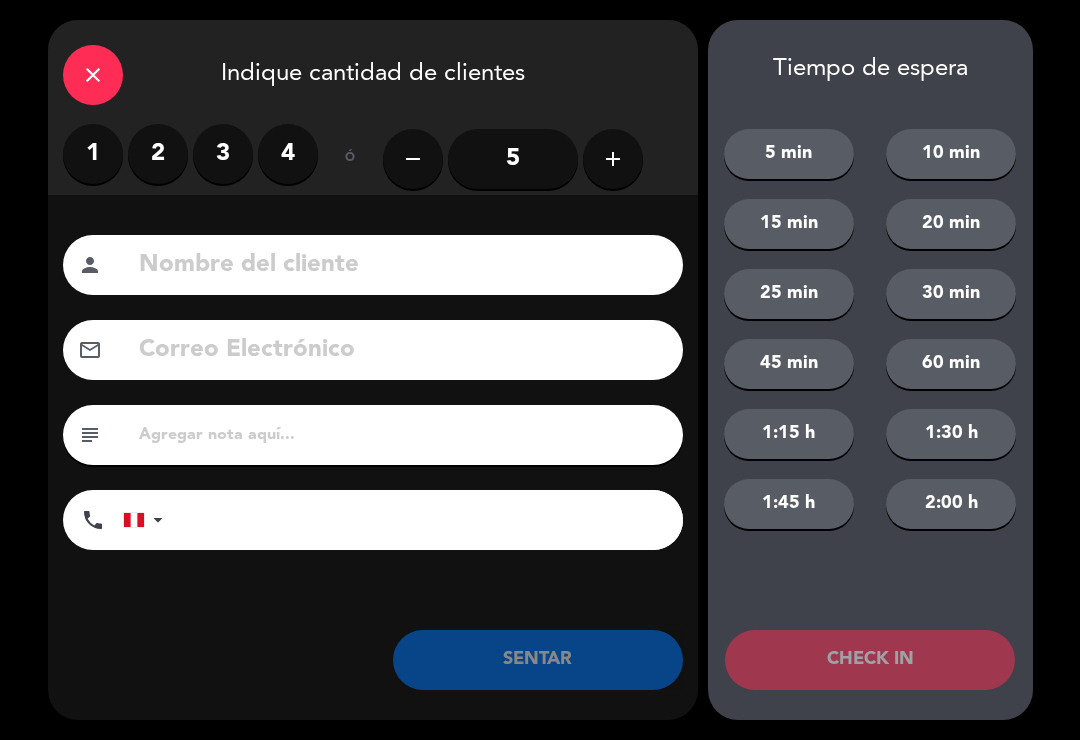 click on "5" 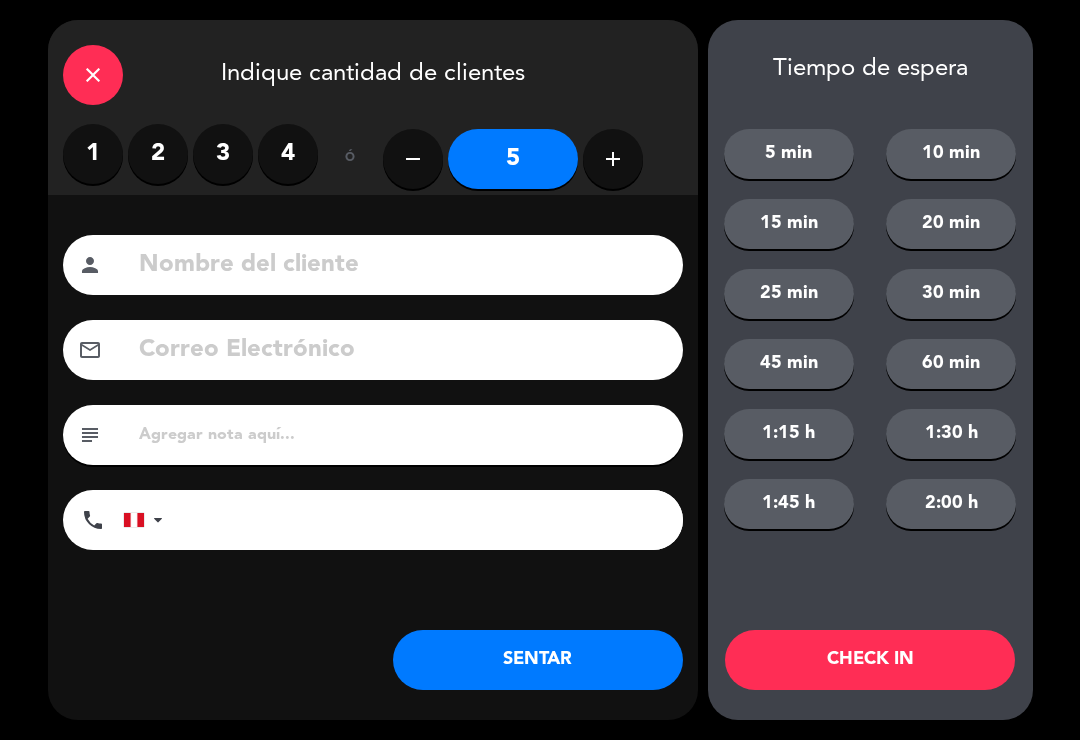 click 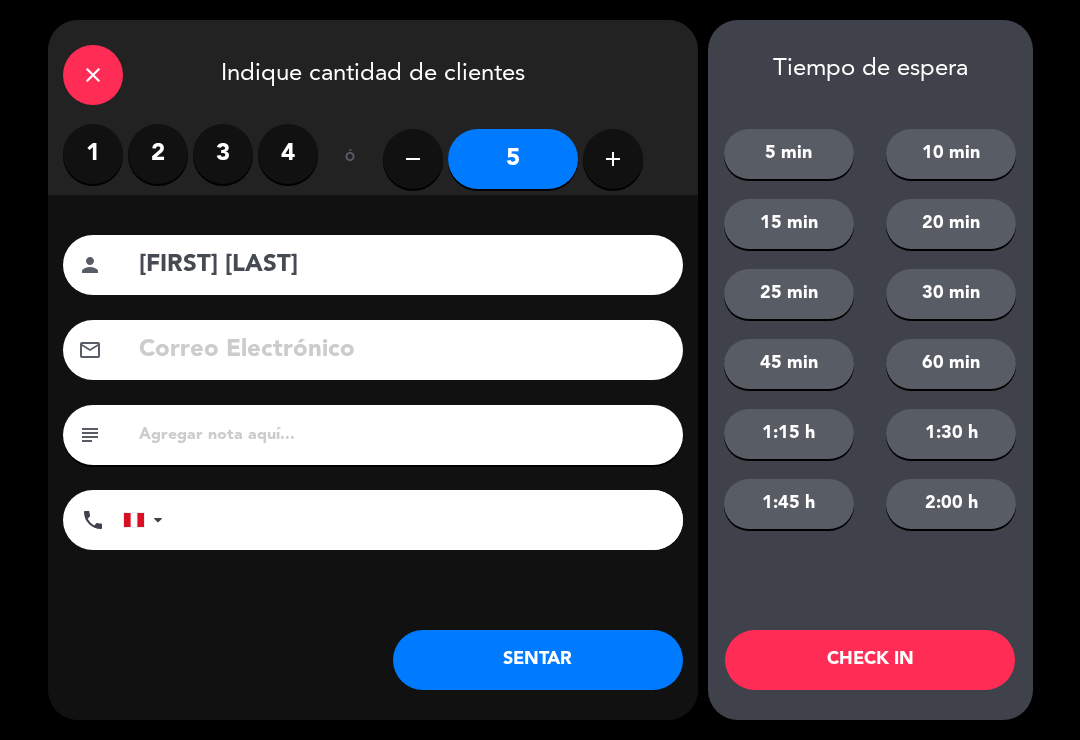 type on "[FIRST] [LAST]" 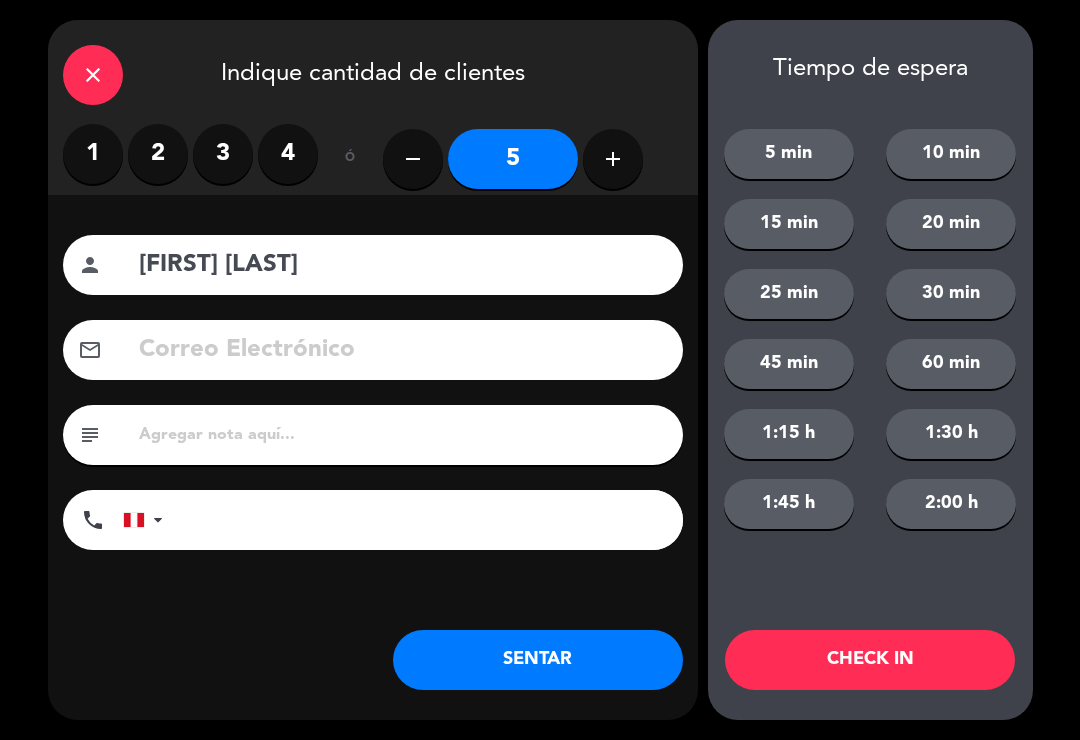 click on "SENTAR" 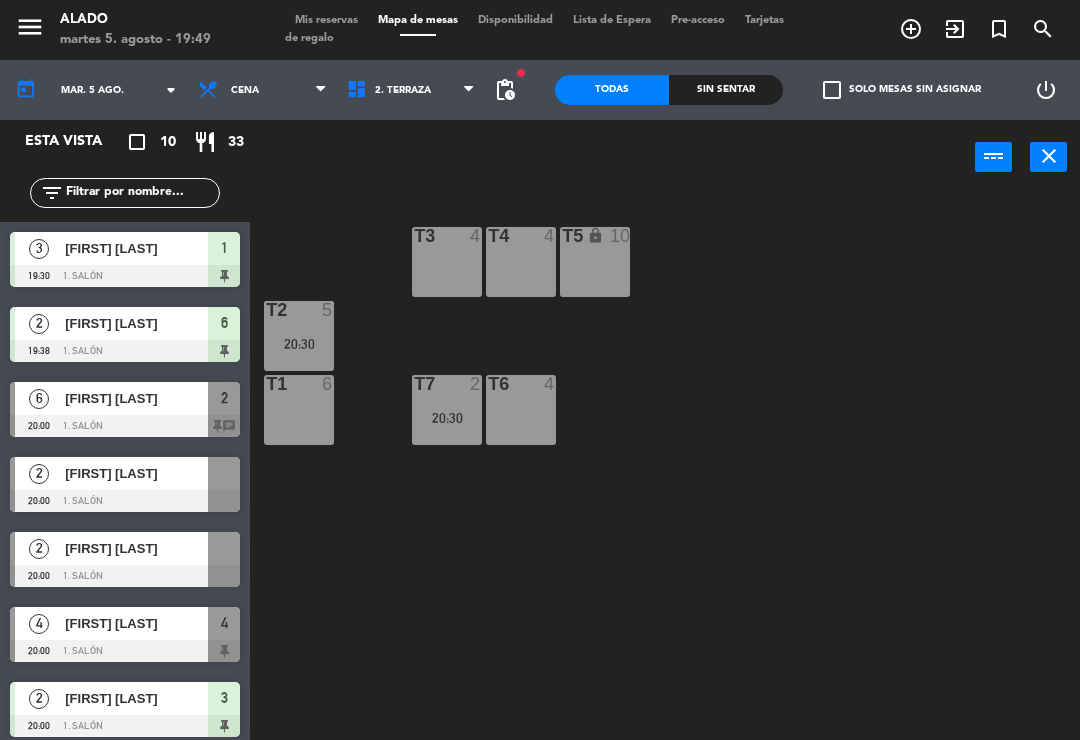 scroll, scrollTop: 0, scrollLeft: 0, axis: both 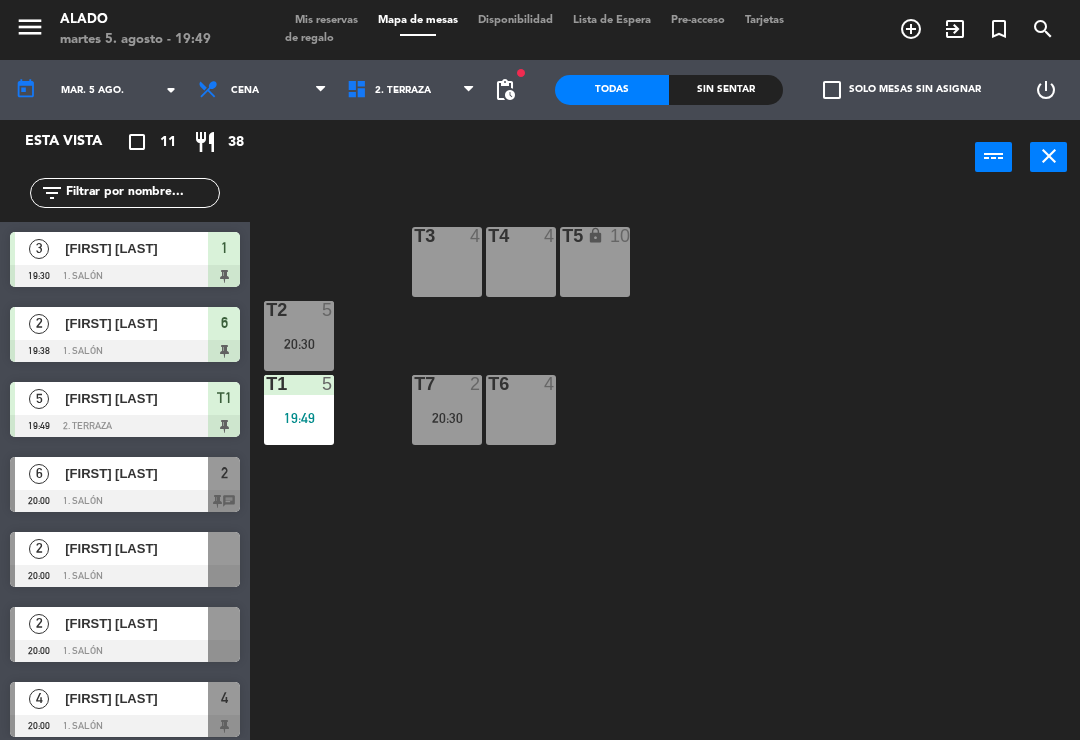 click on "Mis reservas" at bounding box center (326, 20) 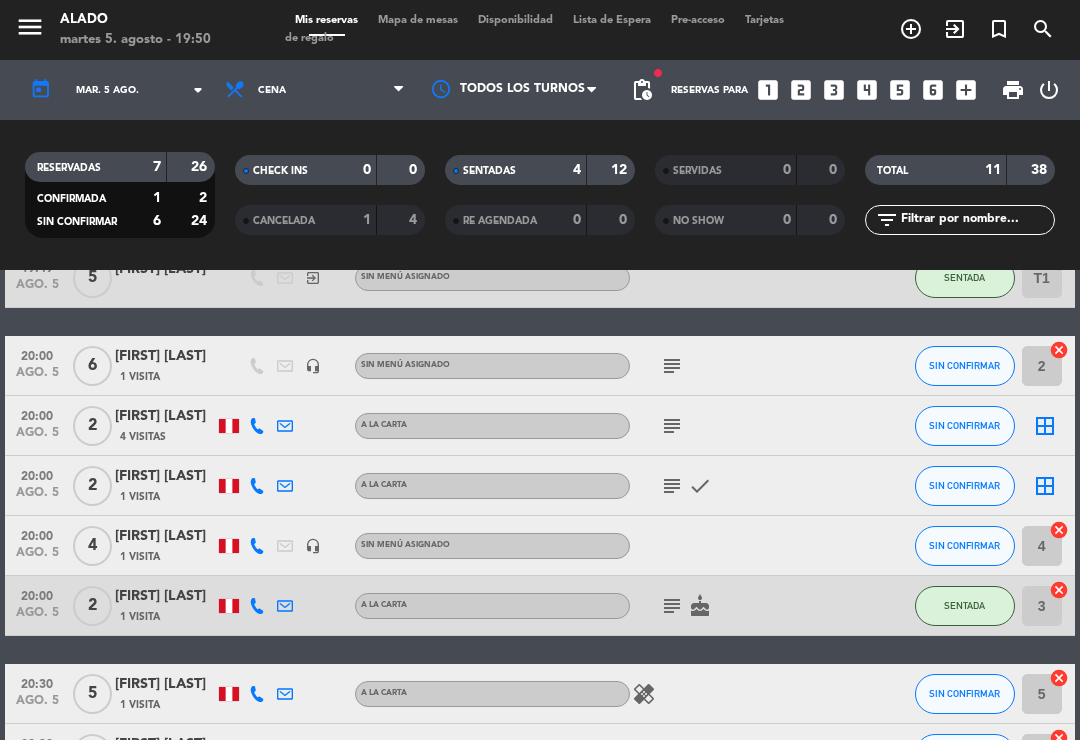 scroll, scrollTop: 296, scrollLeft: 0, axis: vertical 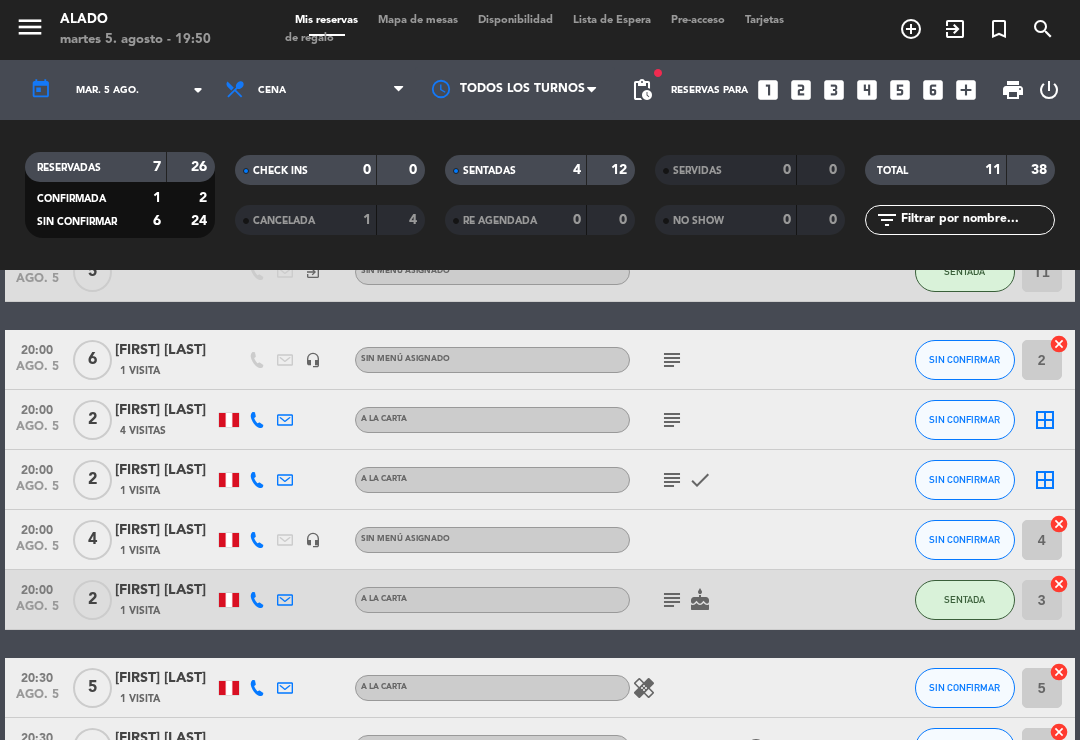click on "border_all" 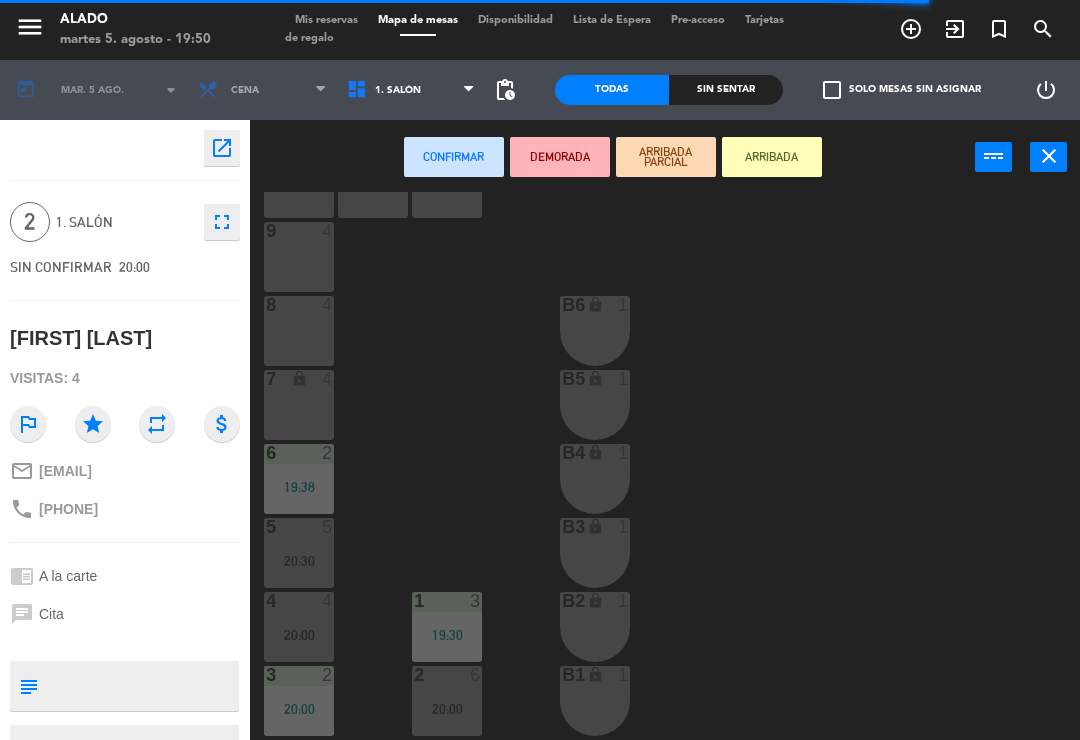 scroll, scrollTop: 79, scrollLeft: 0, axis: vertical 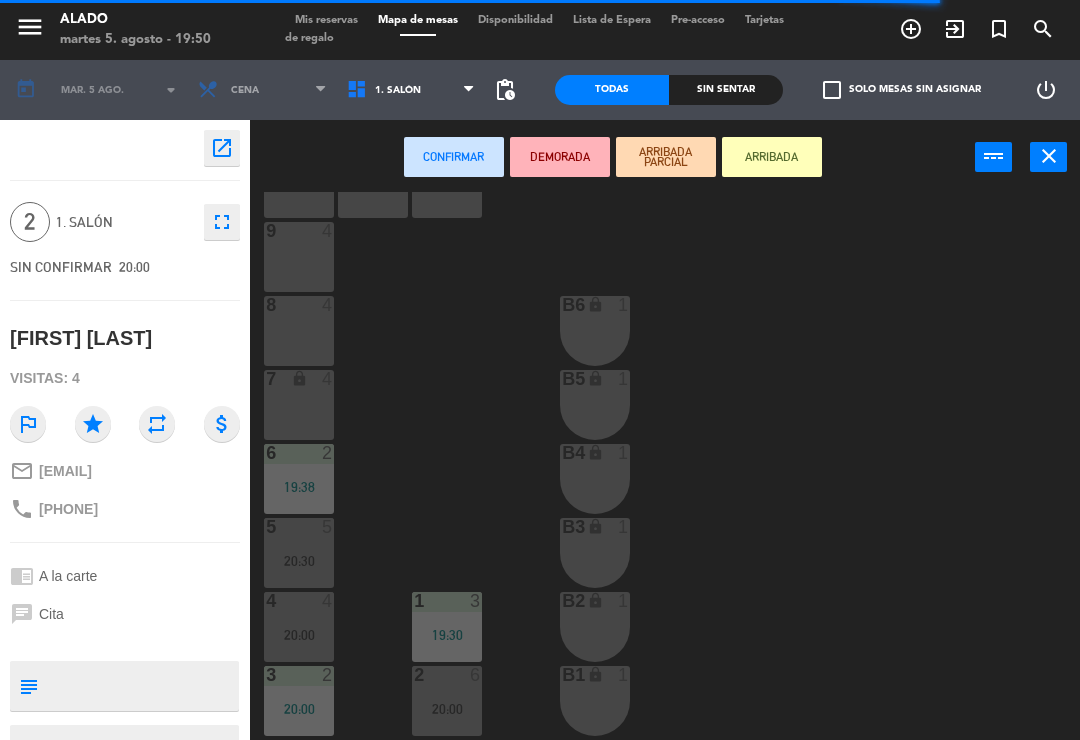 click on "1. Salón" at bounding box center (411, 90) 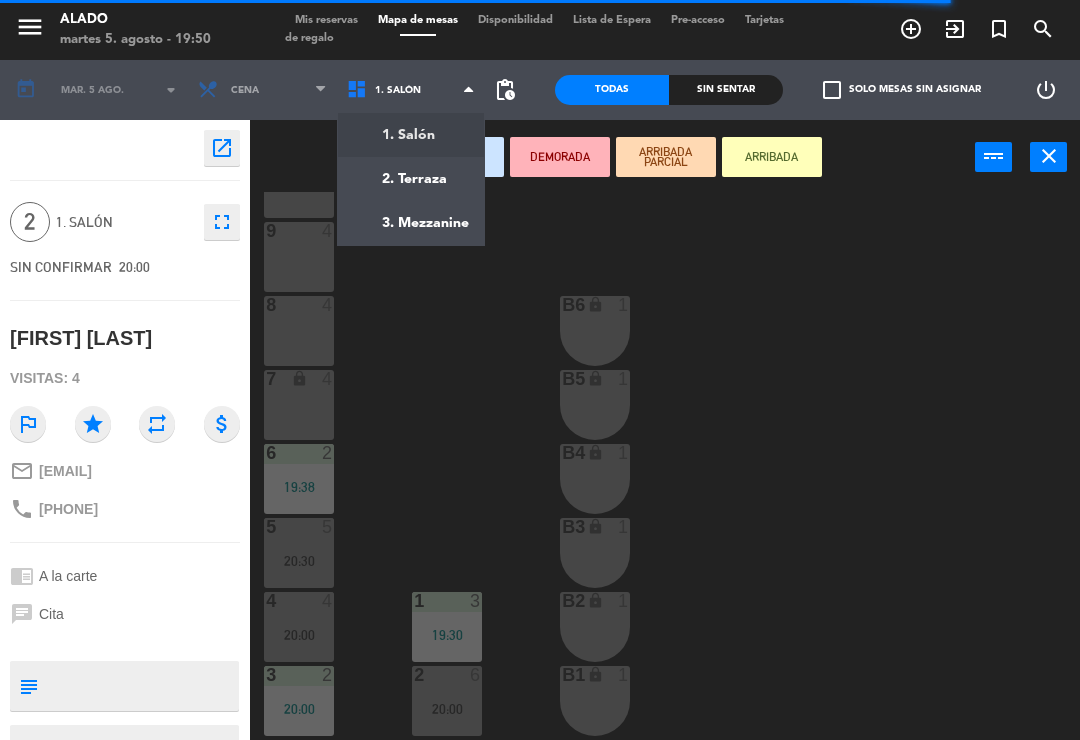 click on "menu  Alado   martes 5. agosto - 19:50   Mis reservas   Mapa de mesas   Disponibilidad   Lista de Espera   Pre-acceso   Tarjetas de regalo  add_circle_outline exit_to_app turned_in_not search today    mar. 5 ago. arrow_drop_down  Almuerzo  Cena  Cena  Almuerzo  Cena  1. Salón   2. Terraza   3. Mezzanine   1. Salón   1. Salón   2. Terraza   3. Mezzanine  pending_actions  Todas  Sin sentar  check_box_outline_blank   Solo mesas sin asignar   power_settings_new    open_in_new 2  1. Salón  fullscreen  SIN CONFIRMAR   20:00   Alina artadi  Visitas: 4 outlined_flag star repeat attach_money mail_outline alinartadi13@gmail.com phone +51989937272 chrome_reader_mode A la carte chat Cita subject                              person_pin                              Cancelar   Confirmar   DEMORADA   ARRIBADA PARCIAL   ARRIBADA  power_input close 10  2  11  2  12  2  9  4  8  4  B6 lock  1  7 lock  4  B5 lock  1  6  2   19:38  B4 lock  1  5  5   20:30  B3 lock  1  4  4   20:00  1  3   19:30  B2 lock  1  3  2   20:00  2" 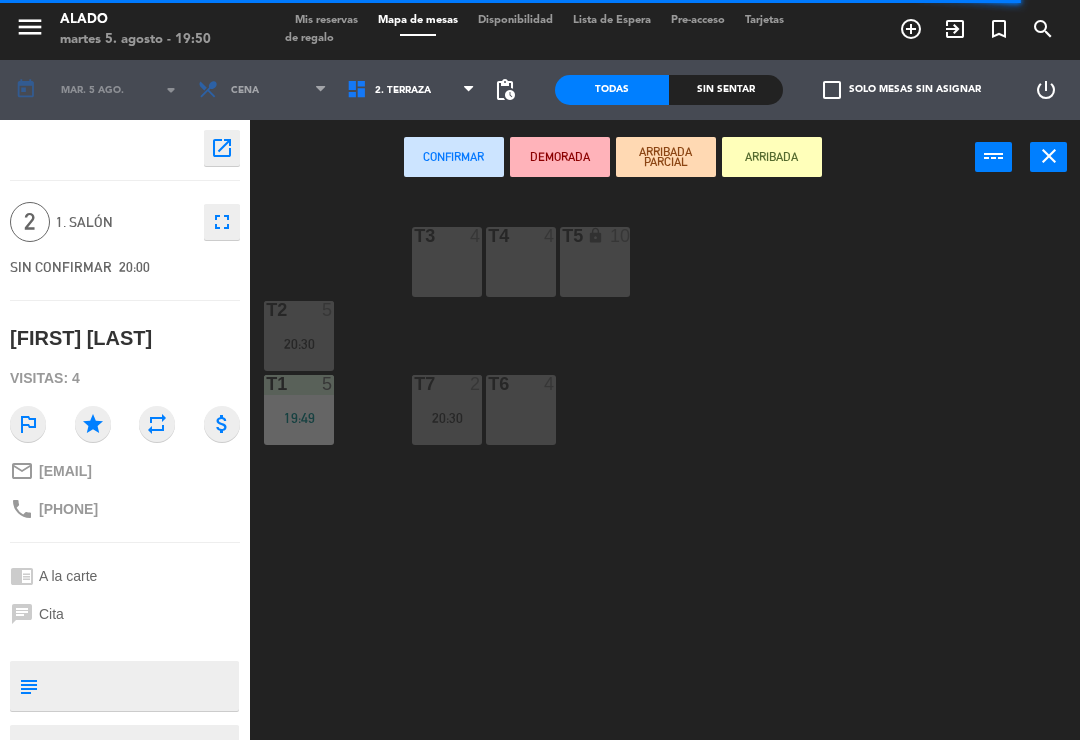 click on "T3  4" at bounding box center [447, 262] 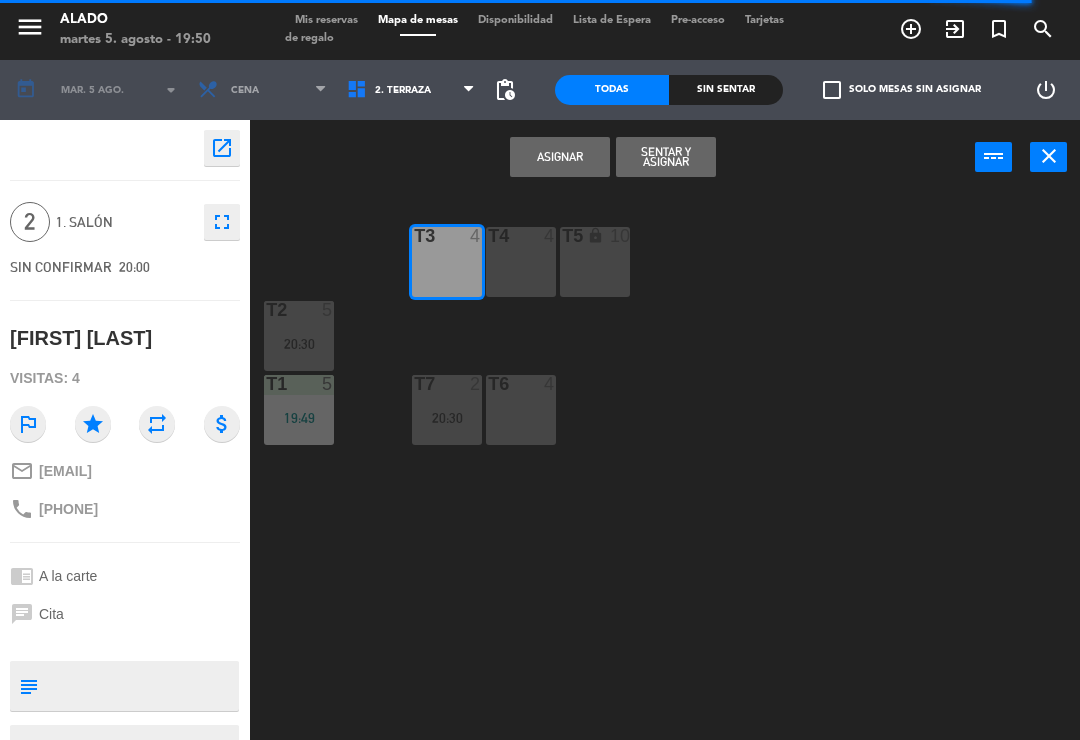click on "Asignar" at bounding box center (560, 157) 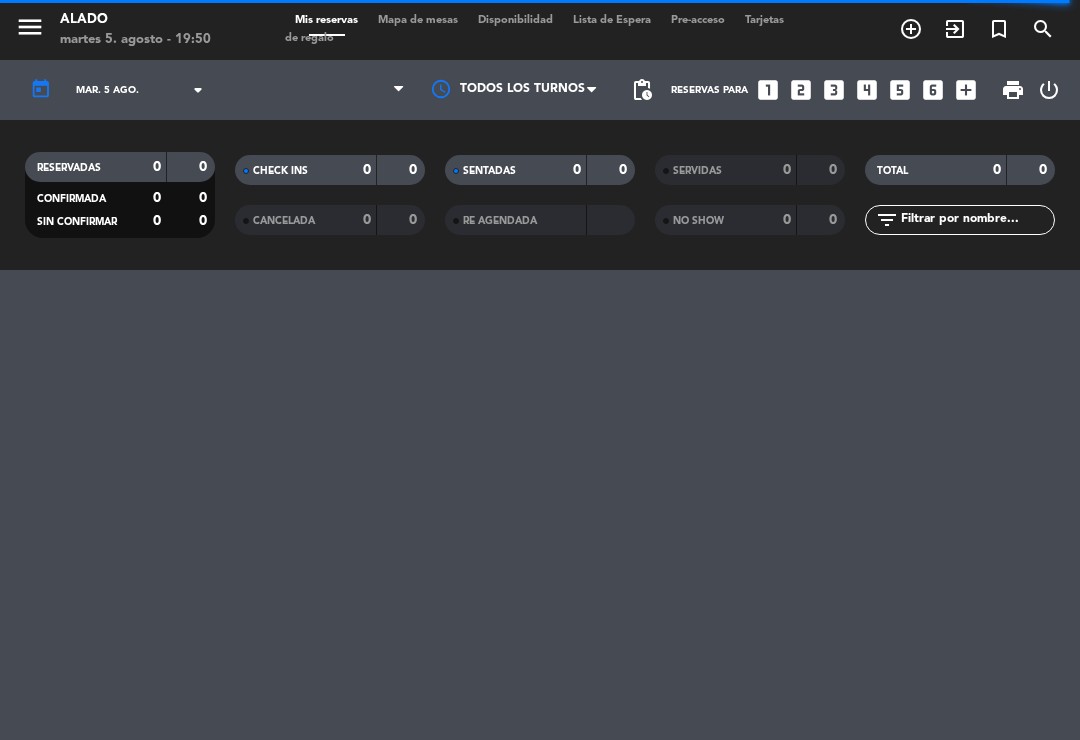scroll, scrollTop: 31, scrollLeft: 0, axis: vertical 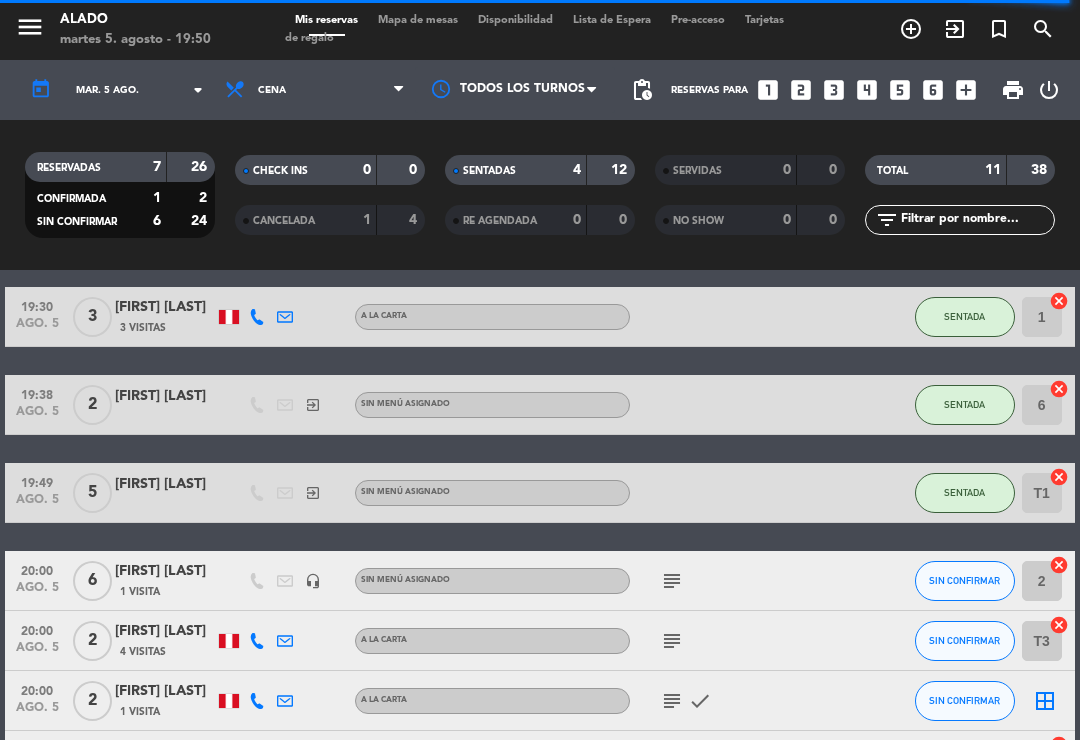 click on "subject" 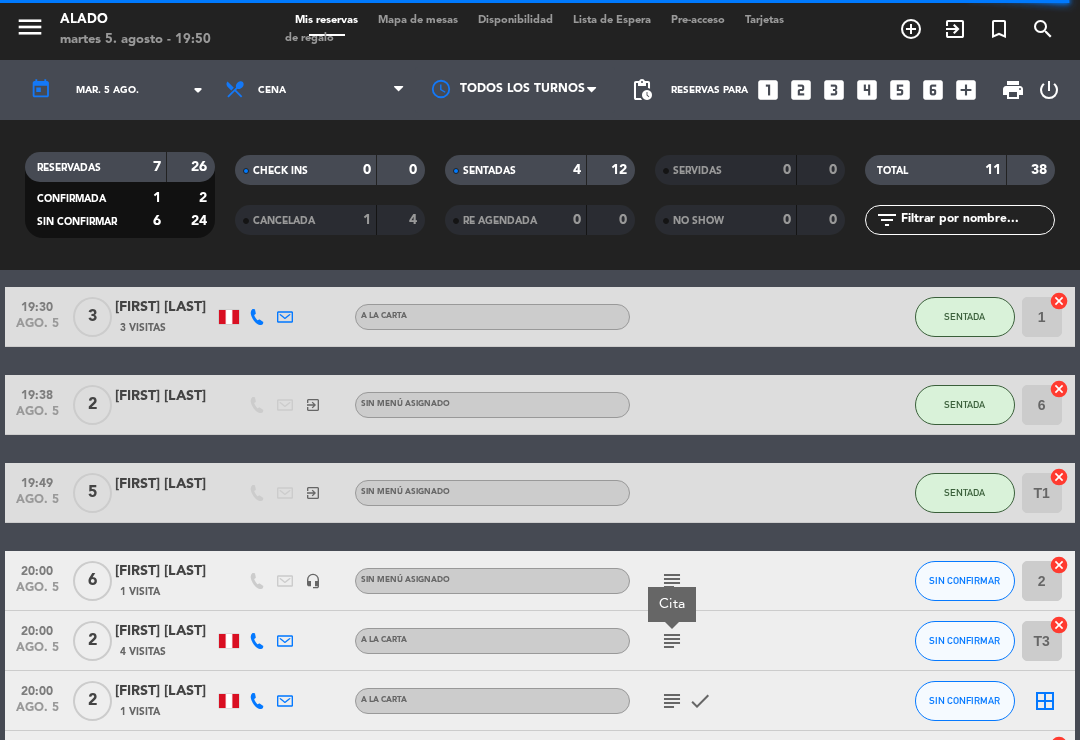 click on "subject" 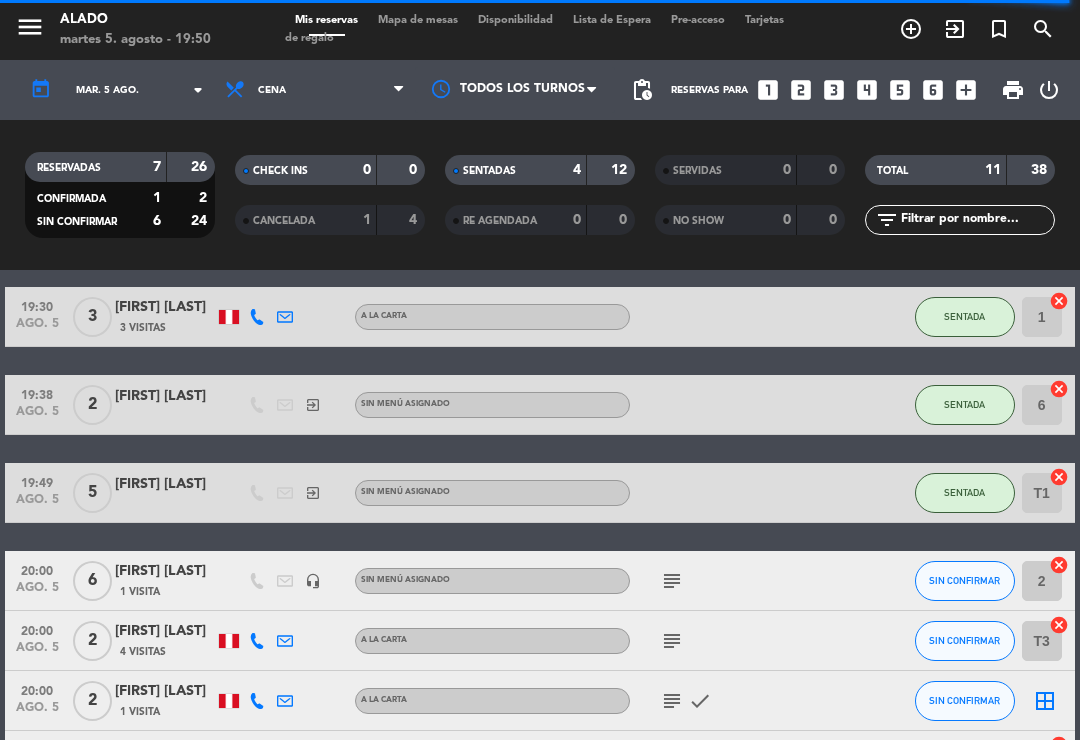 click on "subject" 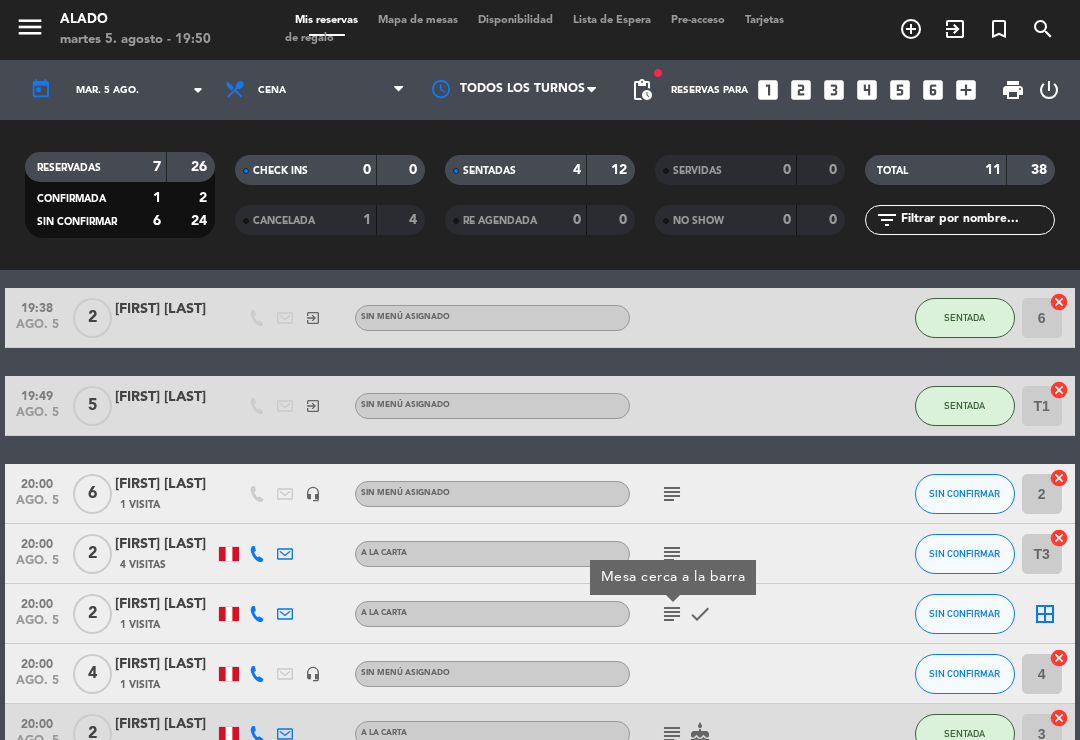 scroll, scrollTop: 173, scrollLeft: 0, axis: vertical 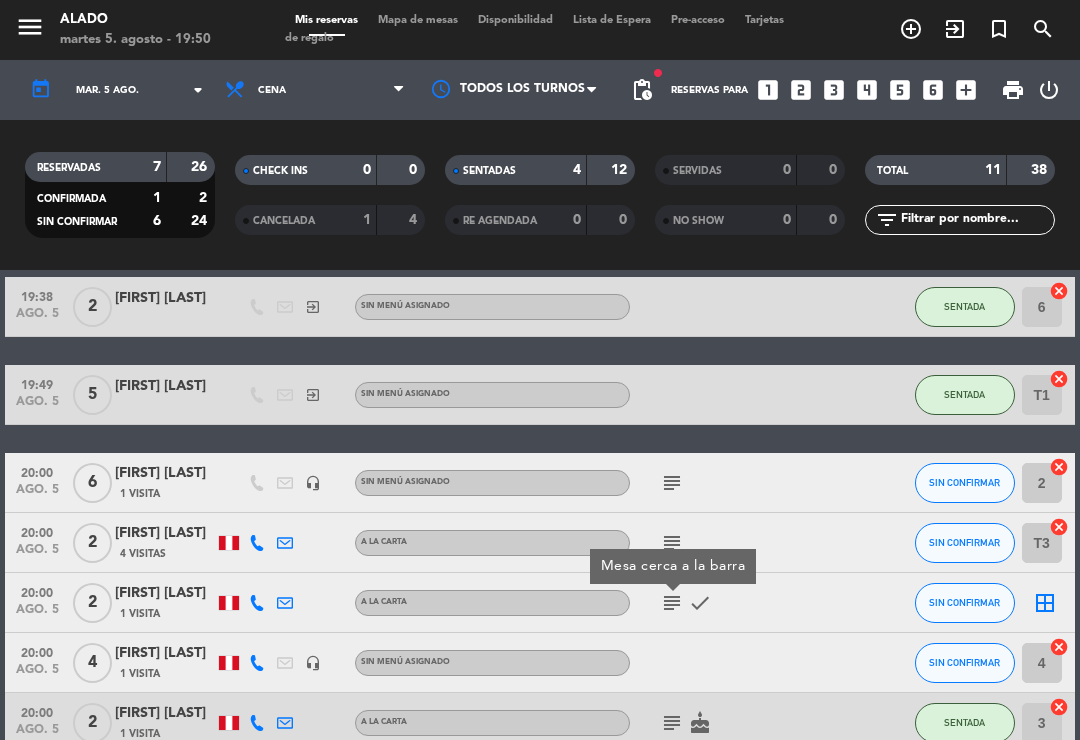 click on "border_all" 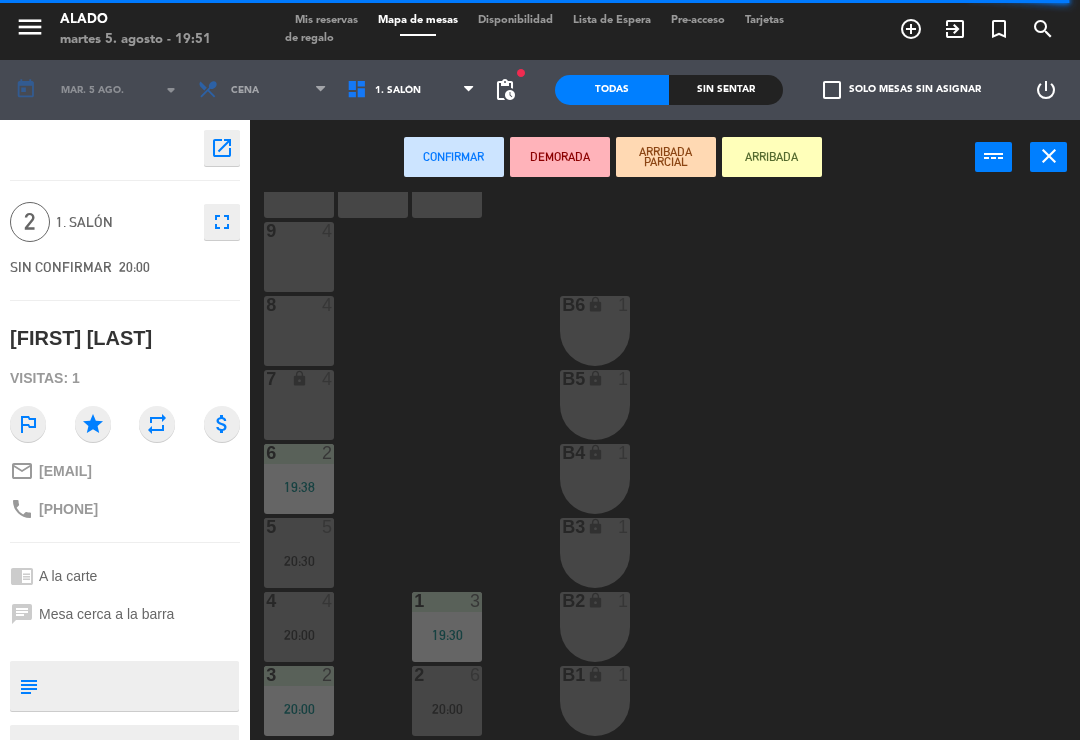 scroll, scrollTop: 79, scrollLeft: 0, axis: vertical 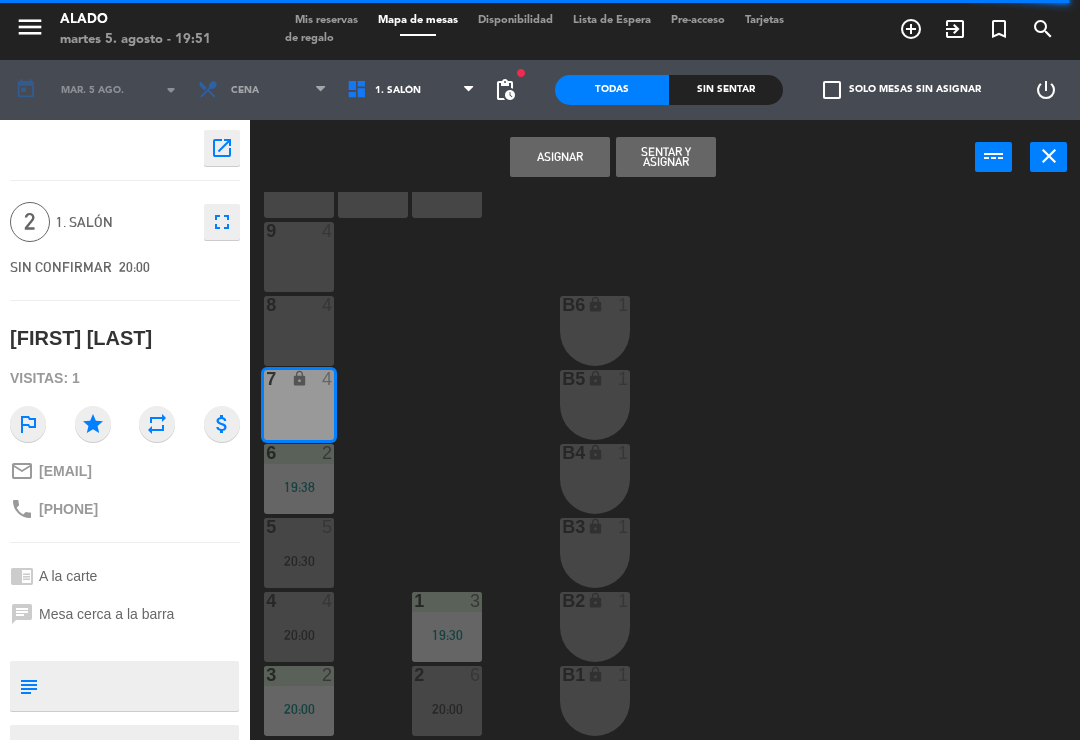 click on "Asignar" at bounding box center [560, 157] 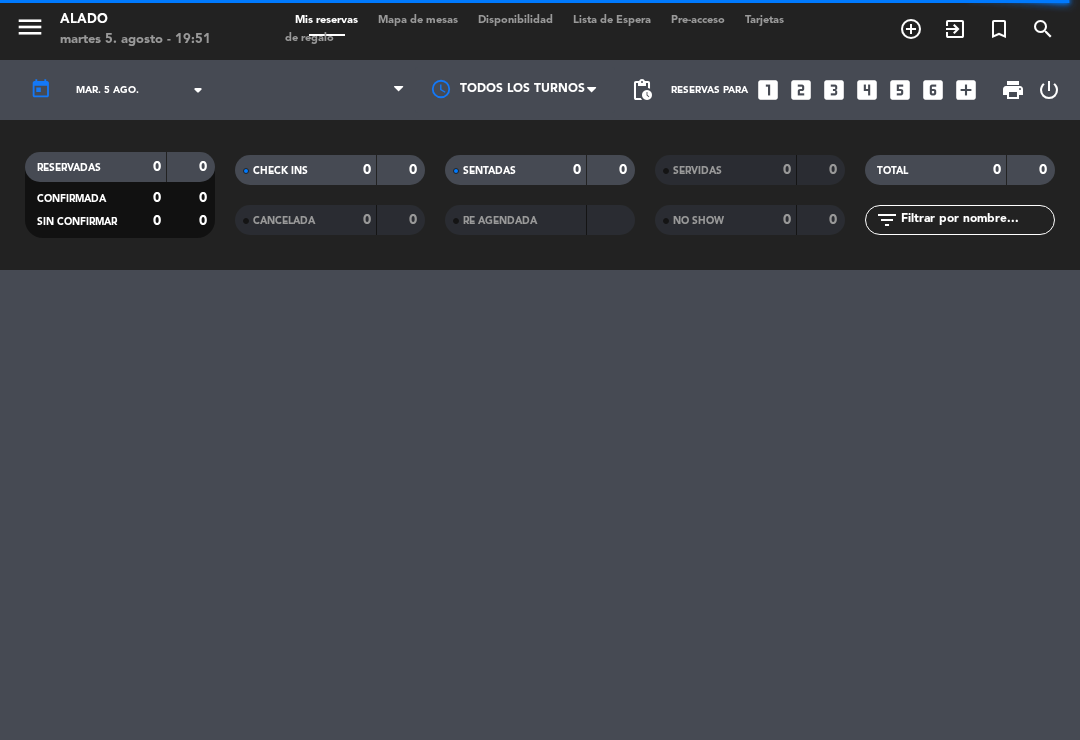 scroll, scrollTop: 31, scrollLeft: 0, axis: vertical 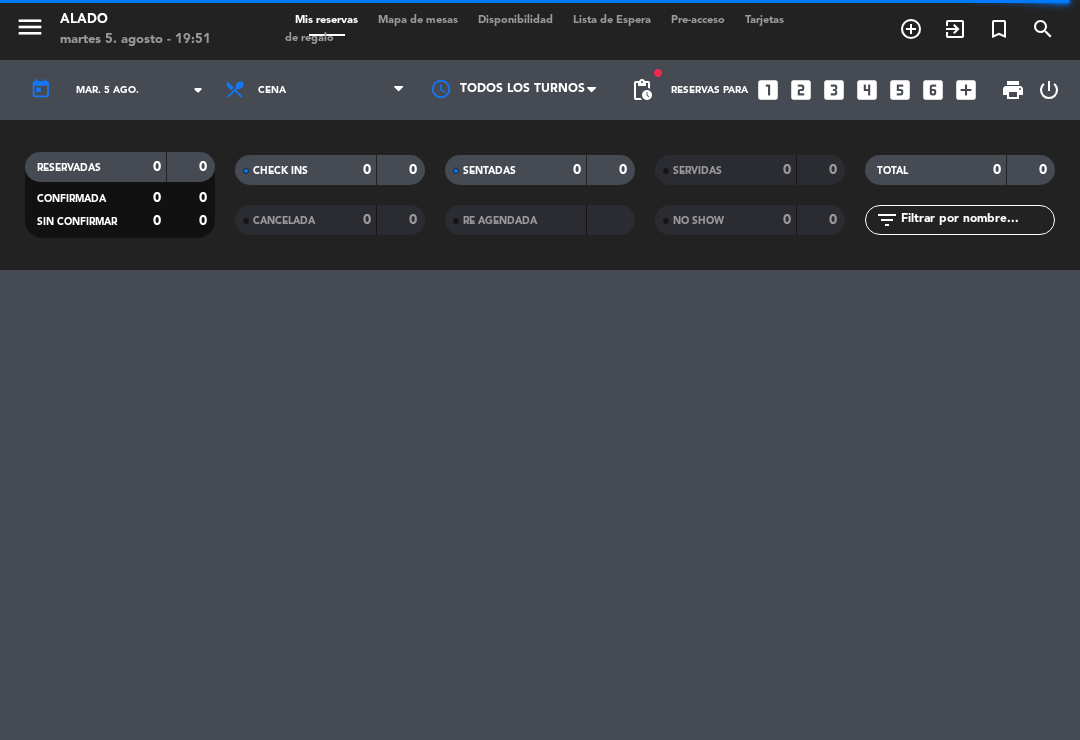 click on "menu  Alado   martes 5. agosto - 19:51   Mis reservas   Mapa de mesas   Disponibilidad   Lista de Espera   Pre-acceso   Tarjetas de regalo  add_circle_outline exit_to_app turned_in_not search today    mar. 5 ago. arrow_drop_down  Todos los servicios  Almuerzo  Cena  Cena  Todos los servicios  Almuerzo  Cena Todos los turnos fiber_manual_record pending_actions  Reservas para   looks_one   looks_two   looks_3   looks_4   looks_5   looks_6   add_box  print  power_settings_new   RESERVADAS   0   0   CONFIRMADA   0   0   SIN CONFIRMAR   0   0   CHECK INS   0   0   CANCELADA   0   0   SENTADAS   0   0   RE AGENDADA         SERVIDAS   0   0   NO SHOW   0   0   TOTAL   0   0  filter_list" at bounding box center (540, 370) 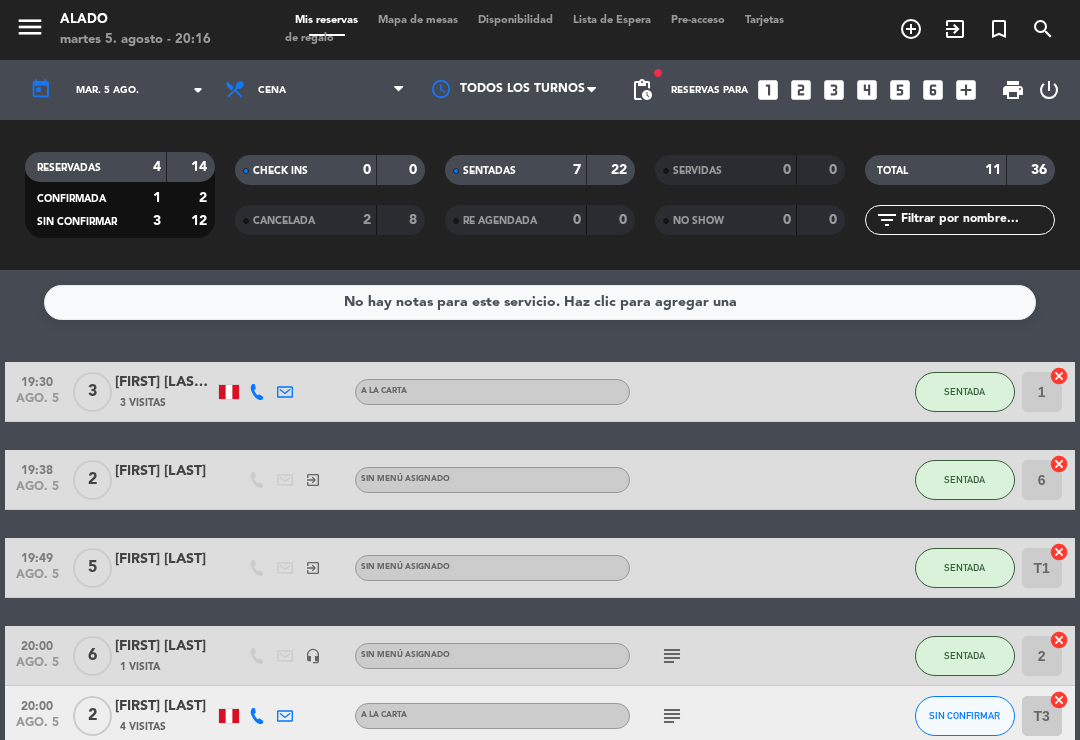 scroll, scrollTop: 0, scrollLeft: 0, axis: both 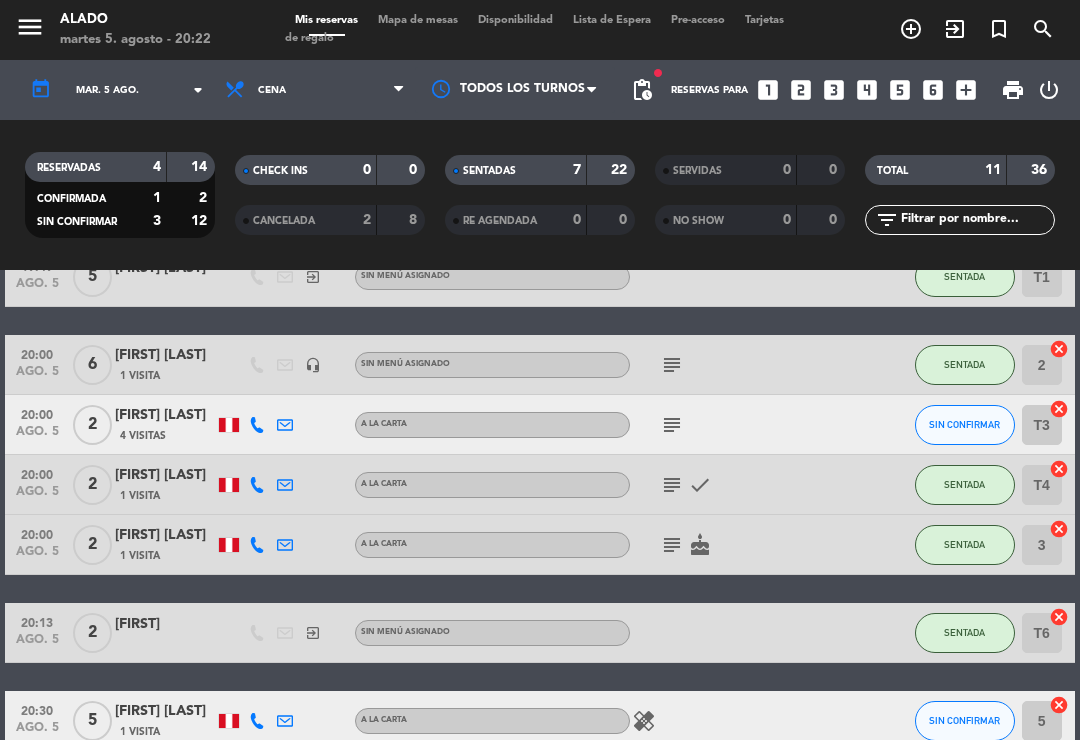click on "subject" 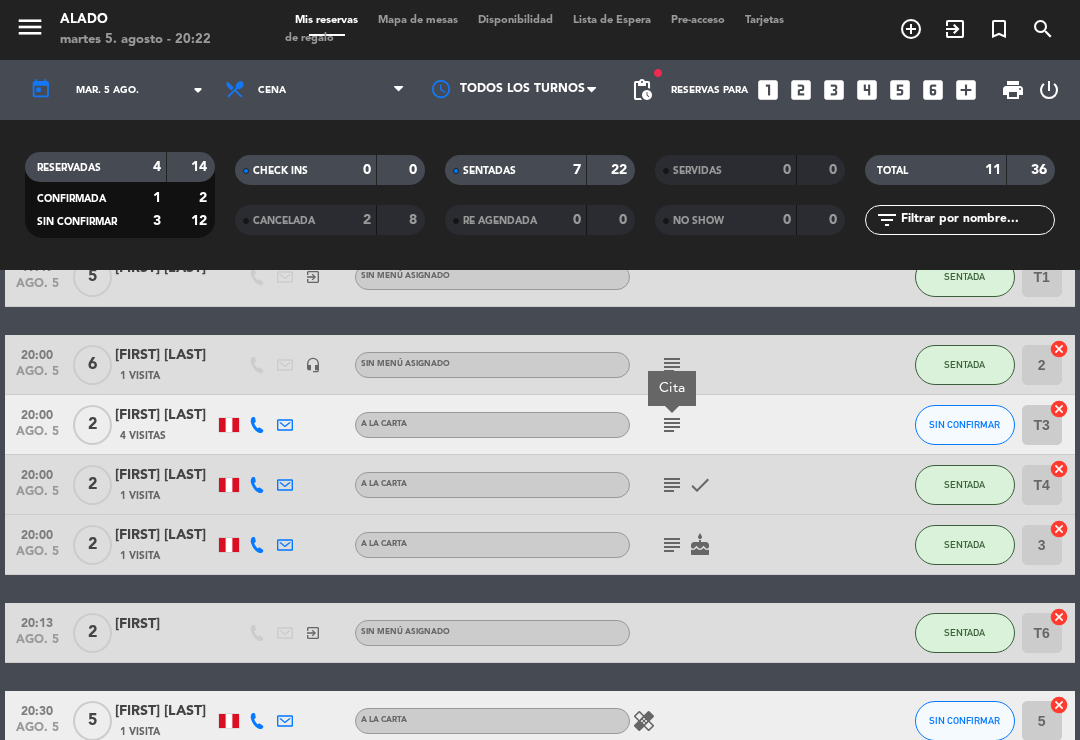 click on "subject" 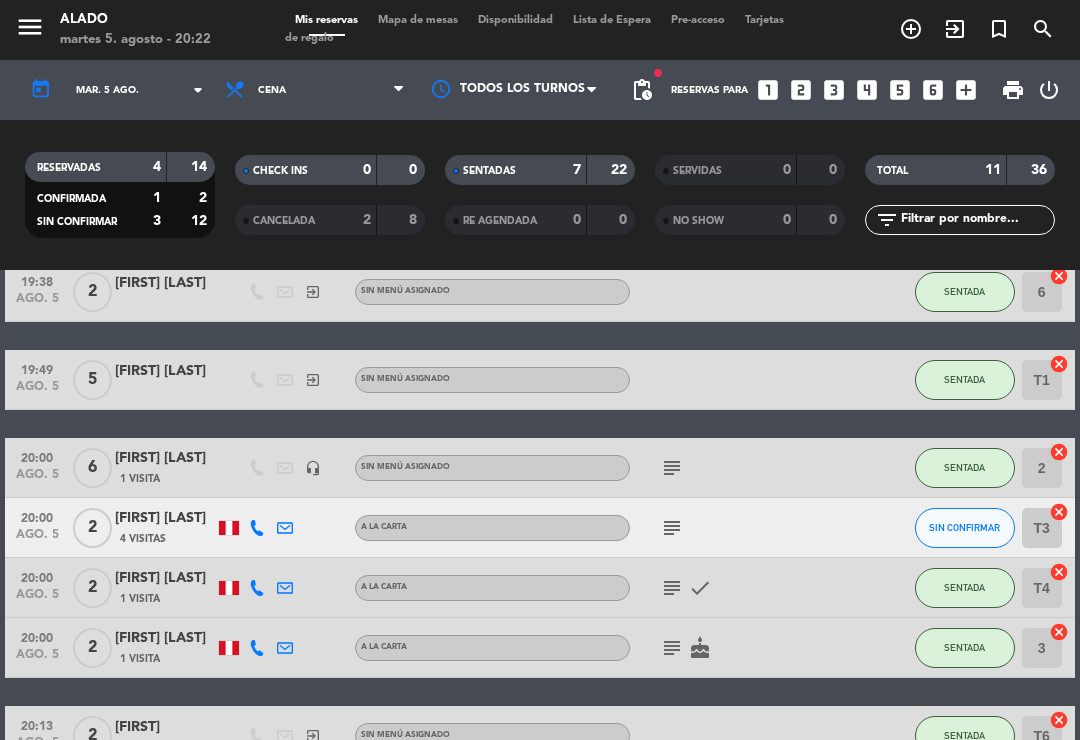 scroll, scrollTop: 191, scrollLeft: 0, axis: vertical 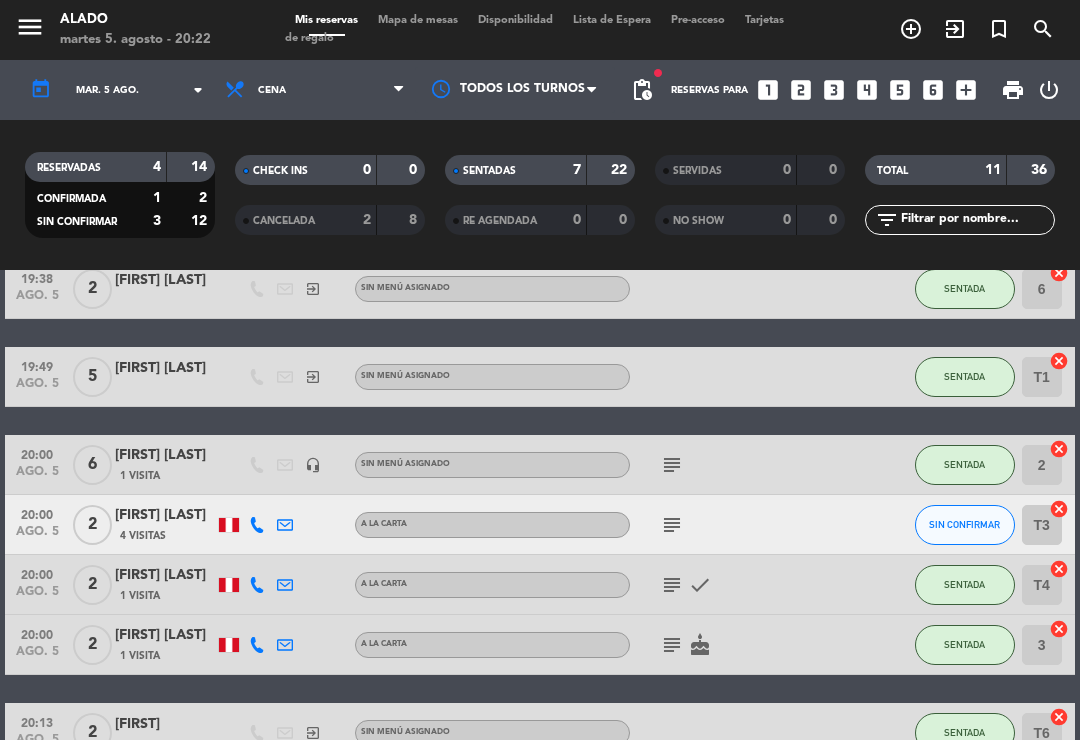click on "[FIRST] [LAST]" 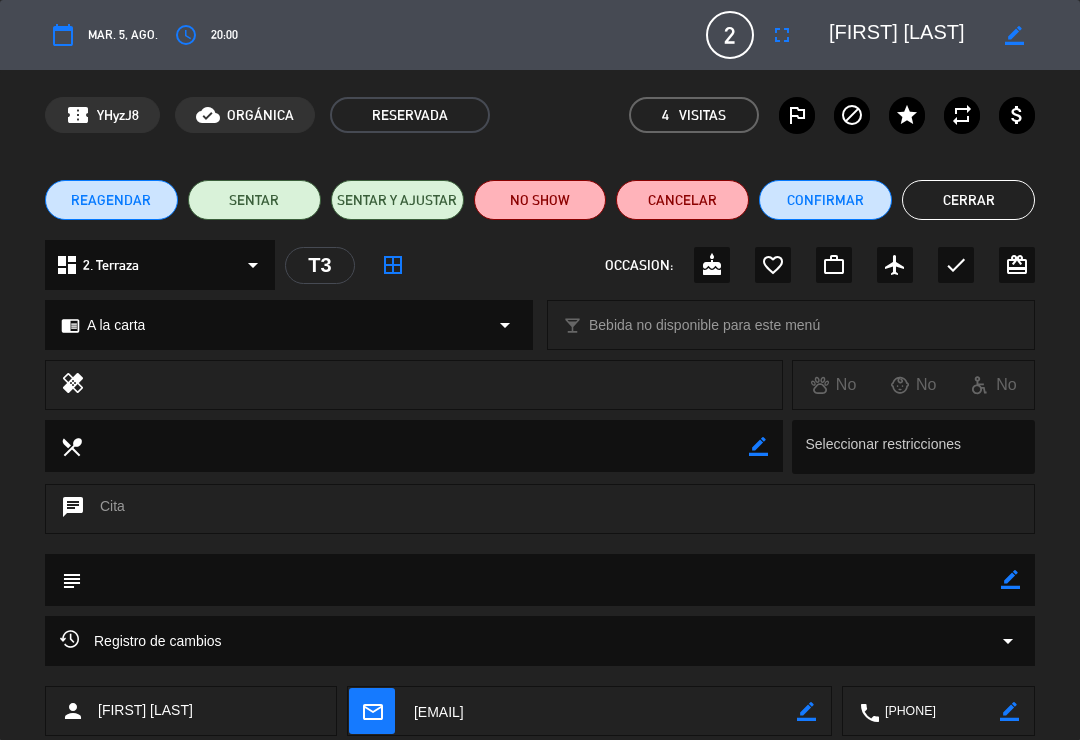 click on "NO SHOW" 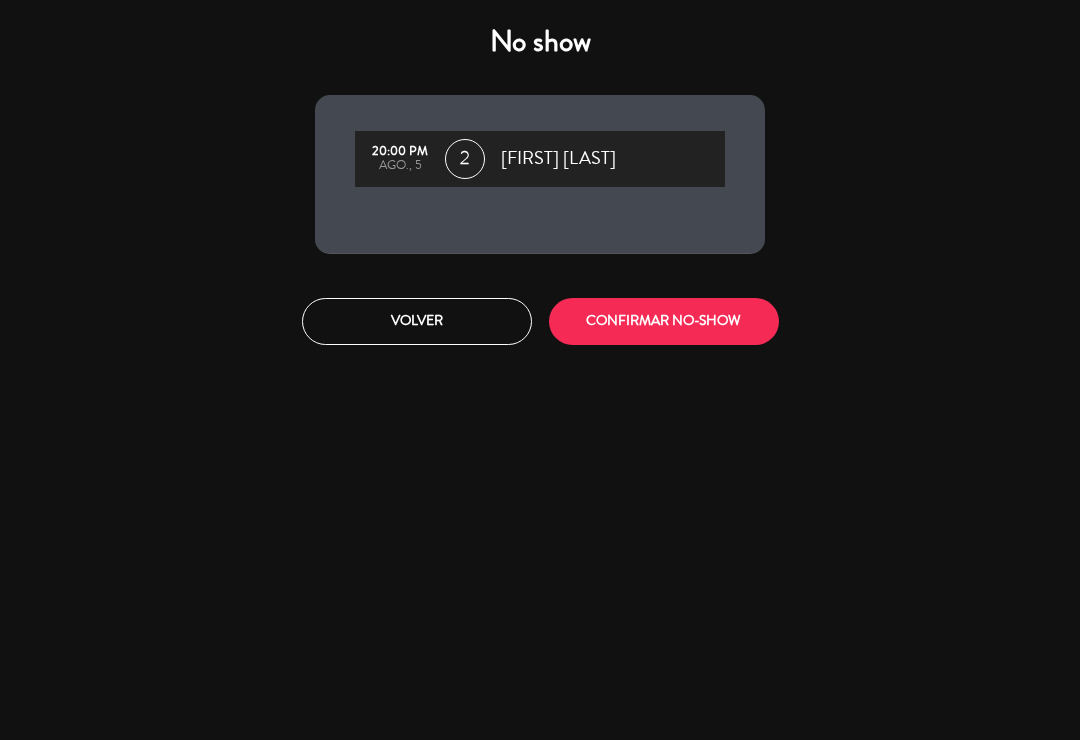 click on "CONFIRMAR NO-SHOW" 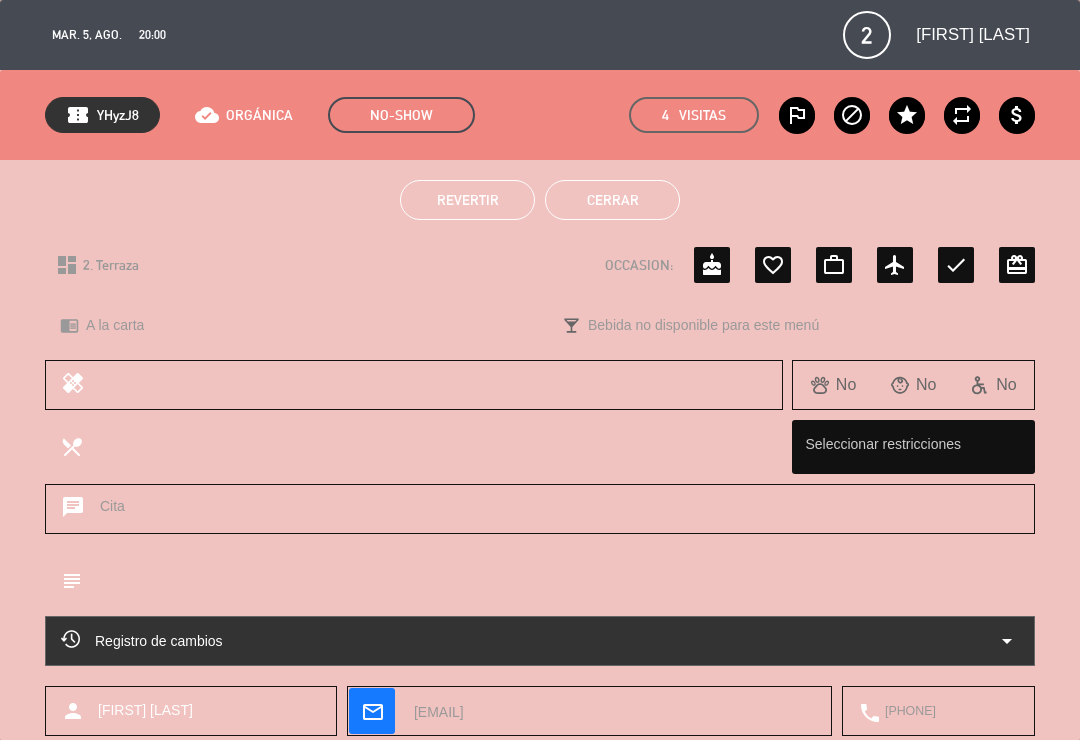 click on "Cerrar" 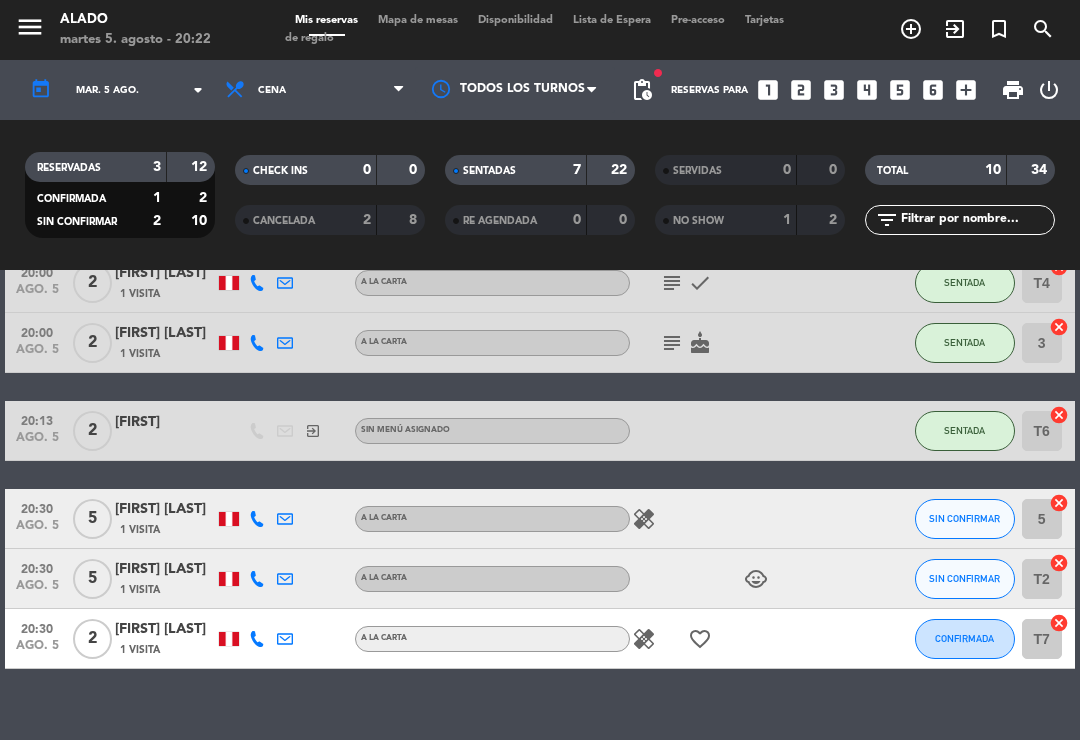 scroll, scrollTop: 431, scrollLeft: 0, axis: vertical 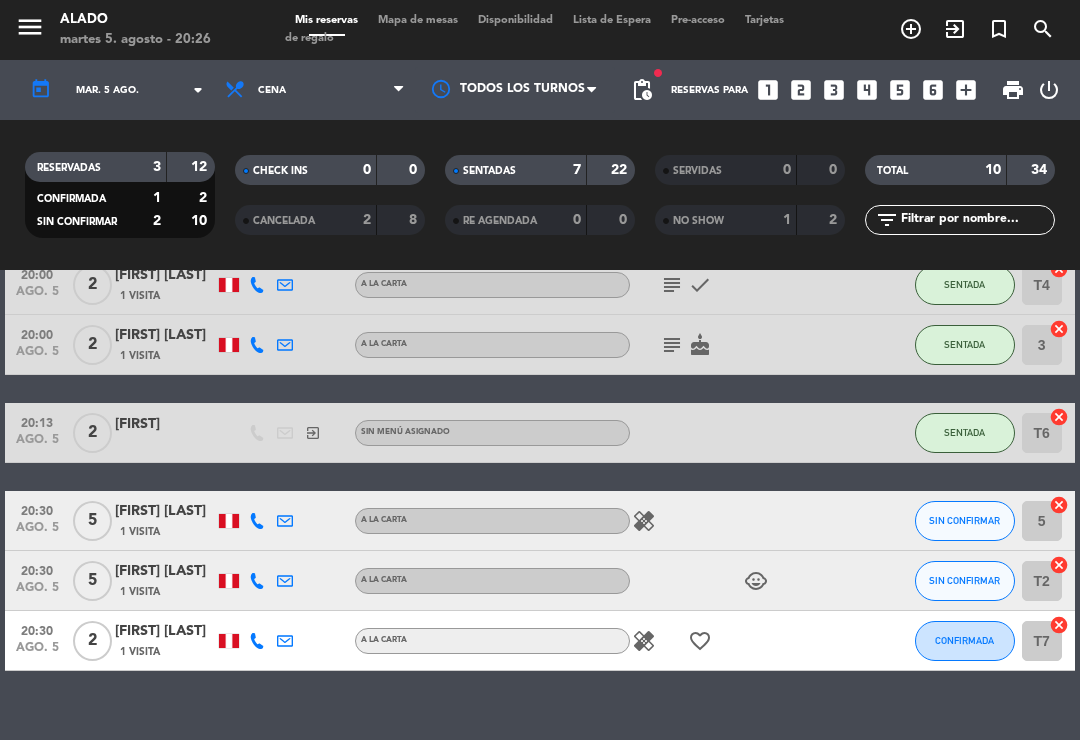 click on "[FIRST] [LAST]" 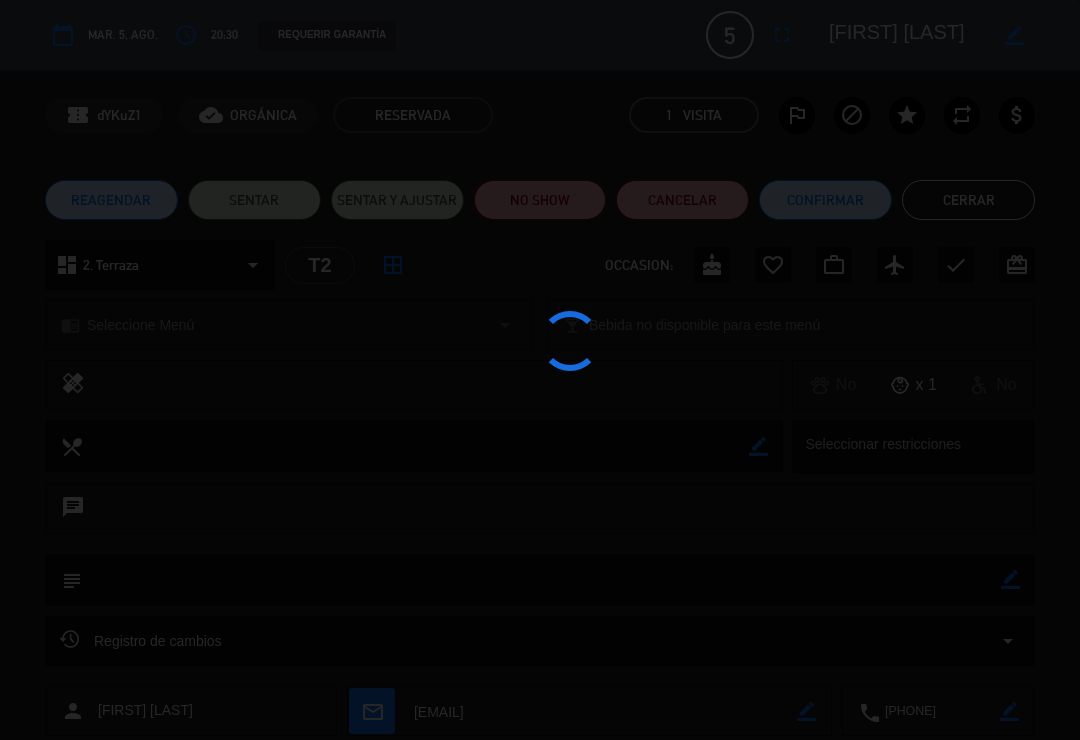 click 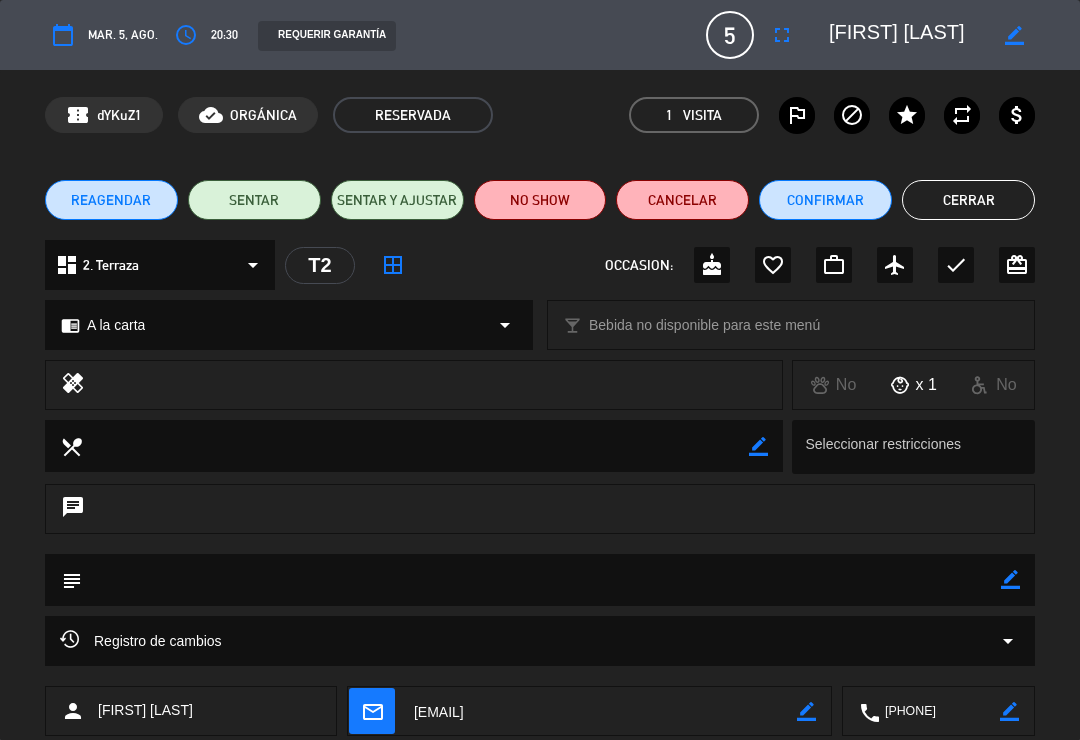 click on "SENTAR" 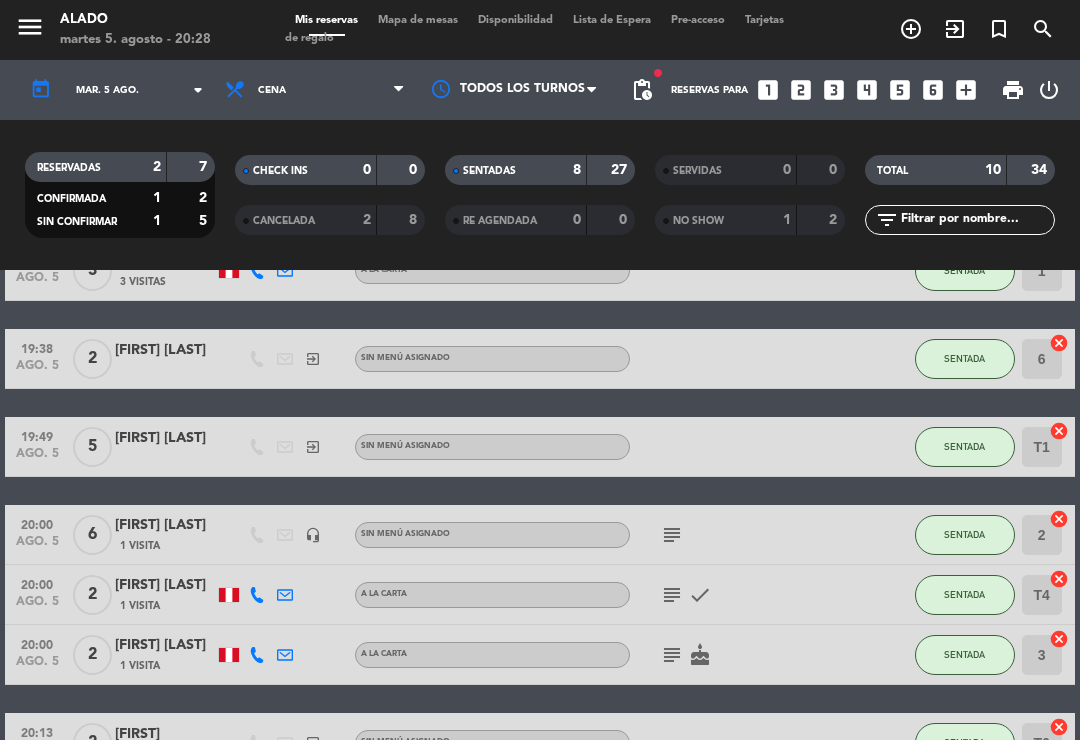 click on "NO SHOW" 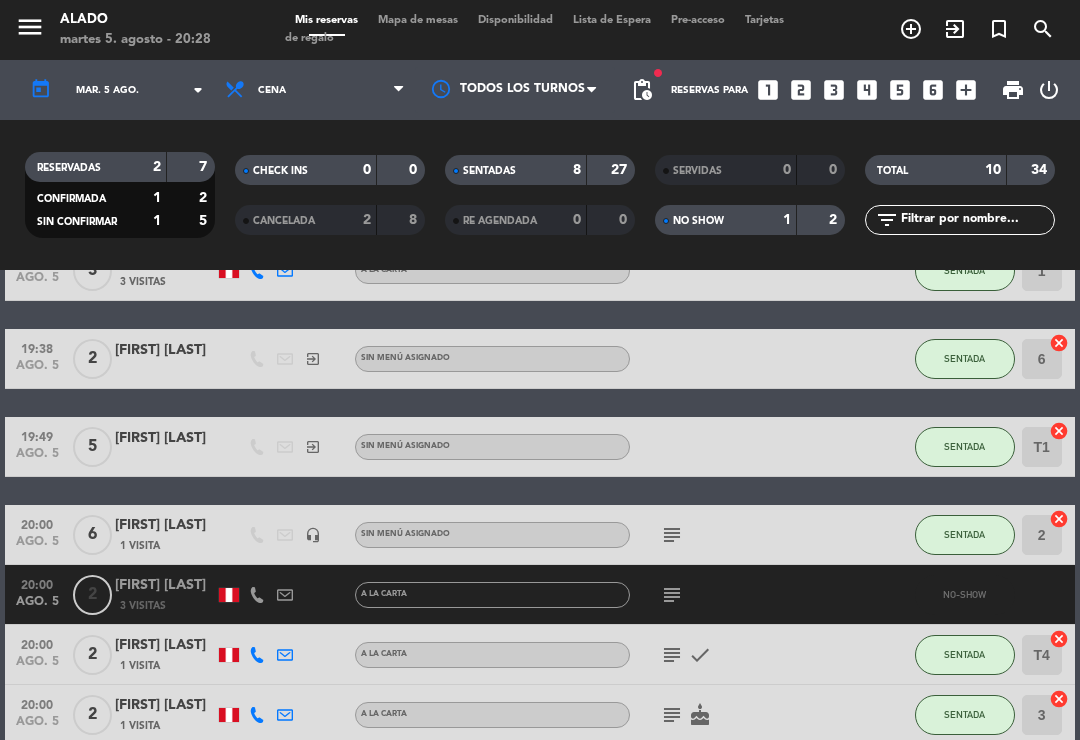 click on "3 Visitas" 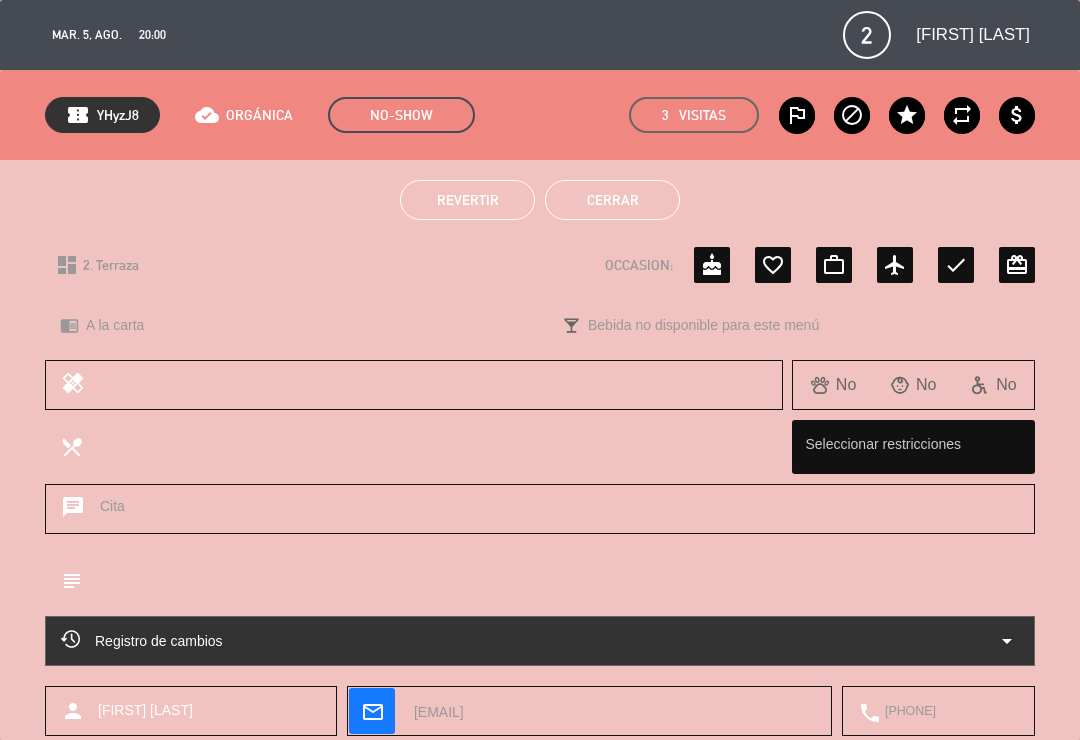 click on "Revertir" 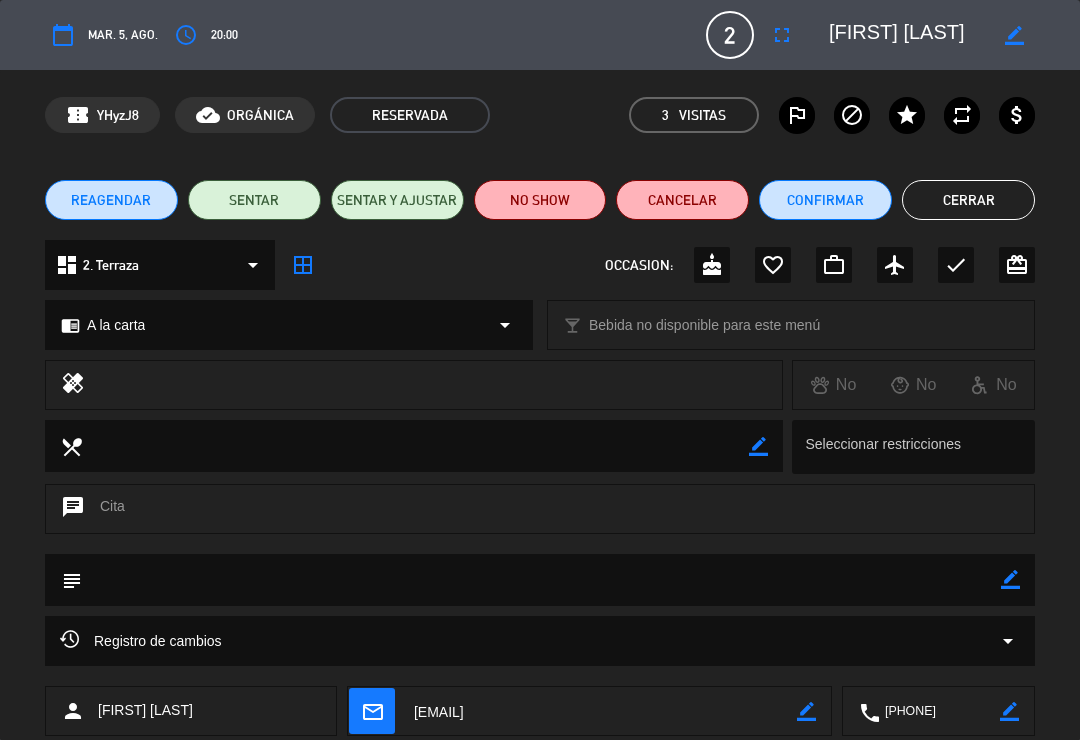 click on "Cerrar" 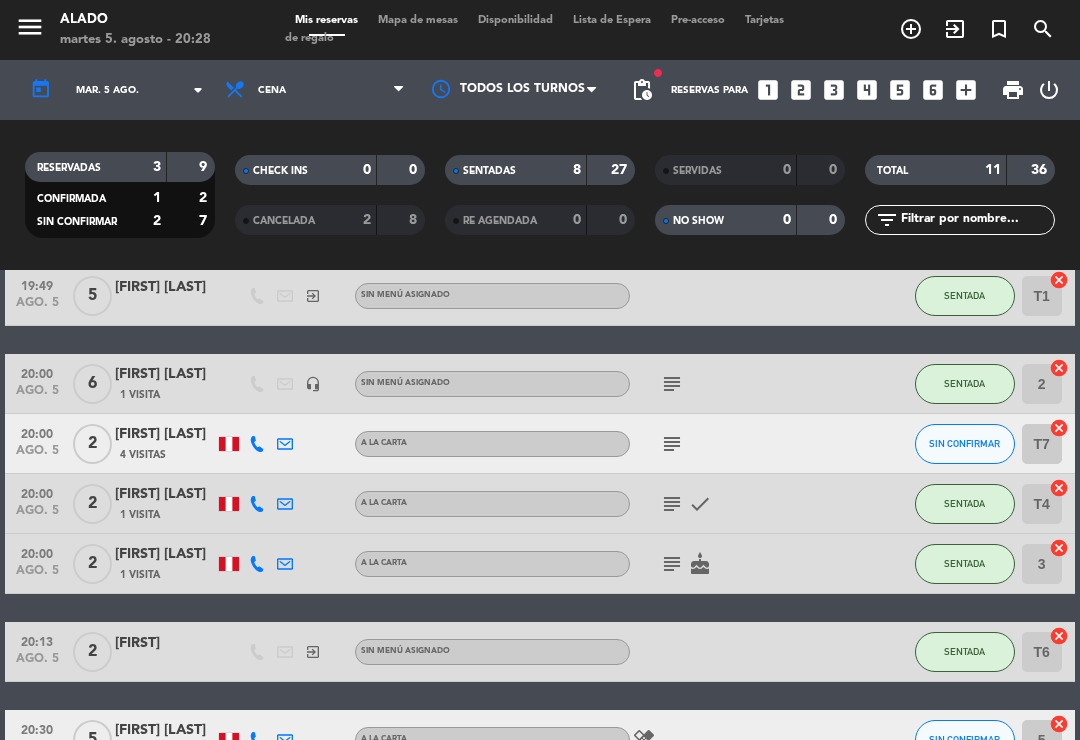 scroll, scrollTop: 281, scrollLeft: 0, axis: vertical 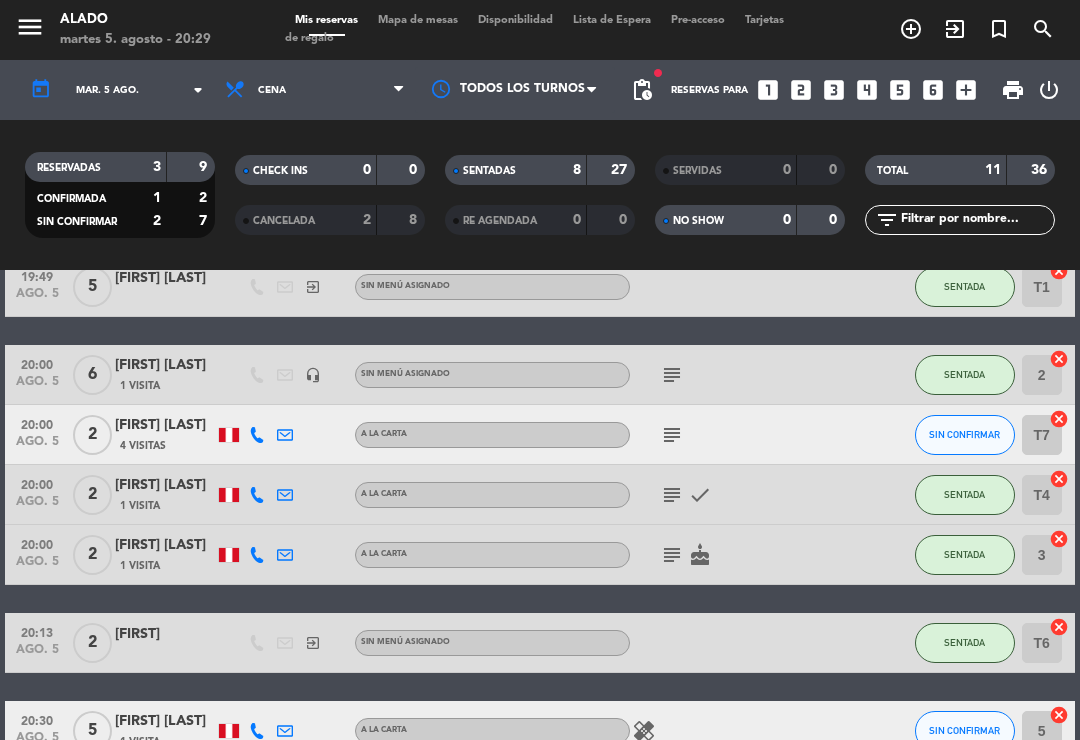 click on "[FIRST] [LAST]" 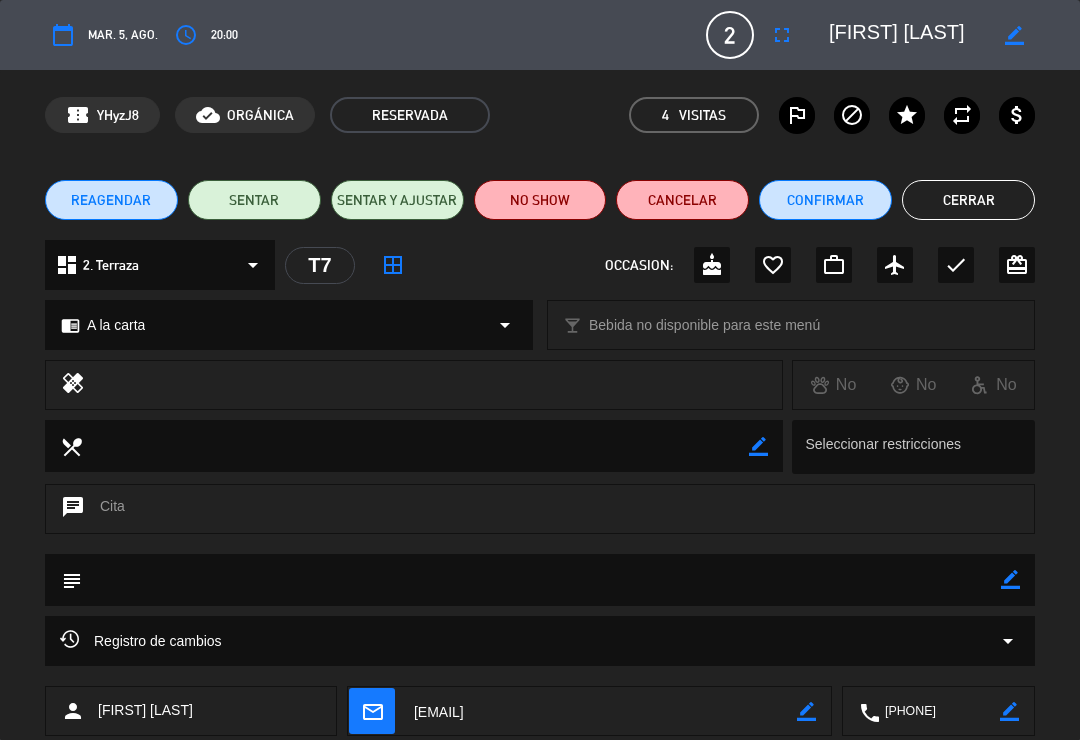 click on "SENTAR" 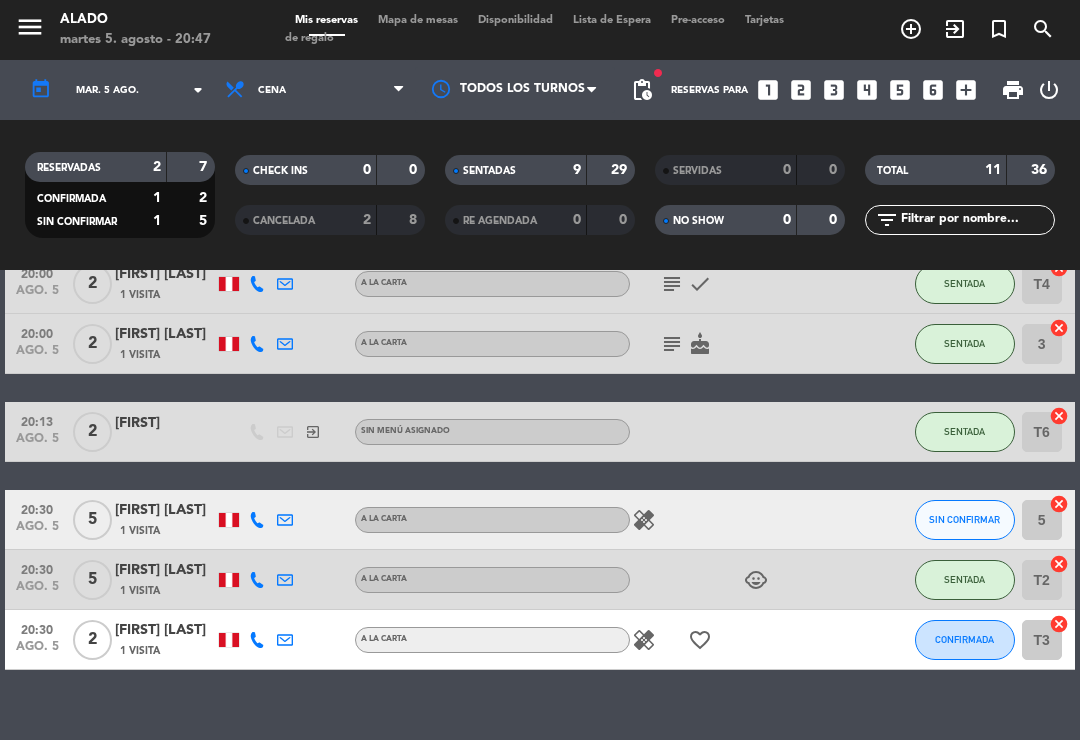 scroll, scrollTop: 491, scrollLeft: 0, axis: vertical 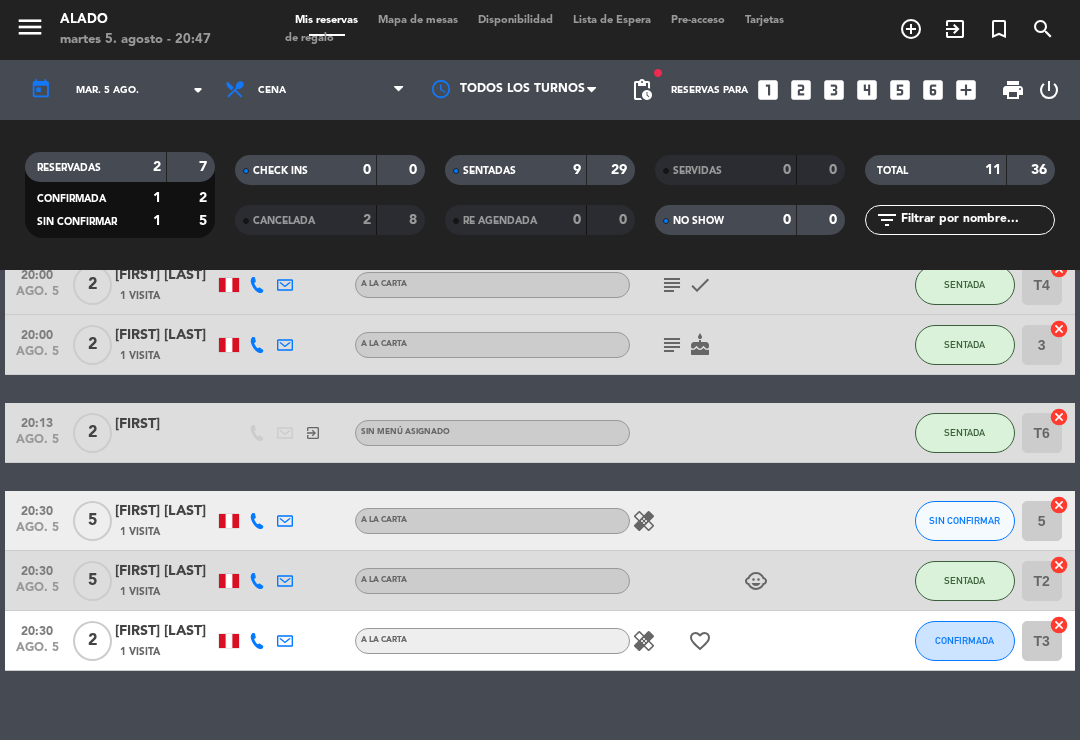 click on "healing" 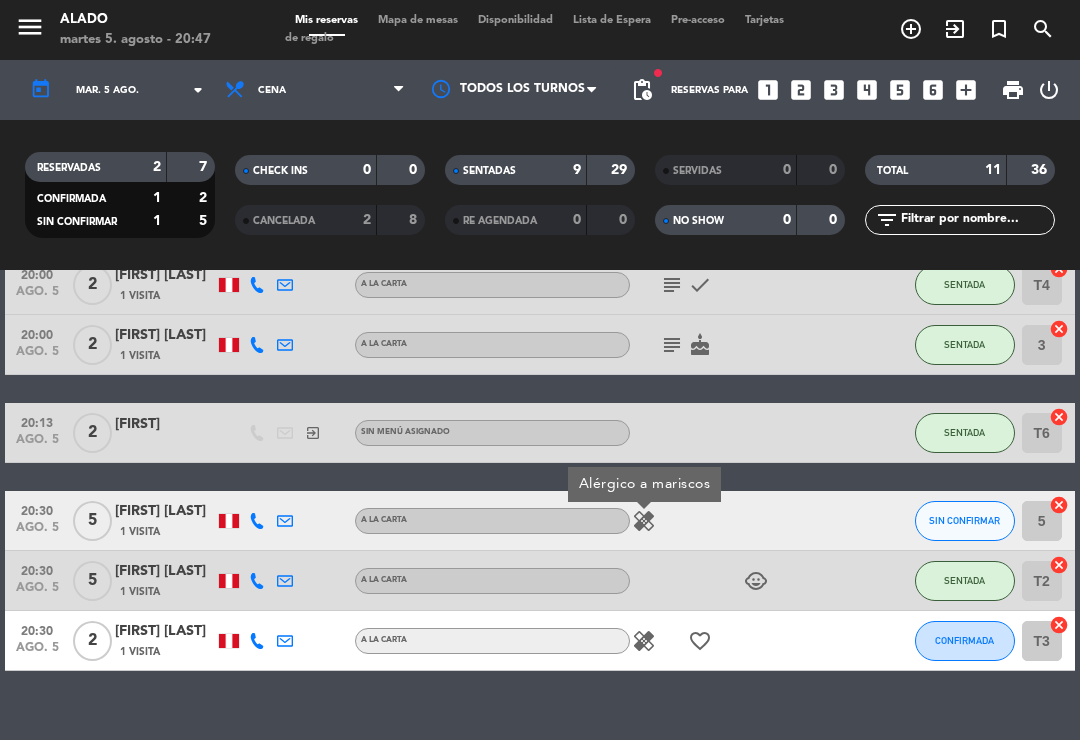 click on "No hay notas para este servicio. Haz clic para agregar una [TIME] [MONTH]. [NUMBER] [FIRST] [LAST] [NUMBER] Visitas A la carta SENTADA 1 cancel [TIME] [MONTH]. [NUMBER] [FIRST] [LAST] exit_to_app Sin menú asignado SENTADA 6 cancel [TIME] [MONTH]. [NUMBER] [FIRST] [LAST] exit_to_app Sin menú asignado SENTADA T1 cancel [TIME] [MONTH]. [NUMBER] [FIRST] [LAST] [NUMBER] Visita headset_mic Sin menú asignado subject SENTADA 2 cancel [TIME] [MONTH]. [NUMBER] [FIRST] [LAST] [NUMBER] Visitas A la carta subject SENTADA T7 cancel [TIME] [MONTH]. [NUMBER] [FIRST] [LAST] [NUMBER] Visita A la carta subject check SENTADA T4 cancel [TIME] [MONTH]. [NUMBER] [FIRST] [LAST] [NUMBER] Visita A la carta subject cake SENTADA 3 cancel [TIME] [MONTH]. [NUMBER] [FIRST] exit_to_app Sin menú asignado SENTADA T6 cancel [TIME] [MONTH]. [NUMBER] [FIRST] [LAST] [NUMBER] Visita A la carta healing Alérgico a mariscos SIN CONFIRMAR 5 cancel [TIME] [MONTH]. [NUMBER] [FIRST] [LAST] [NUMBER] Visita A la carta child_care SENTADA T2 [TIME]" 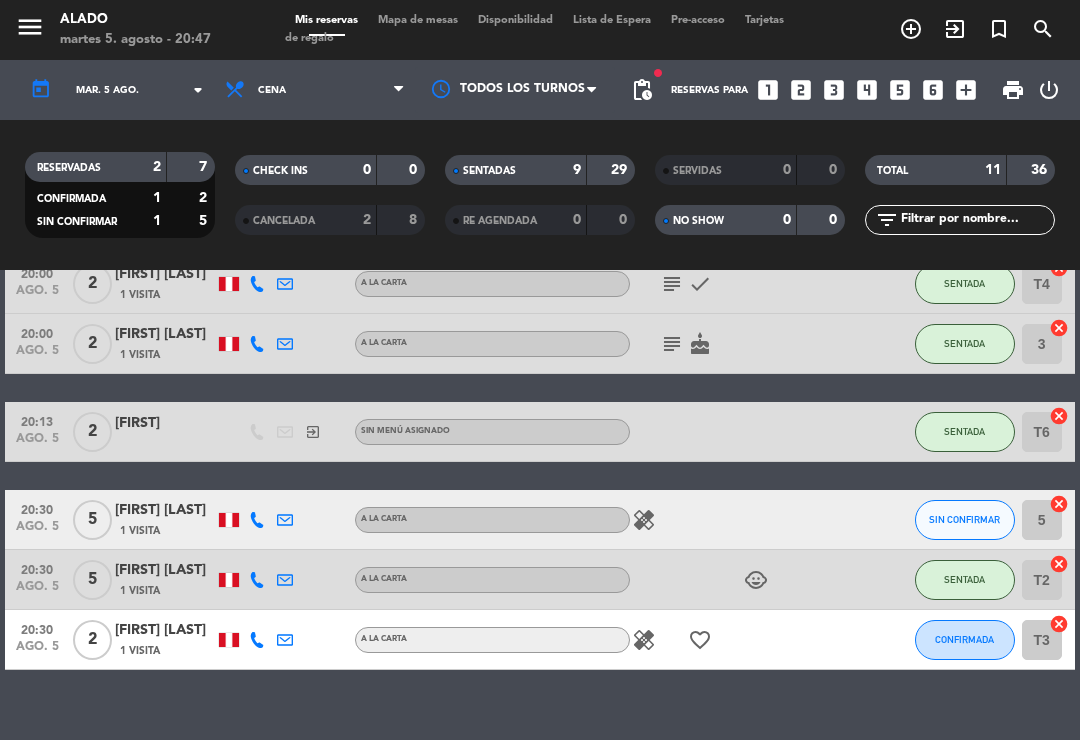 scroll, scrollTop: 491, scrollLeft: 0, axis: vertical 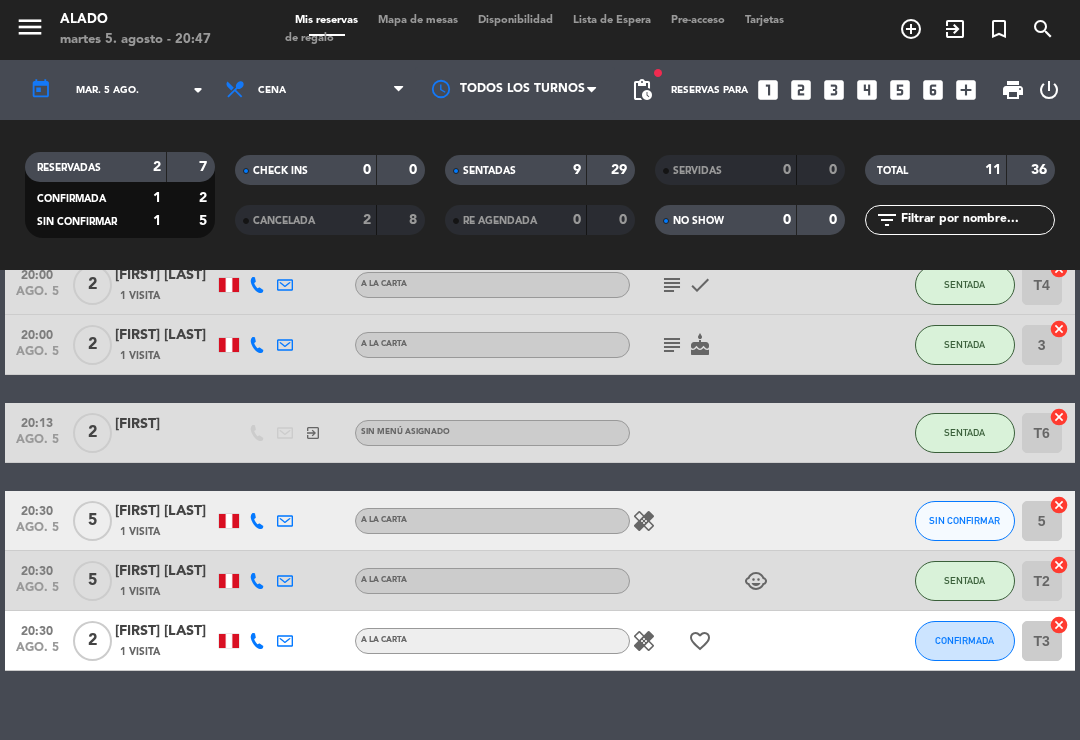 click on "child_care" 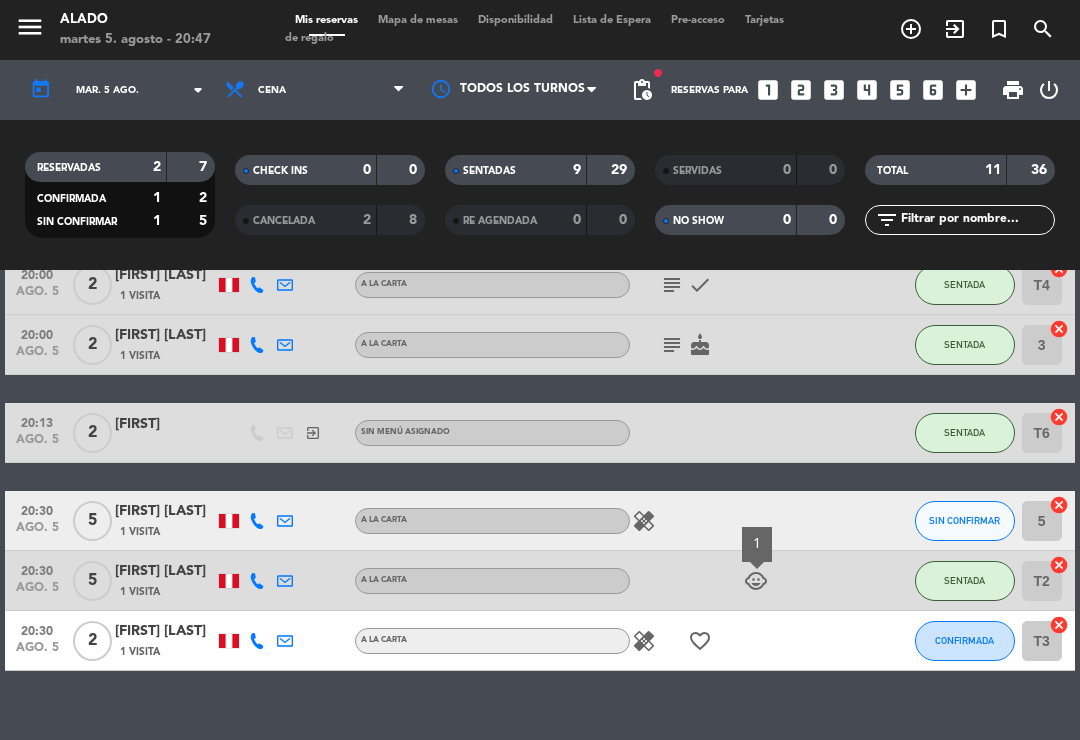 click on "child_care" 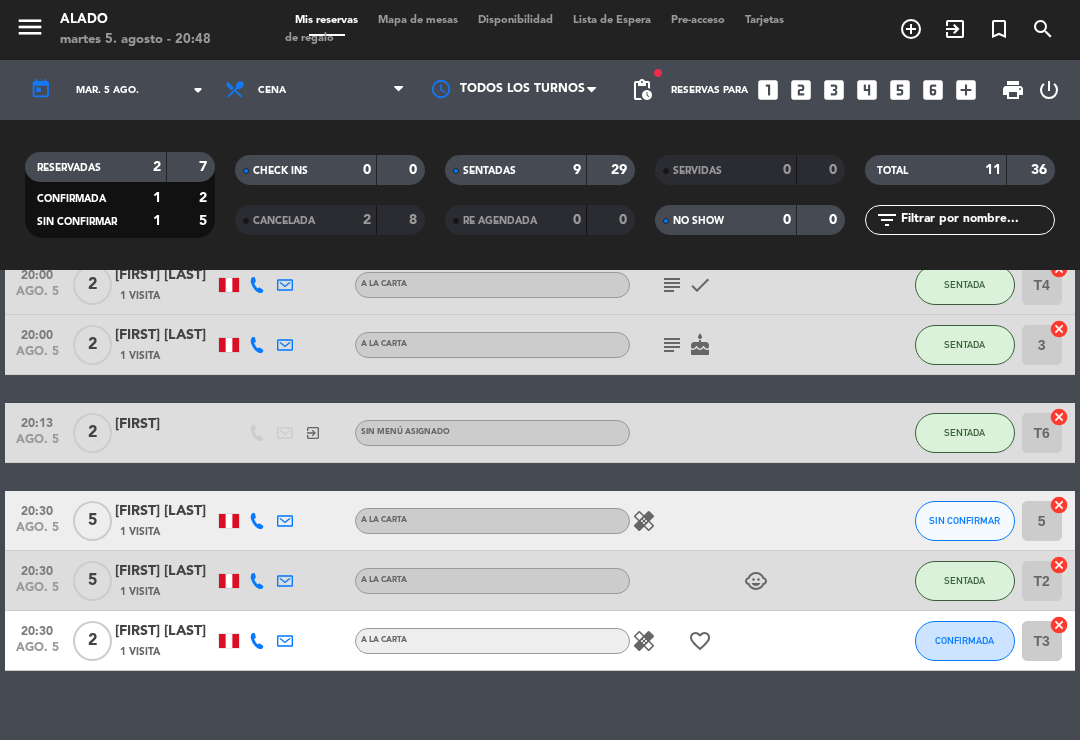 click on "Mapa de mesas" at bounding box center [418, 20] 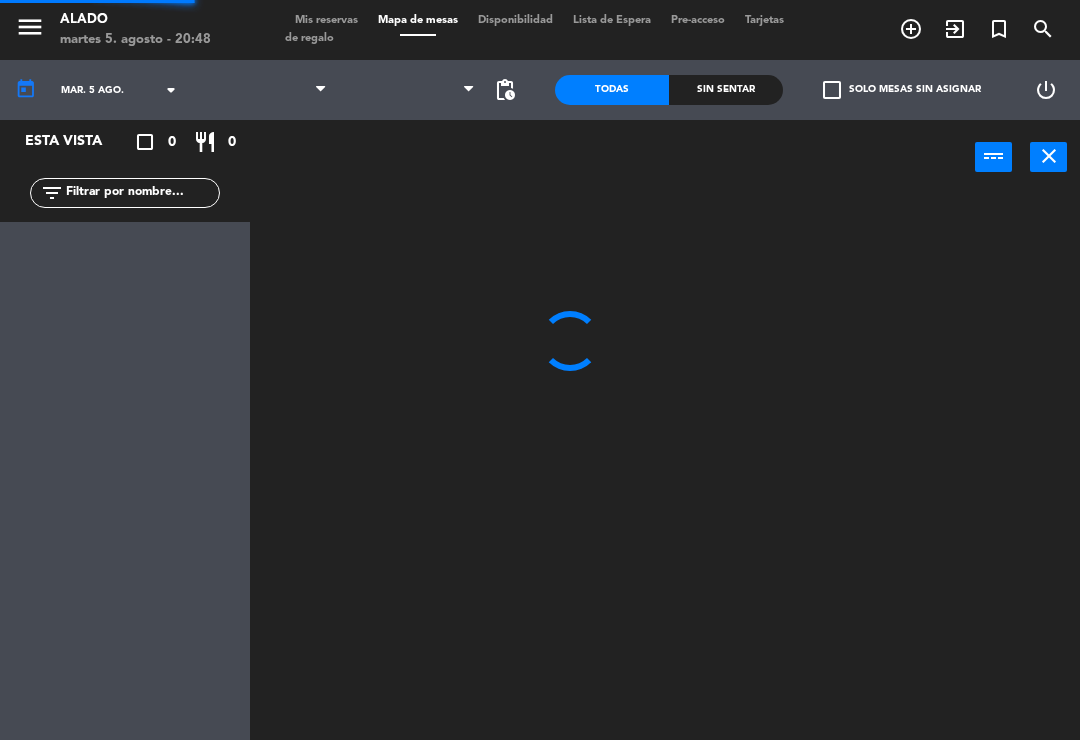 click on "Mapa de mesas" at bounding box center (418, 20) 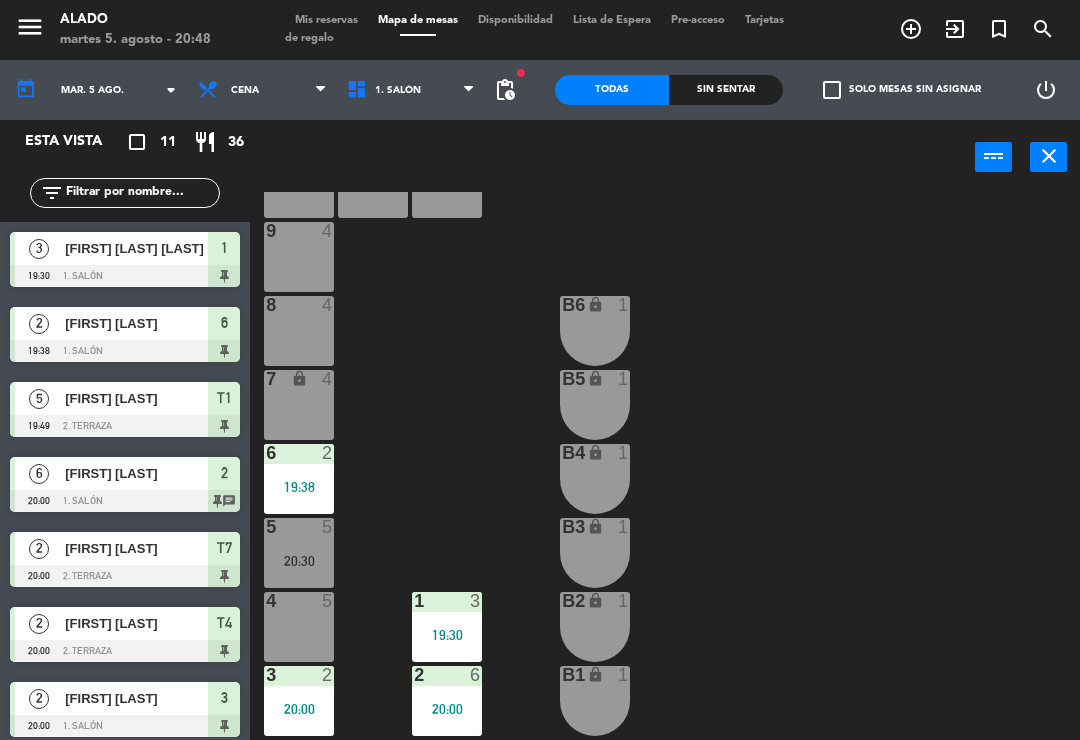 scroll, scrollTop: 146, scrollLeft: 0, axis: vertical 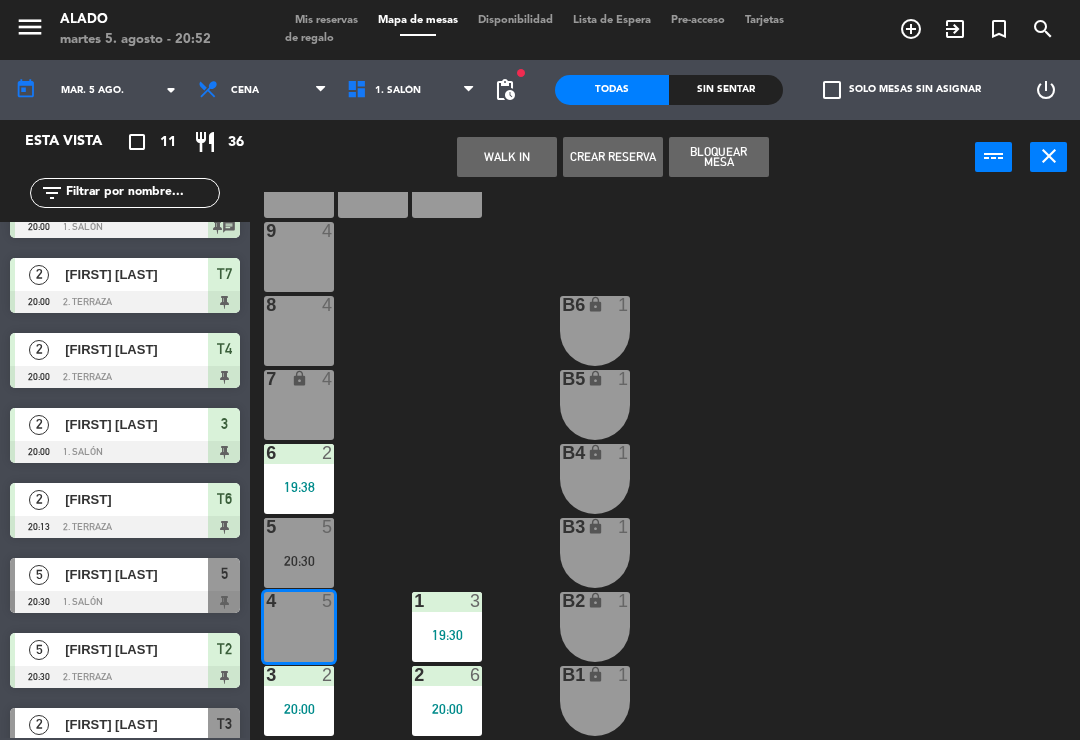 click on "[NUMBER] [NUMBER] [NUMBER] [NUMBER] [NUMBER] B6 lock 1 7 lock 4 B5 lock 1 6 2 [TIME] B4 lock 1 5 5 [TIME] B3 lock 1 4 5 1 3 [TIME] B2 lock 1 3 2 [TIME] 2 6 [TIME] B1 lock 1" 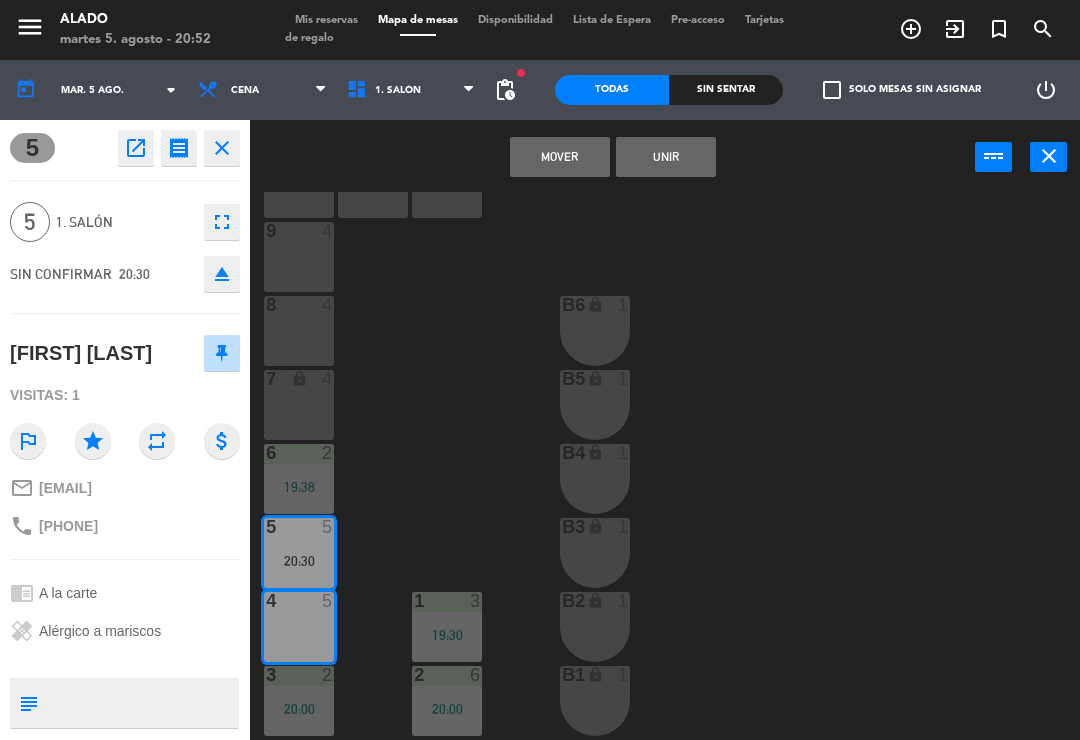 click on "Mover" at bounding box center (560, 157) 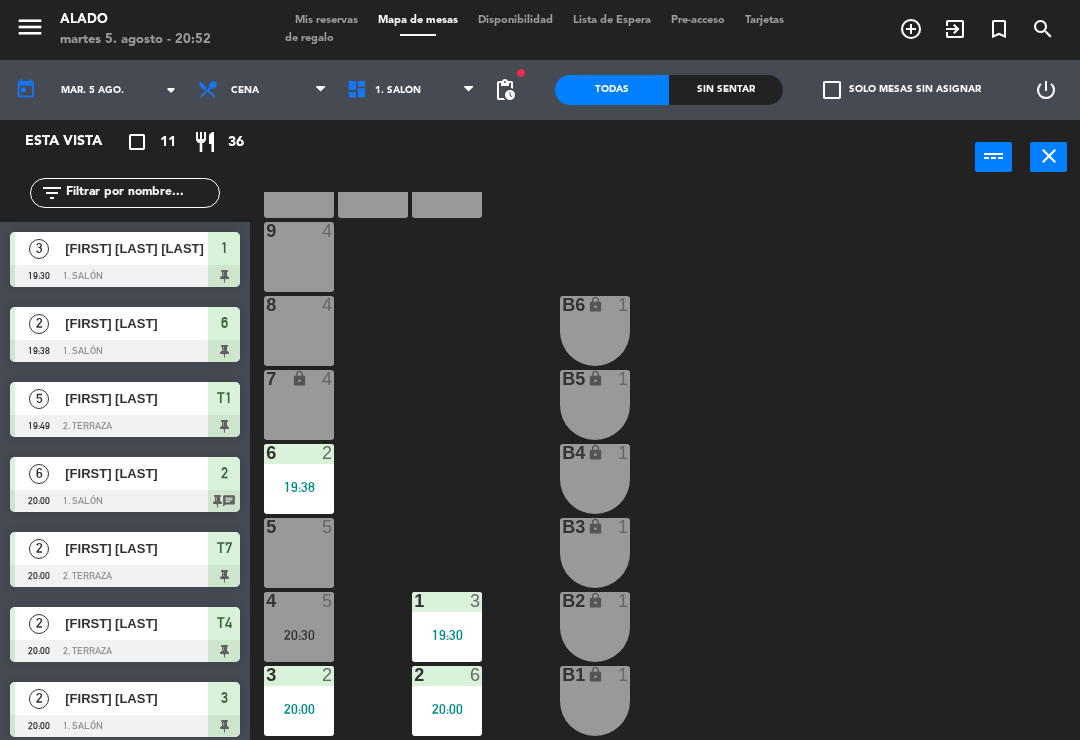 scroll, scrollTop: 0, scrollLeft: 0, axis: both 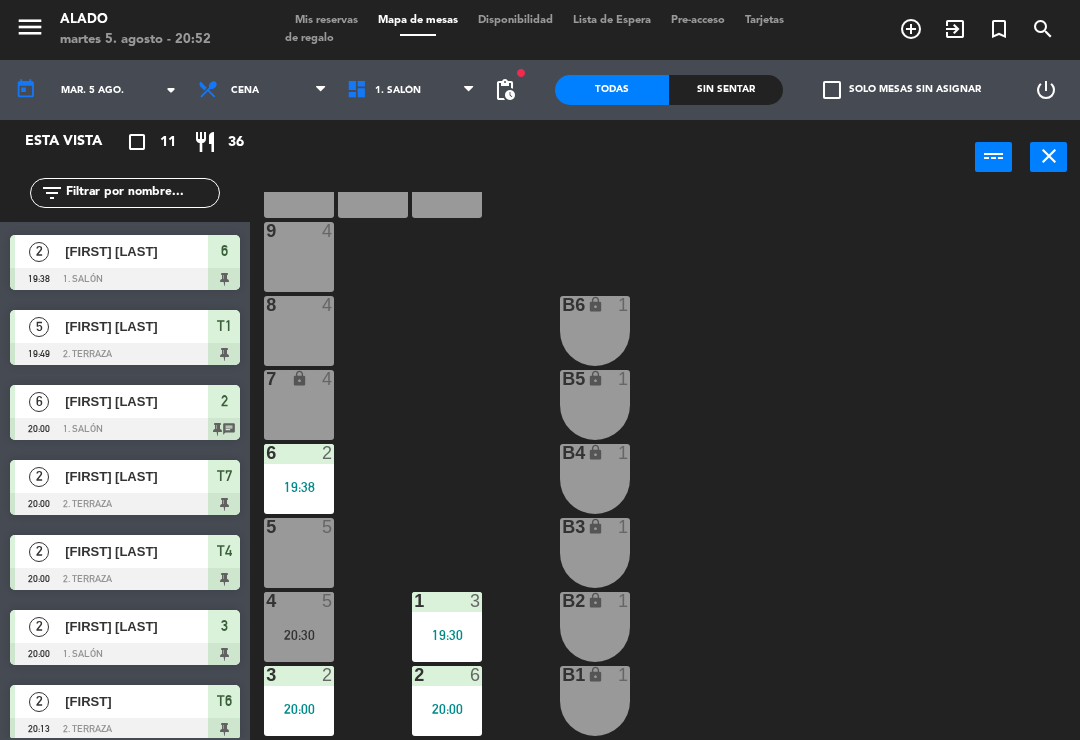 click on "5  5" at bounding box center (299, 553) 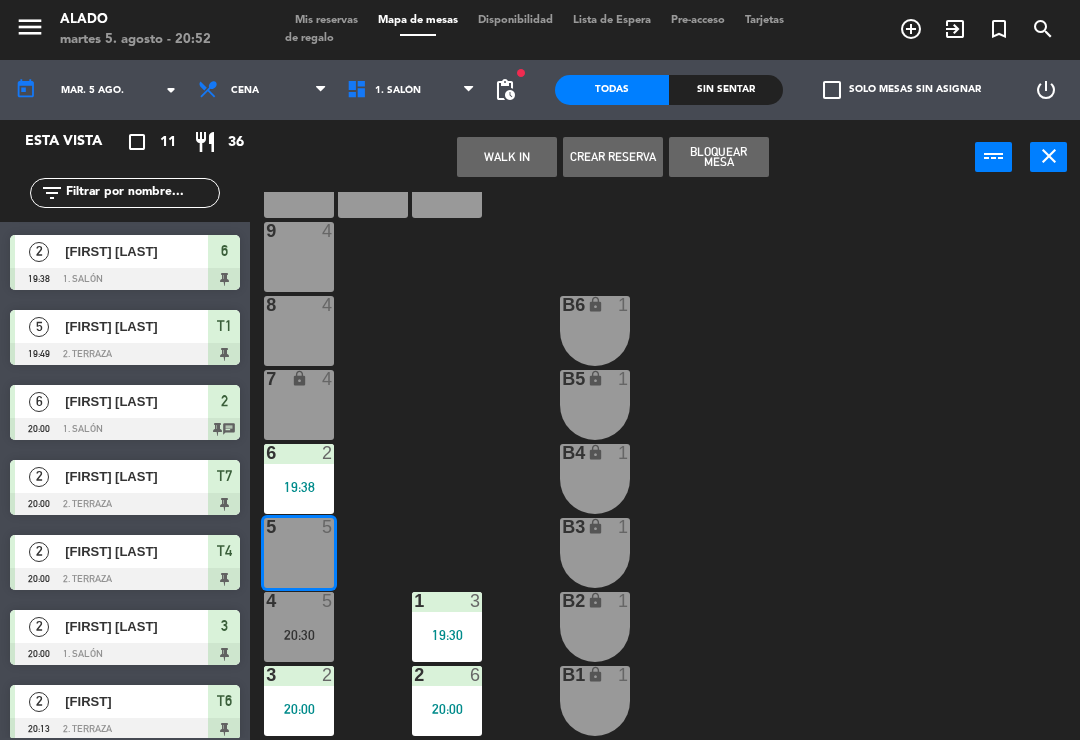 click on "WALK IN" at bounding box center [507, 157] 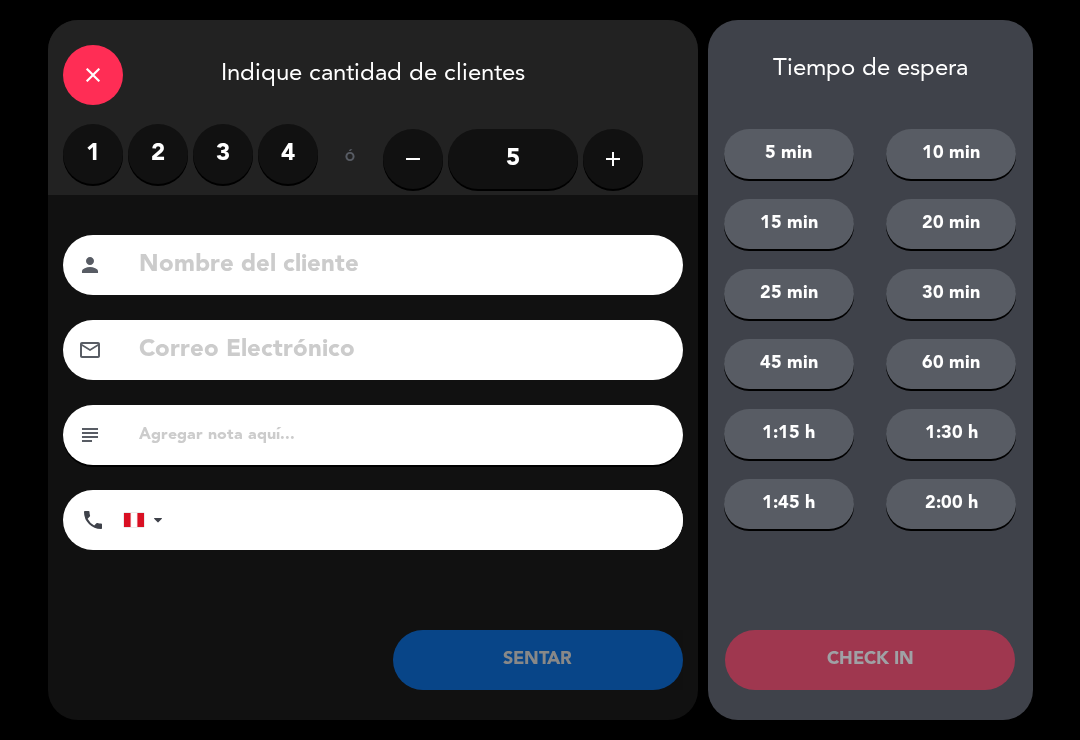 click on "4" at bounding box center [288, 154] 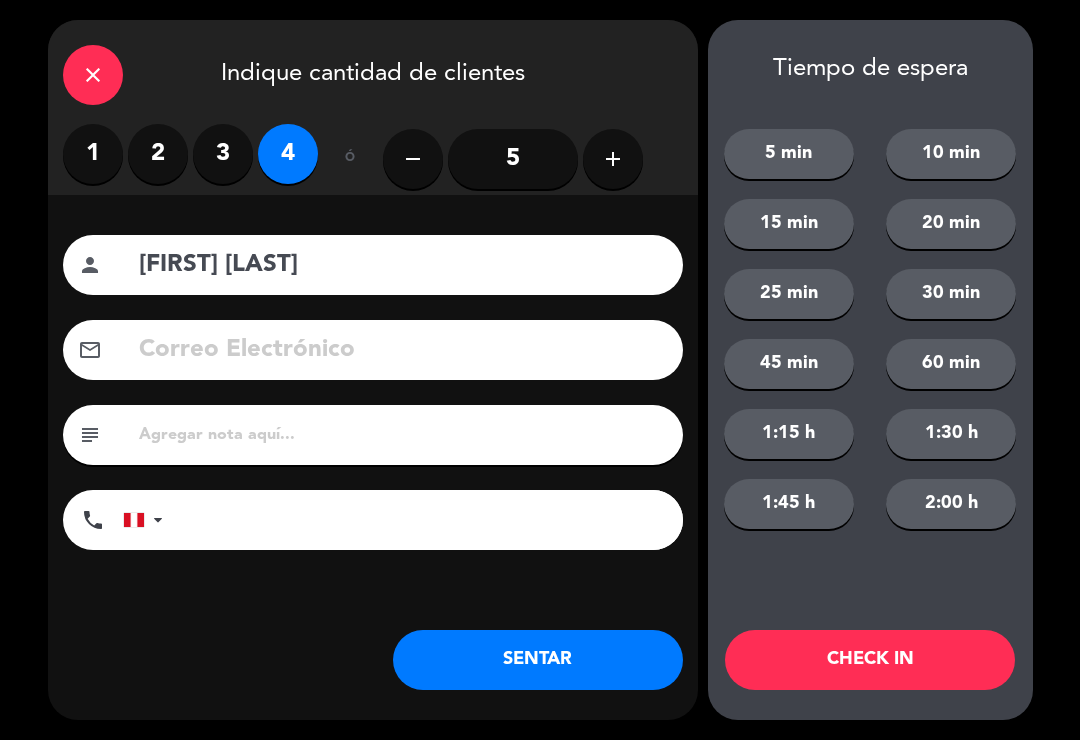 type on "[FIRST] [LAST]" 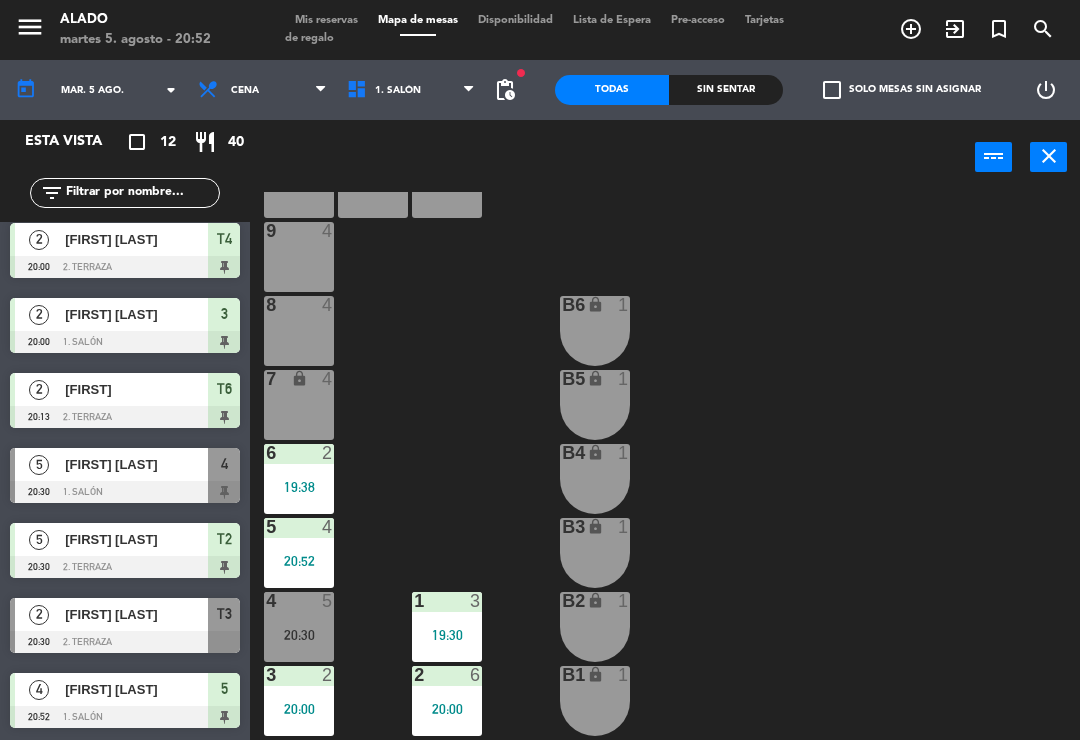 scroll, scrollTop: 384, scrollLeft: 0, axis: vertical 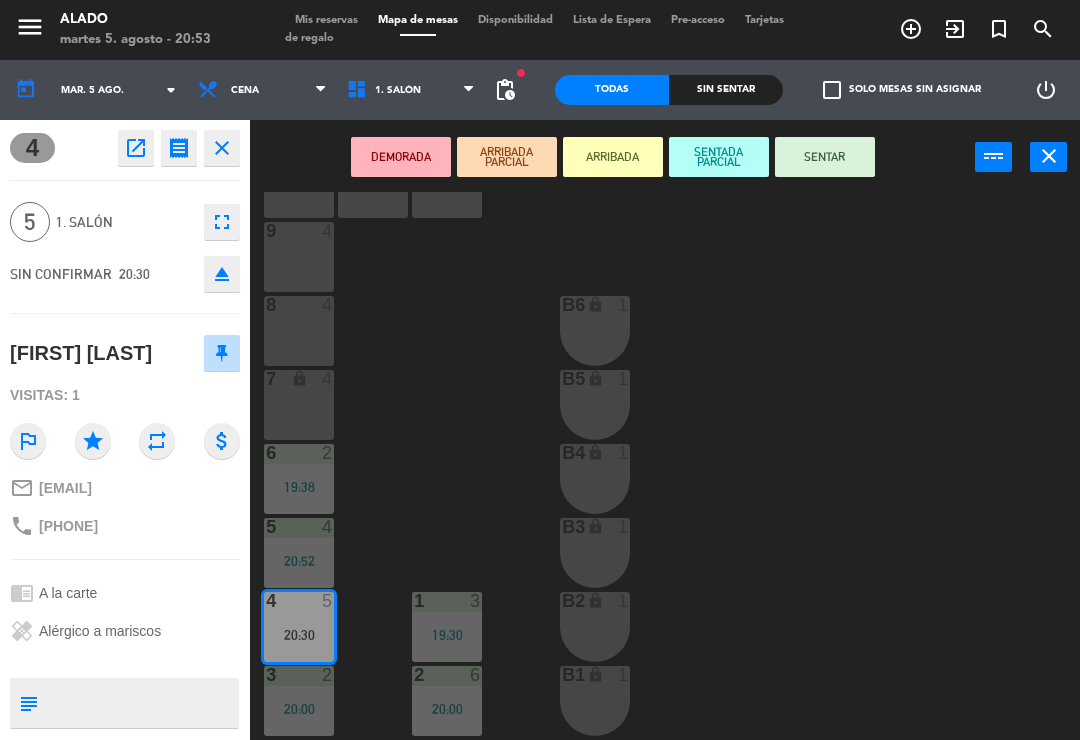 click on "fullscreen" 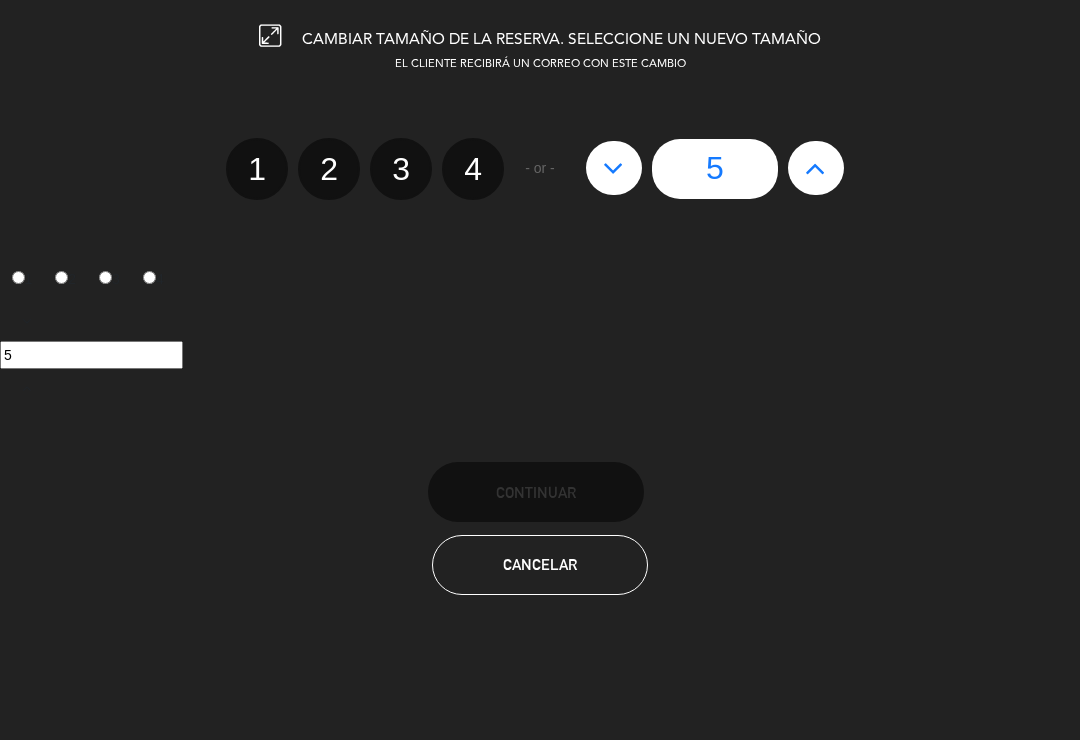 click on "3" 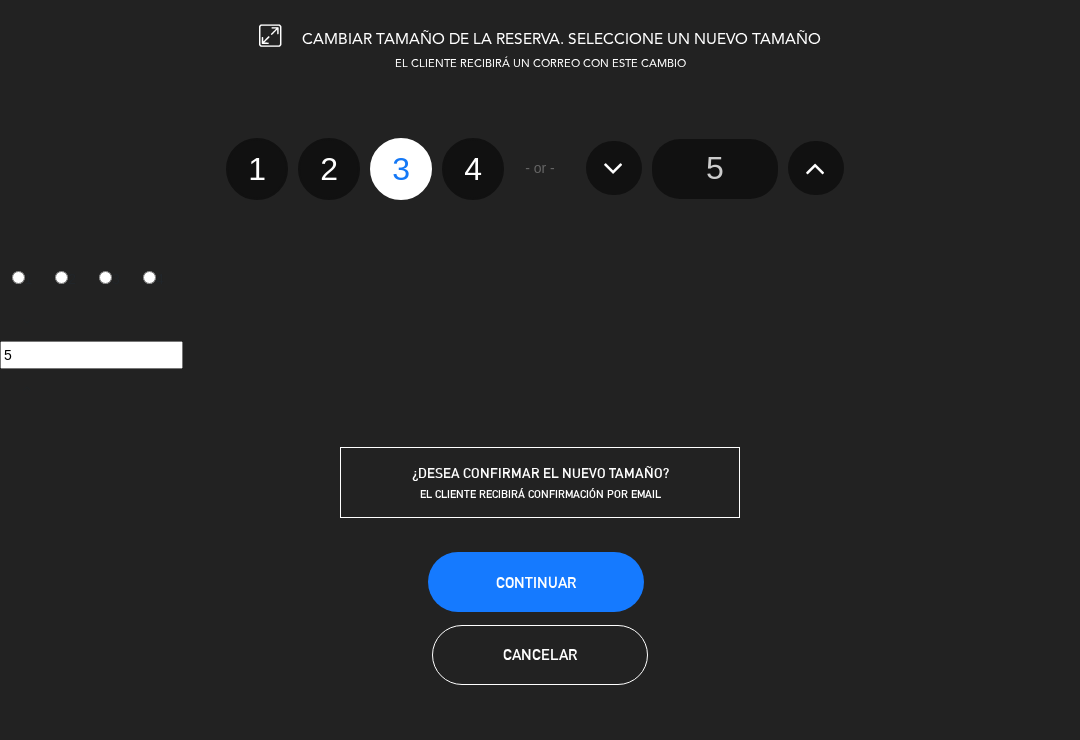 radio on "false" 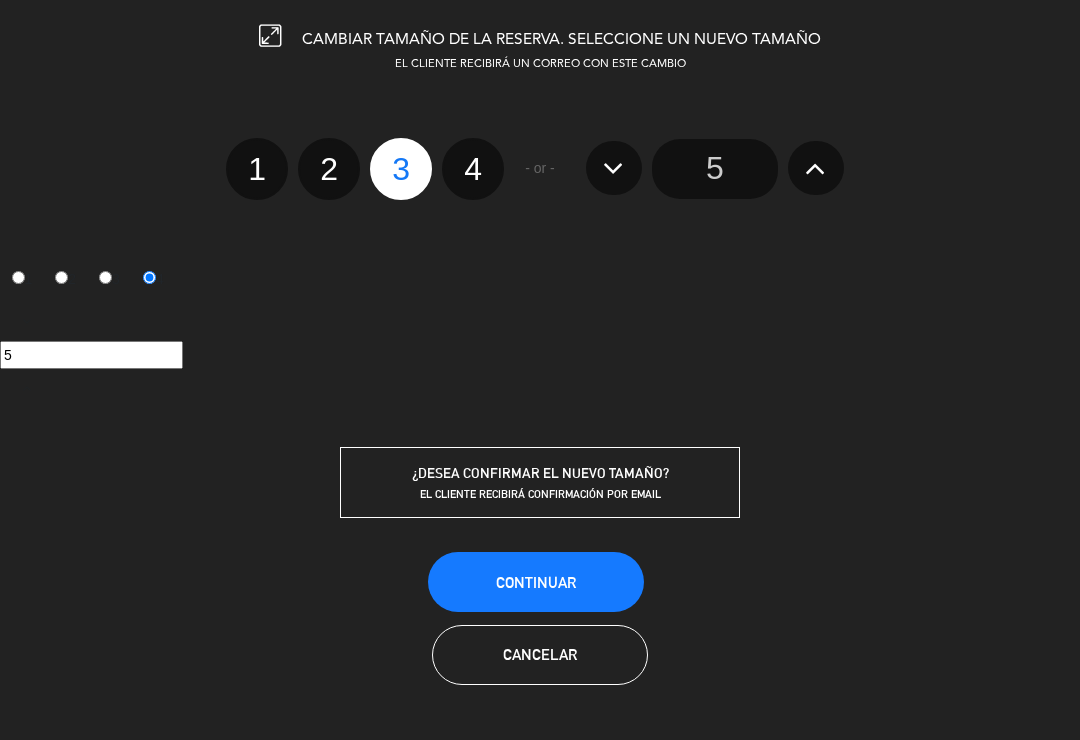 click on "Continuar" at bounding box center (536, 582) 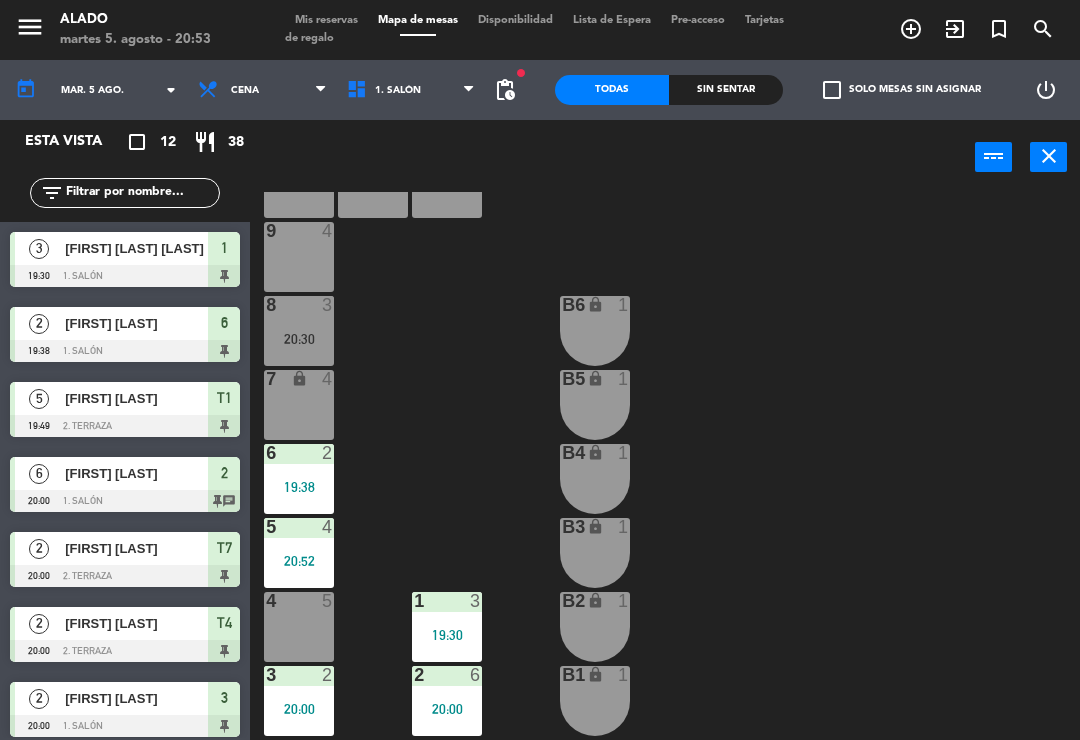 scroll, scrollTop: 0, scrollLeft: 0, axis: both 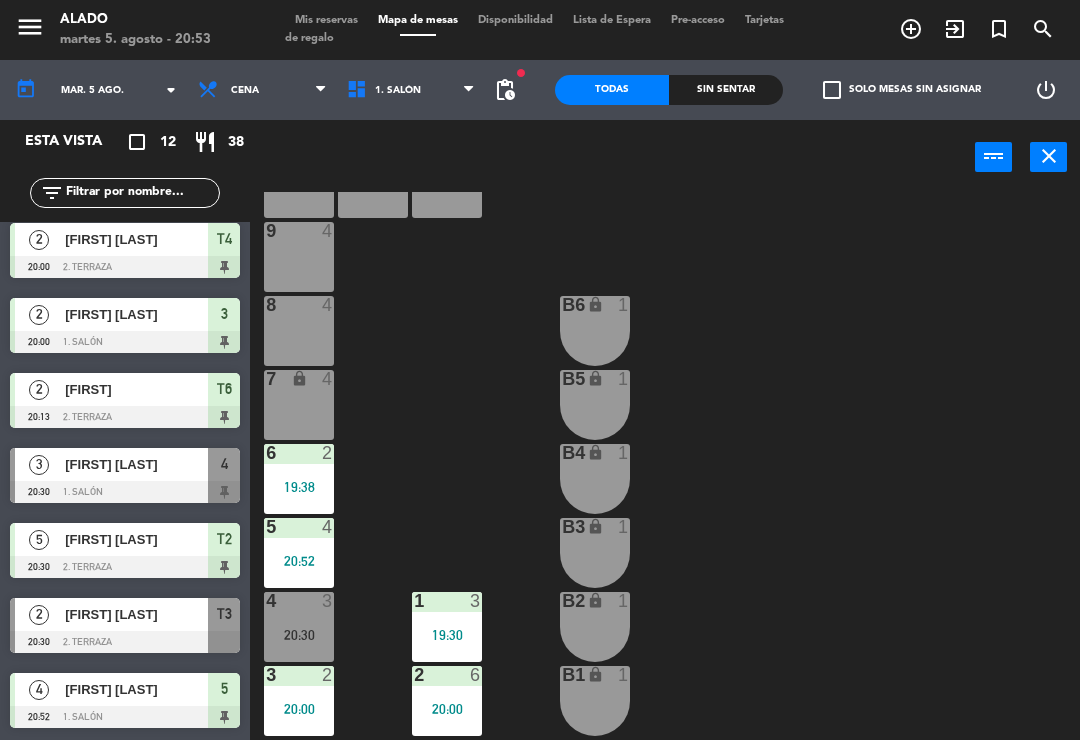 click on "[NUMBER] [NUMBER] [NUMBER] [NUMBER] [NUMBER] B6 lock 1 7 lock 4 B5 lock 1 6 2 [TIME] B4 lock 1 5 4 [TIME] B3 lock 1 4 3 [TIME] 1 3 [TIME] B2 lock 1 3 2 [TIME] 2 6 [TIME] B1 lock 1" 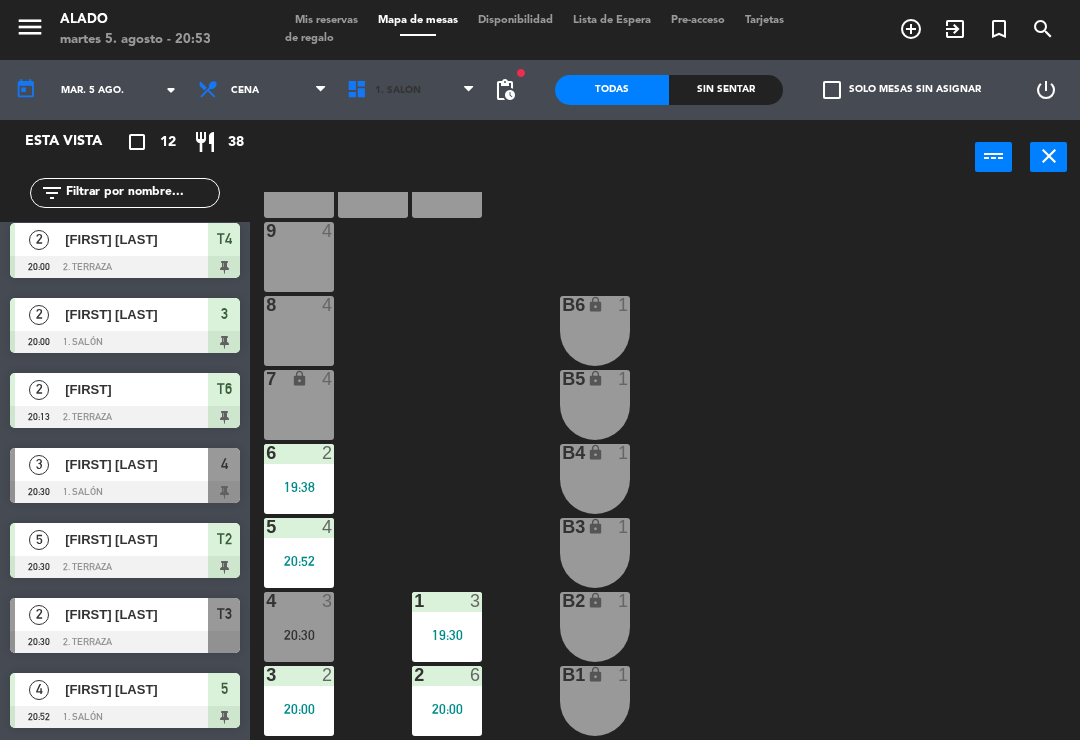 click on "1. Salón" at bounding box center (411, 90) 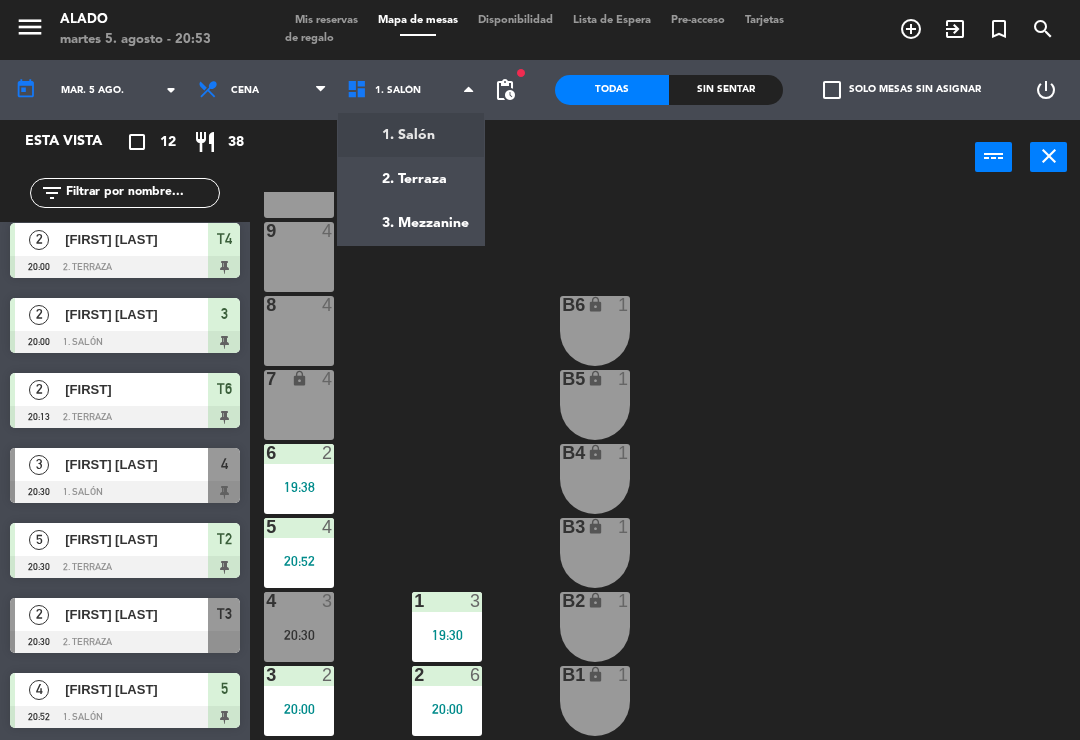 click on "menu Alado [DAY] [NUMBER]. [MONTH] - [TIME] Mis reservas Mapa de mesas Disponibilidad Lista de Espera Pre-acceso Tarjetas de regalo add_circle_outline exit_to_app turned_in_not search today mar. [NUMBER] ago. arrow_drop_down Almuerzo Cena Cena Almuerzo Cena 1. Salón 2. Terraza 3. Mezzanine 1. Salón 1. Salón 2. Terraza 3. Mezzanine fiber_manual_record pending_actions Todas Sin sentar check_box_outline_blank Solo mesas sin asignar power_settings_new Esta vista crop_square 12 restaurant 38 filter_list 3 [FIRST] [LAST] [TIME] 1. Salón 1 2 [FIRST] [LAST] [TIME] 1. Salón 6 5 [FIRST] [LAST] [TIME] 2. Terraza T1 6 [FIRST] [LAST] [TIME] 1. Salón 2 chat 2 [FIRST] [LAST] [TIME] 2. Terraza T7 2 [FIRST] [LAST] [TIME] 2. Terraza T4 2 [FIRST] [LAST] [TIME] 1. Salón 3 2 [FIRST] [LAST] [TIME] 2. Terraza T6 3 [FIRST] [LAST] [TIME] 1. Salón 4 5 [FIRST] [LAST] [TIME] 2. Terraza T2 2 [FIRST] [LAST] [TIME] T3" 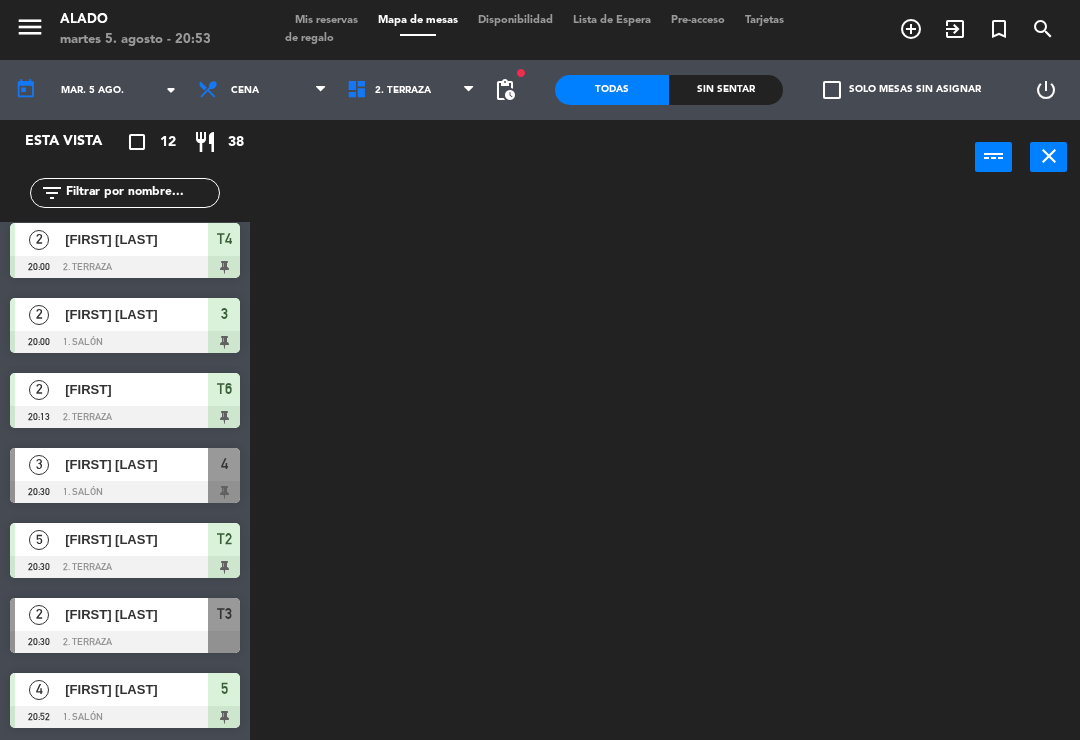 scroll, scrollTop: 0, scrollLeft: 0, axis: both 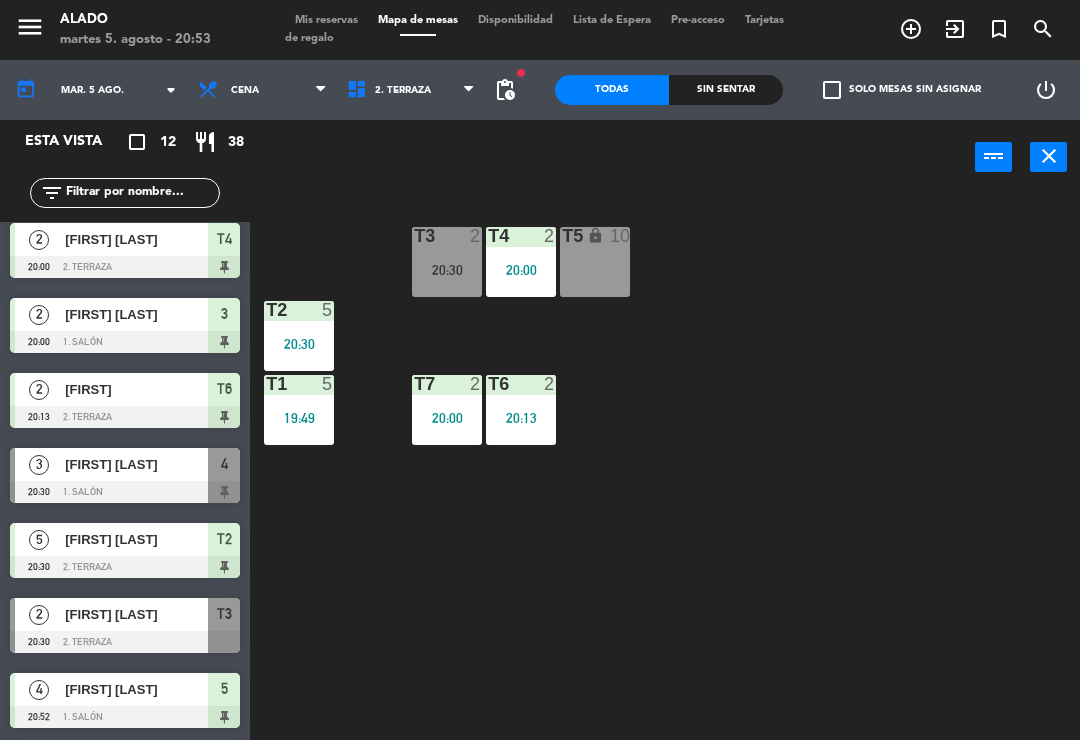 click on "[FIRST] [LAST]" at bounding box center (136, 614) 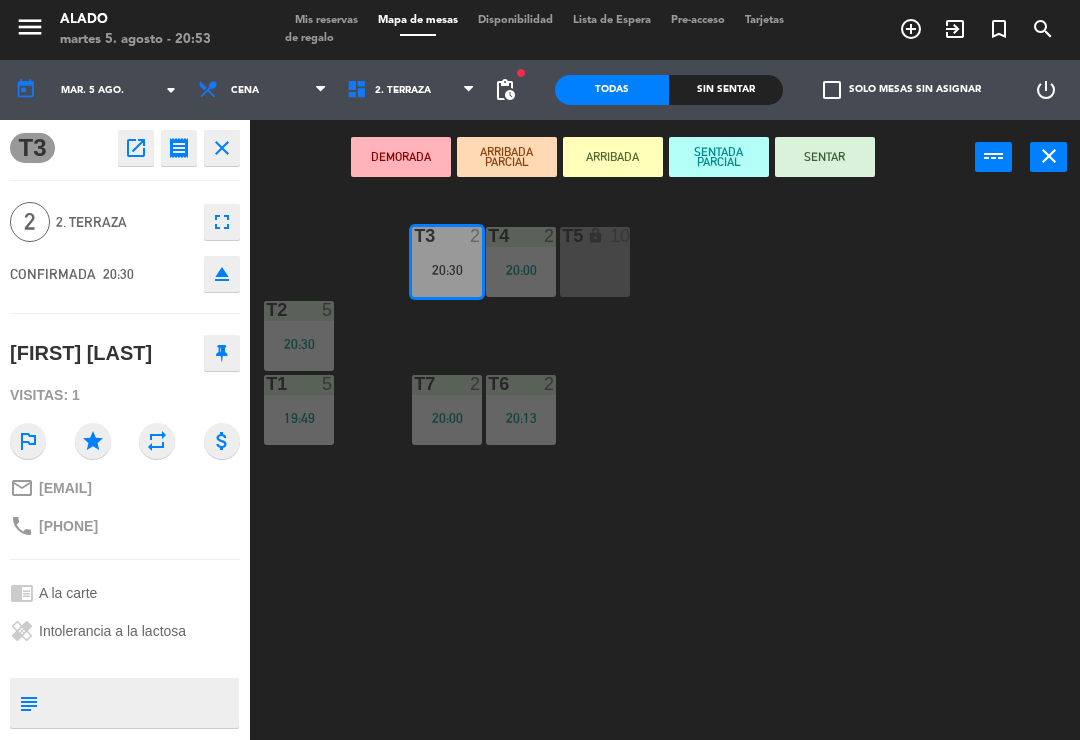 click on "Mis reservas" at bounding box center (326, 20) 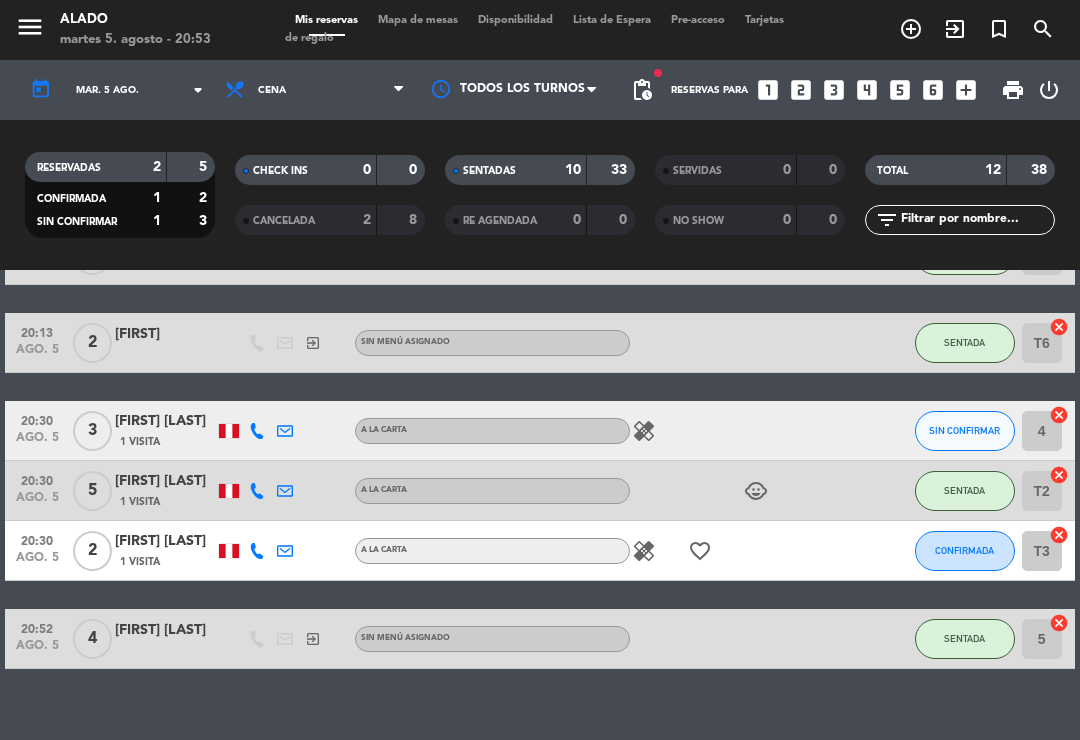 scroll, scrollTop: 579, scrollLeft: 0, axis: vertical 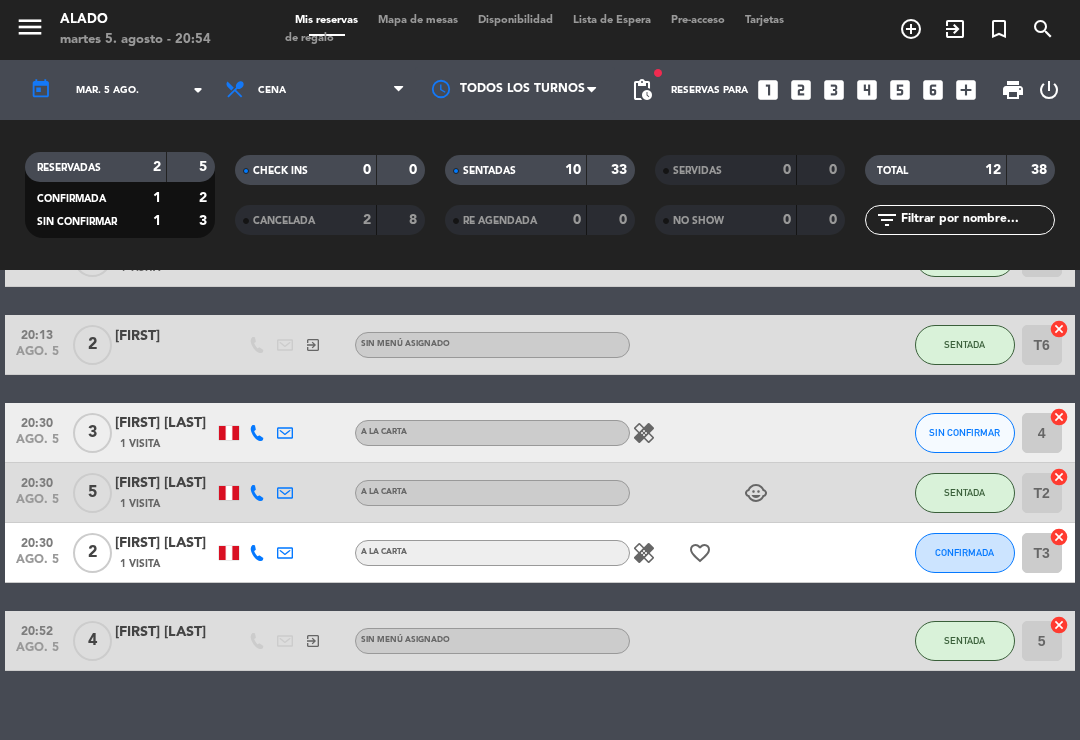 click on "[FIRST] [LAST]" 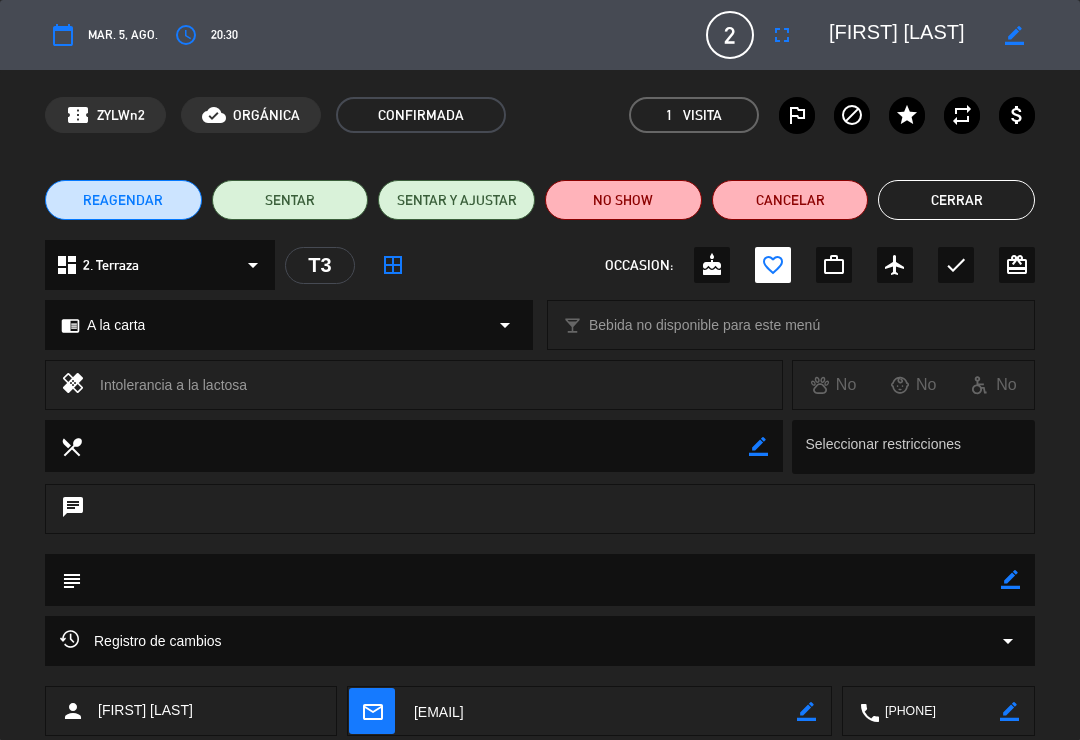 click on "NO SHOW" 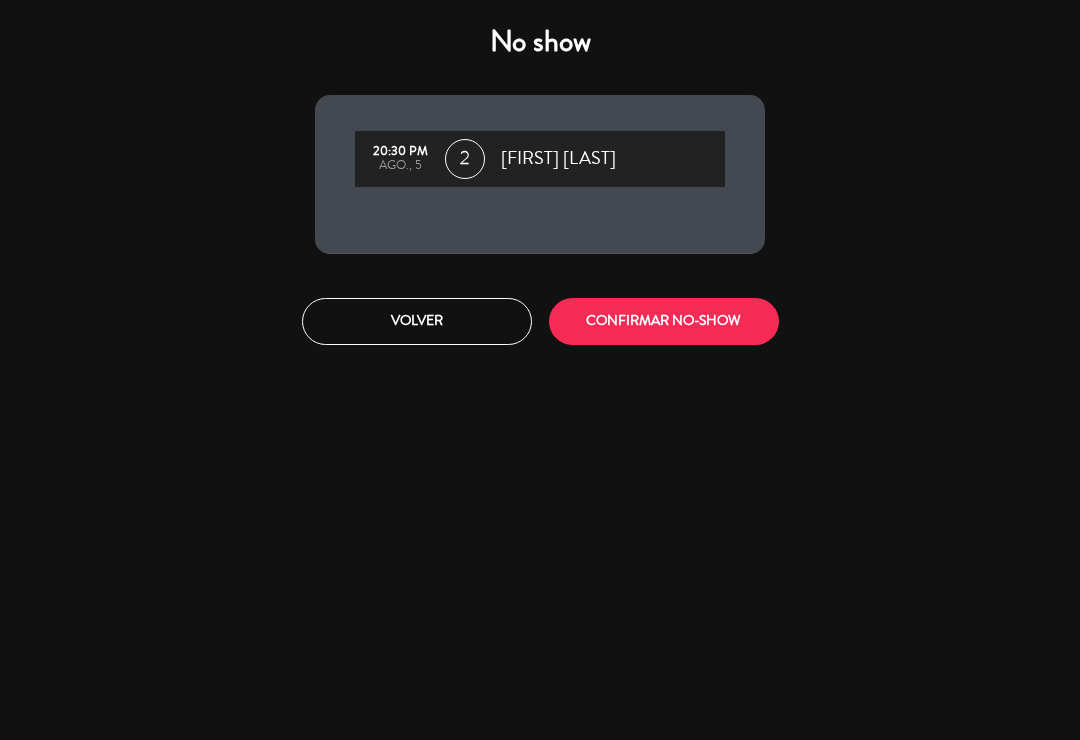 click on "CONFIRMAR NO-SHOW" 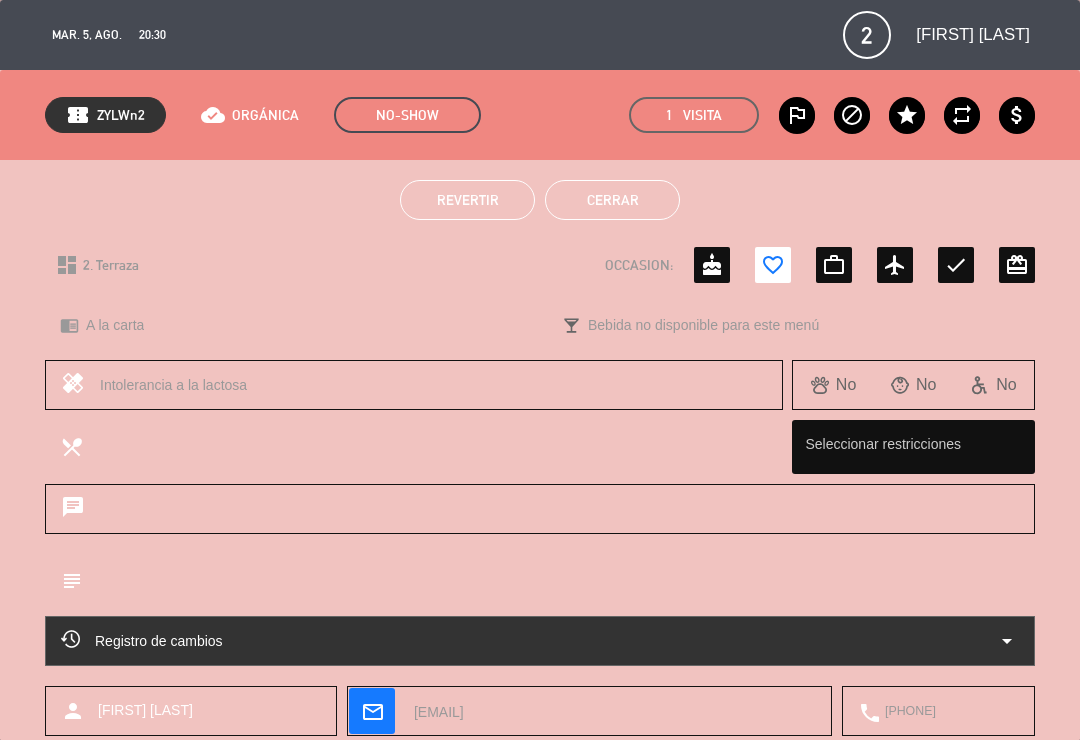 click on "Cerrar" 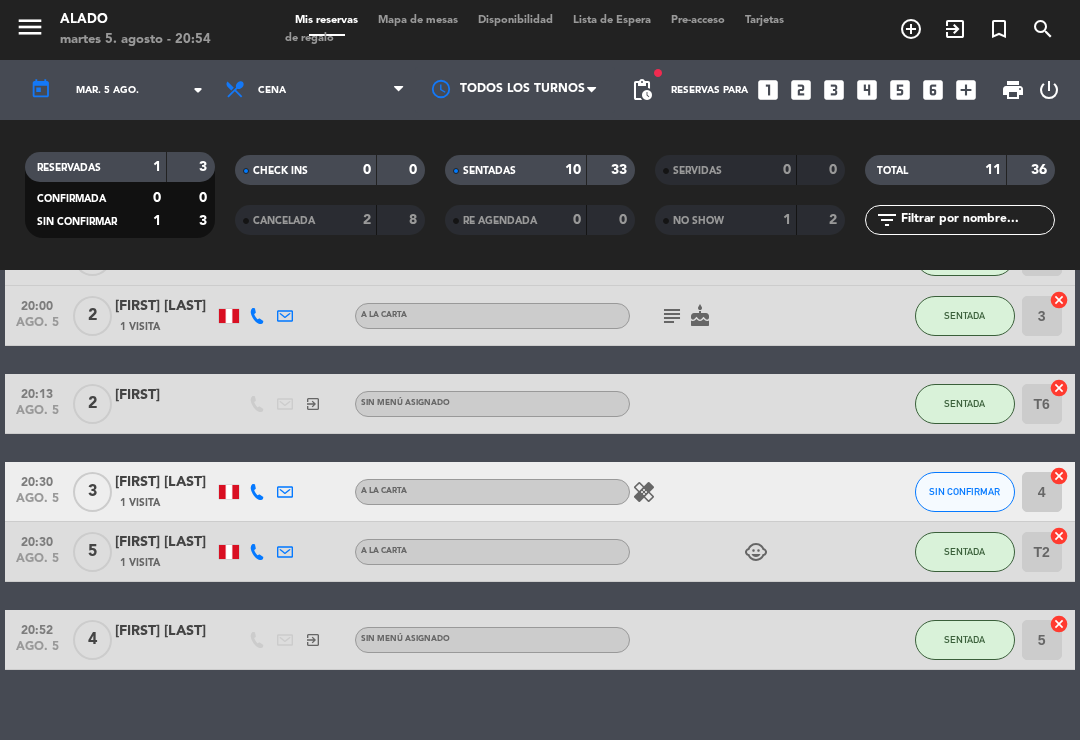 scroll, scrollTop: 519, scrollLeft: 0, axis: vertical 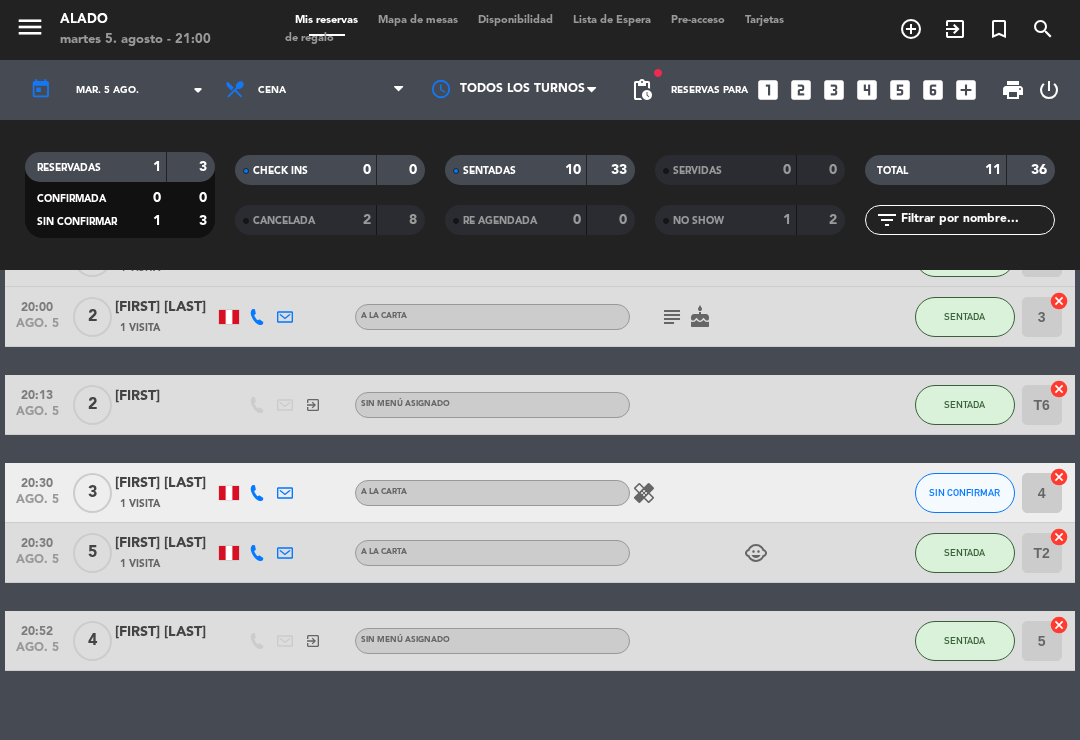 click on "Mapa de mesas" at bounding box center [418, 20] 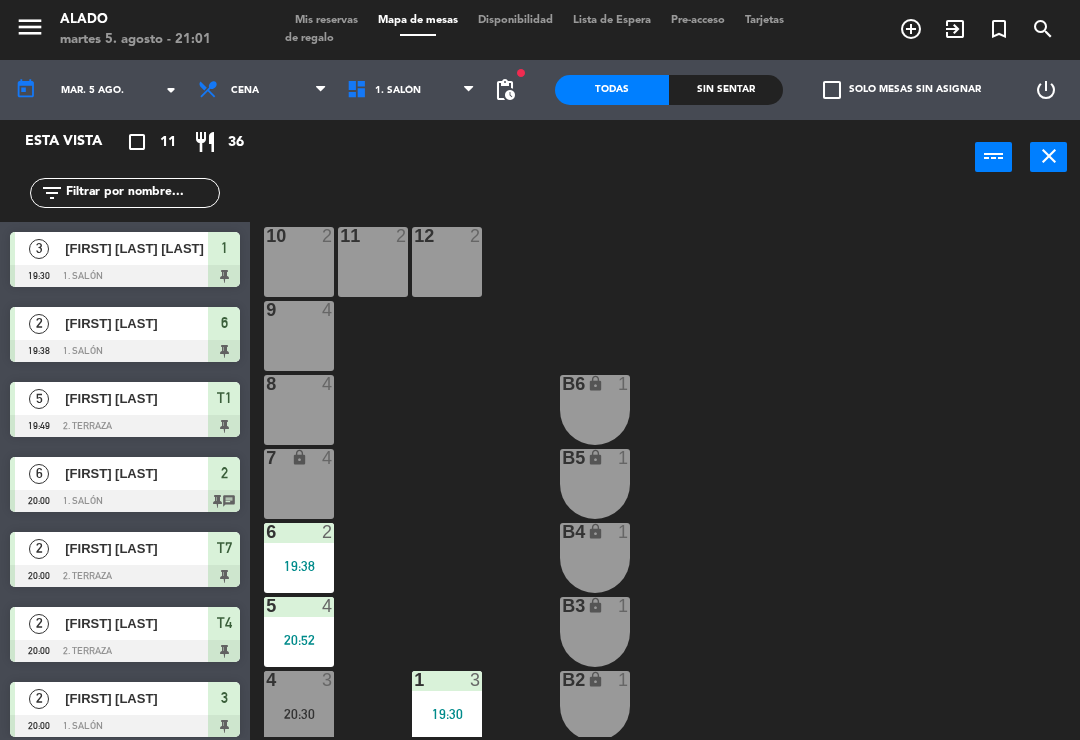 scroll, scrollTop: 0, scrollLeft: 0, axis: both 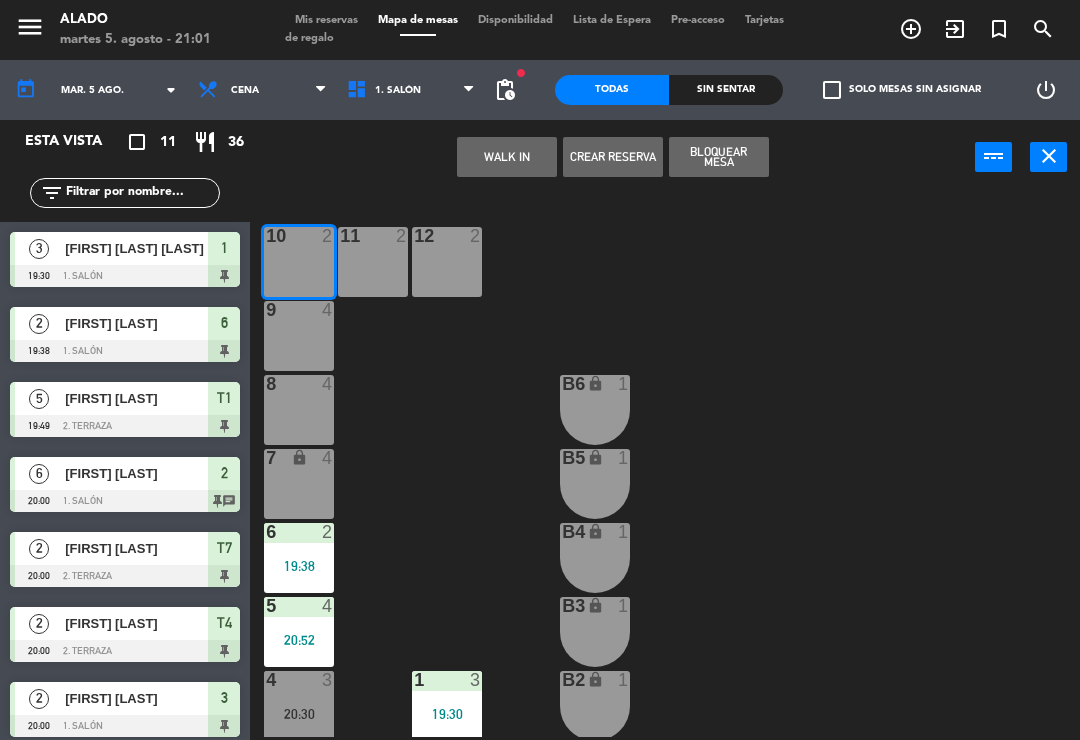 click on "11  2" at bounding box center [373, 262] 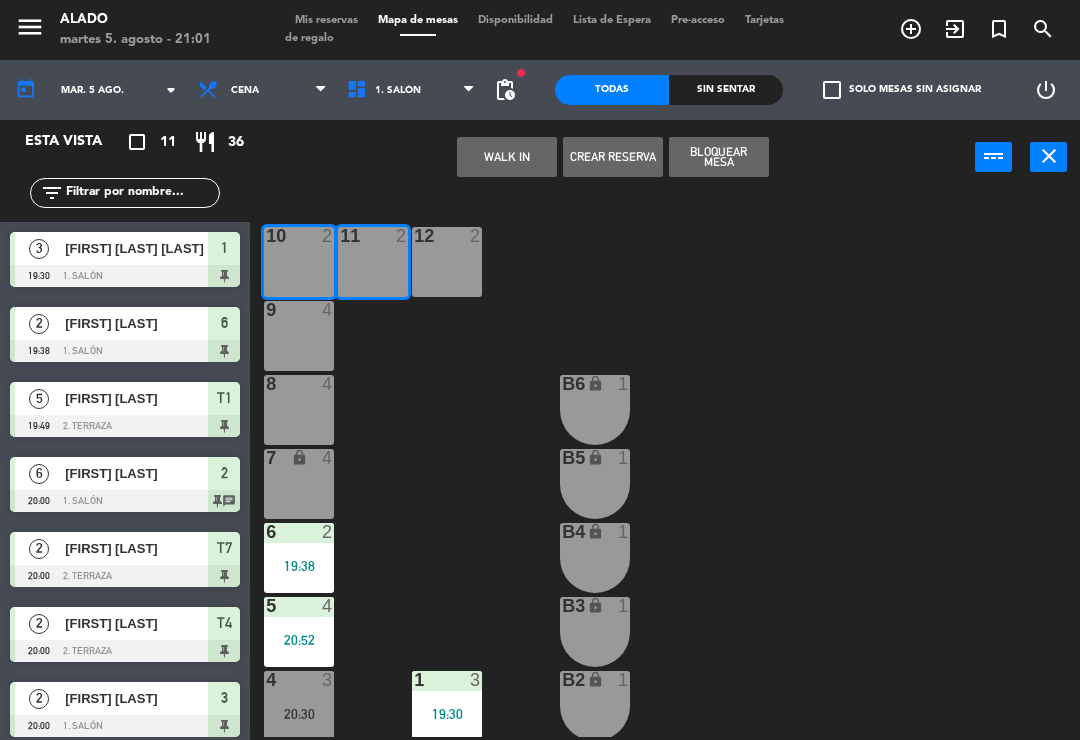 click on "WALK IN" at bounding box center (507, 157) 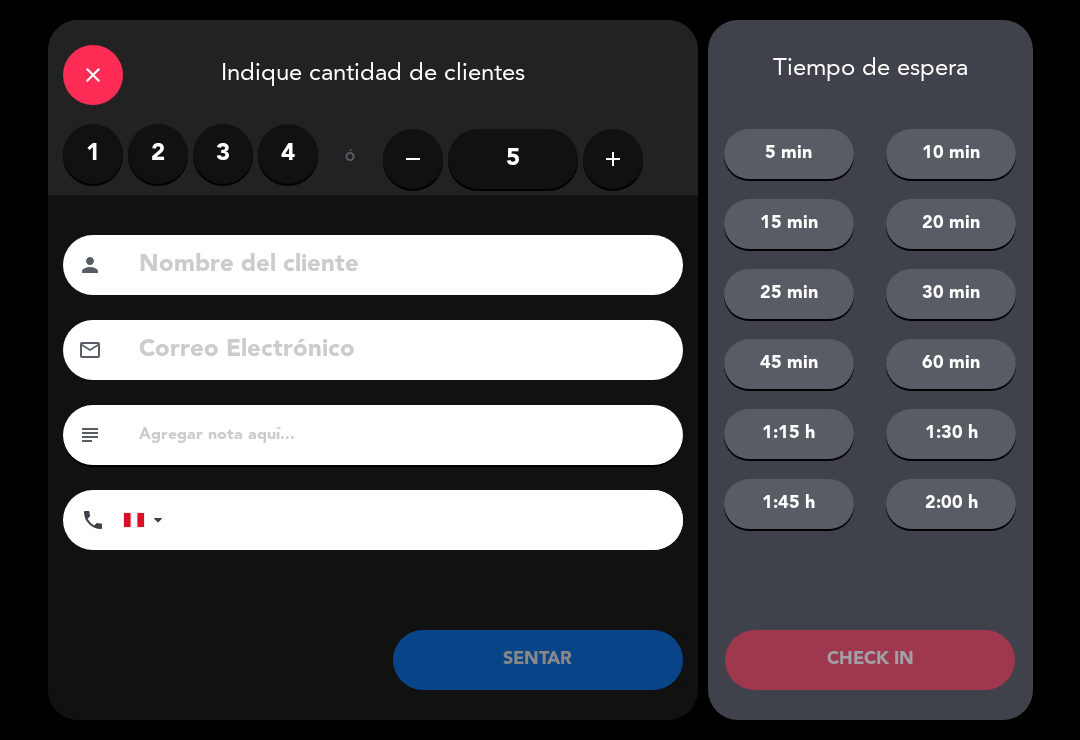 click on "5" 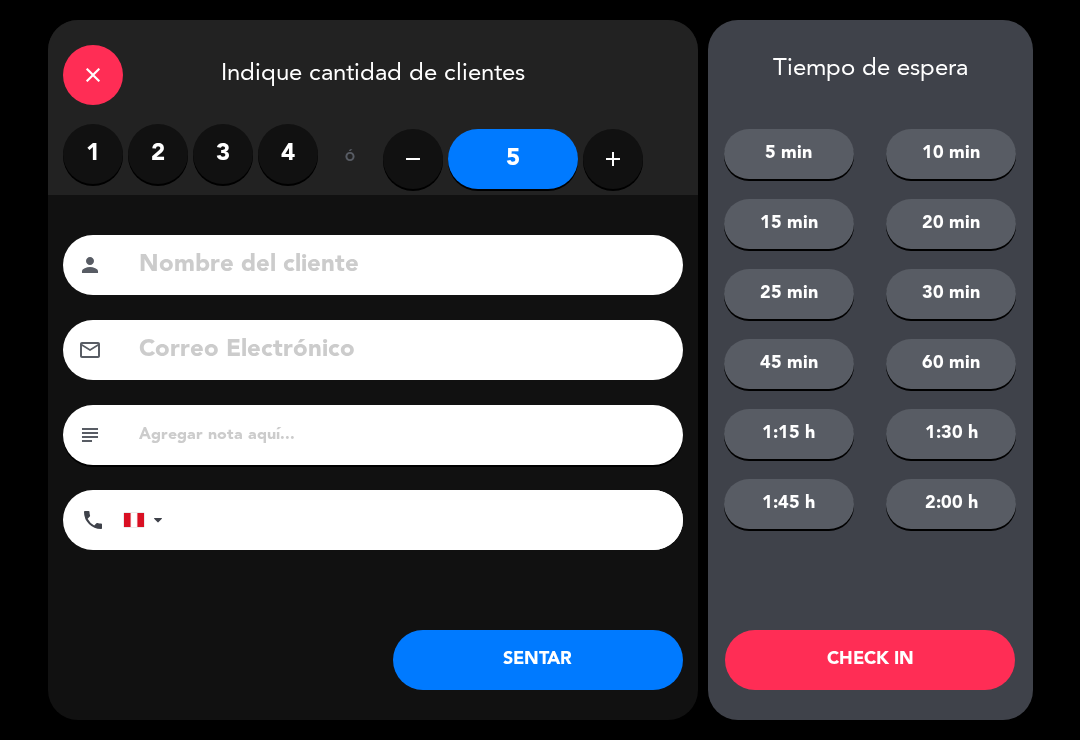click 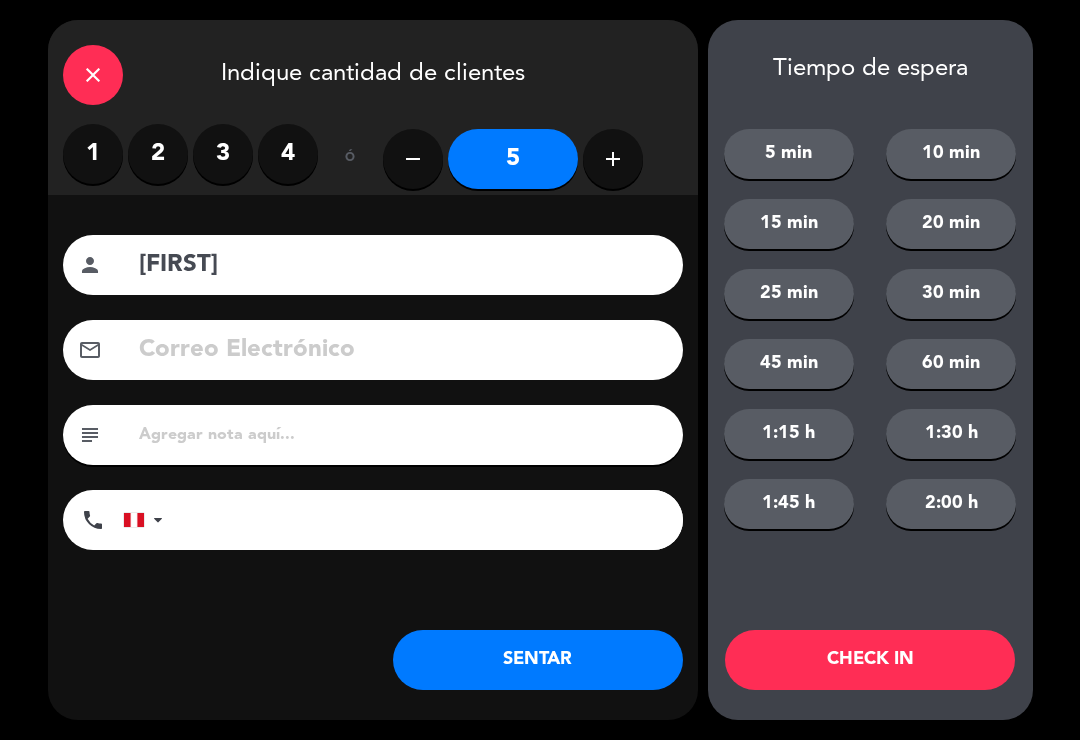 type on "[FIRST]" 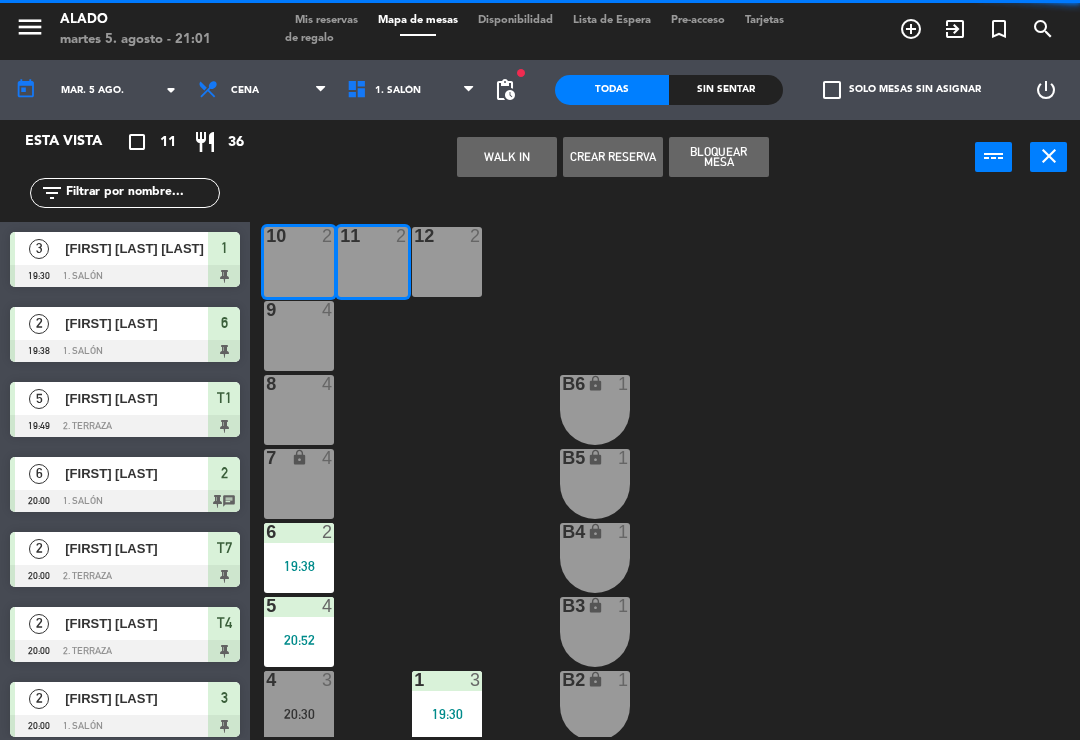 click on "[NUMBER] [NUMBER] [NUMBER] [NUMBER] [NUMBER] B6 lock 1 7 lock 4 B5 lock 1 6 2 [TIME] B4 lock 1 5 4 [TIME] B3 lock 1 4 3 [TIME] 1 3 [TIME] B2 lock 1 3 2 [TIME] 2 6 [TIME] B1 lock 1" 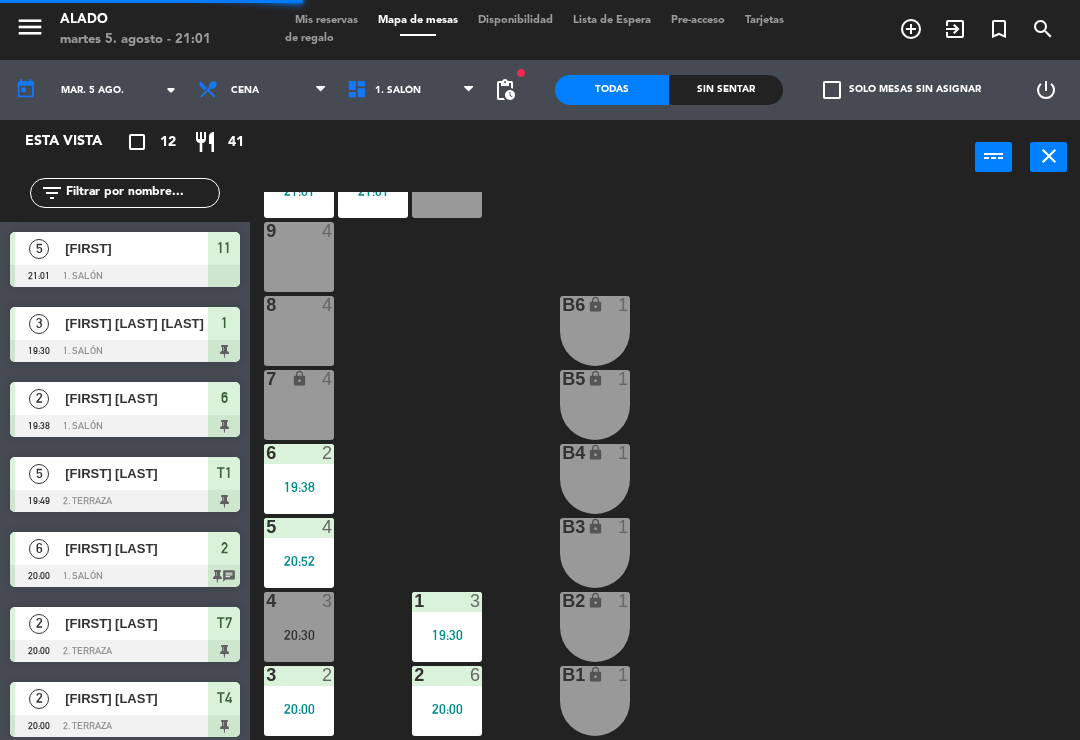 scroll, scrollTop: 85, scrollLeft: 0, axis: vertical 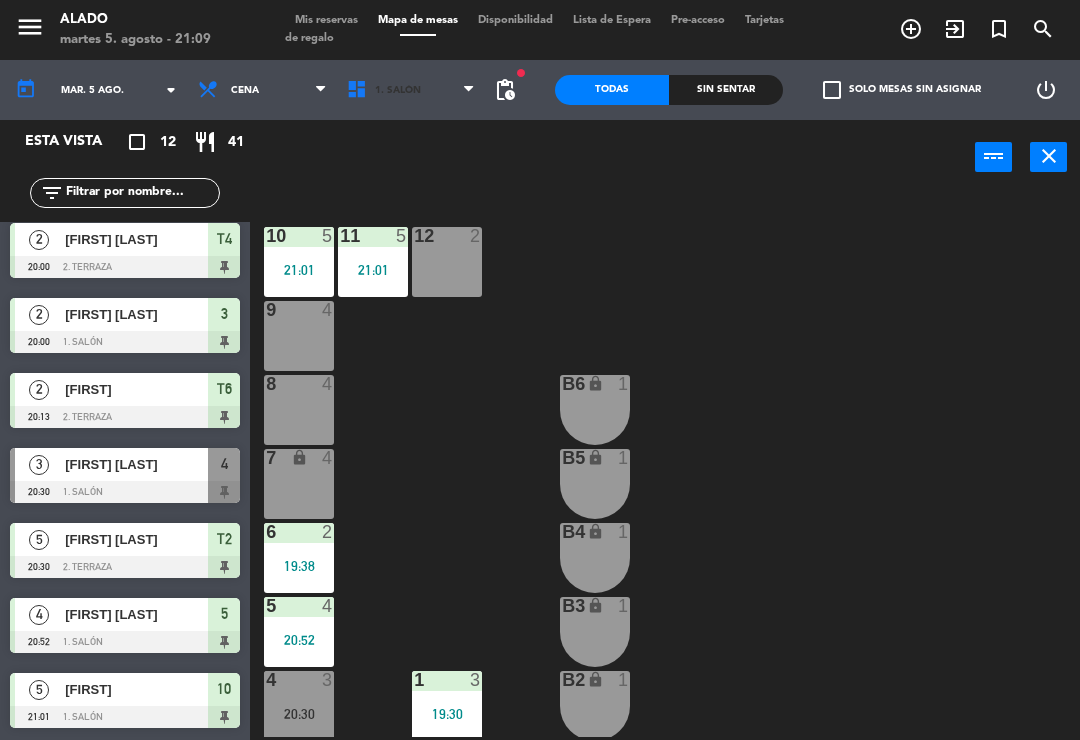click on "1. Salón" at bounding box center (411, 90) 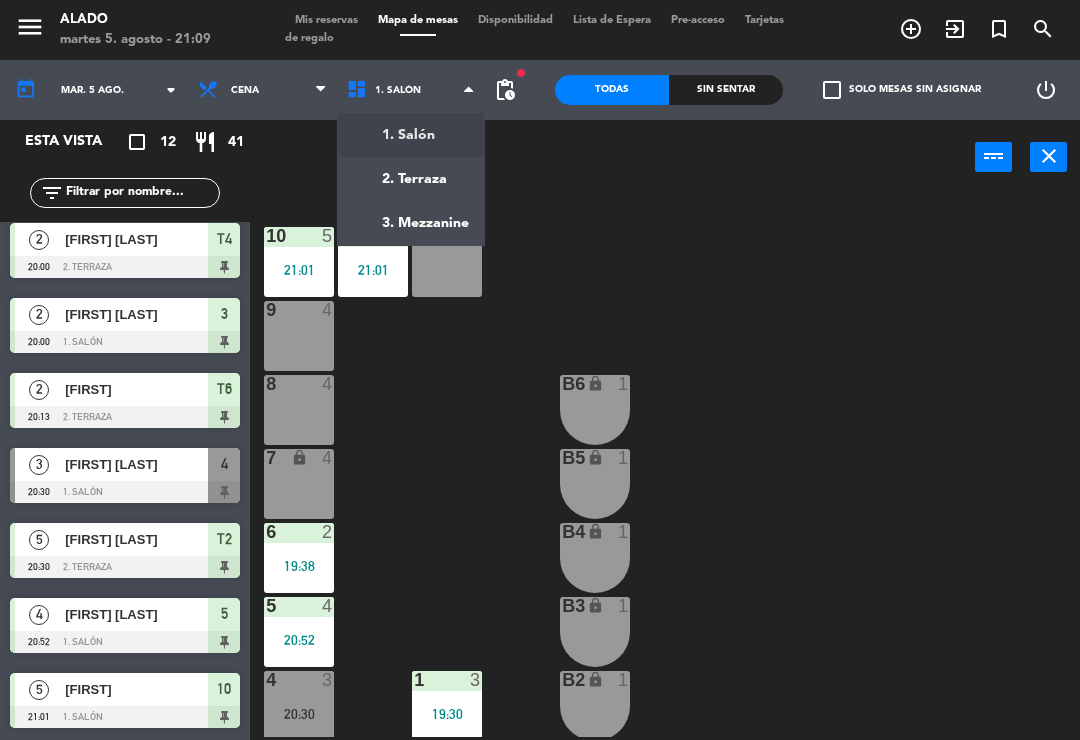 click on "menu Alado [DAY] [NUMBER]. [MONTH] - [TIME] Mis reservas Mapa de mesas Disponibilidad Lista de Espera Pre-acceso Tarjetas de regalo add_circle_outline exit_to_app turned_in_not search today mar. [NUMBER] ago. arrow_drop_down Almuerzo Cena Cena Almuerzo Cena 1. Salón 2. Terraza 3. Mezzanine 1. Salón 1. Salón 2. Terraza 3. Mezzanine fiber_manual_record pending_actions Todas Sin sentar check_box_outline_blank Solo mesas sin asignar power_settings_new Esta vista crop_square 12 restaurant 41 filter_list 3 [FIRST] [LAST] [TIME] 1. Salón 1 2 [FIRST] [LAST] [TIME] 1. Salón 6 5 [FIRST] [LAST] [TIME] 2. Terraza T1 6 [FIRST] [LAST] [TIME] 1. Salón 2 chat 2 [FIRST] [LAST] [TIME] 2. Terraza T7 2 [FIRST] [LAST] [TIME] 2. Terraza T4 2 [FIRST] [LAST] [TIME] 1. Salón 3 2 [FIRST] [LAST] [TIME] 2. Terraza T6 3 [FIRST] [LAST] [TIME] 1. Salón 4 5 [FIRST] [LAST] [TIME] 2. Terraza T2 4 [FIRST] [LAST] [TIME] 5 [NUMBER]" 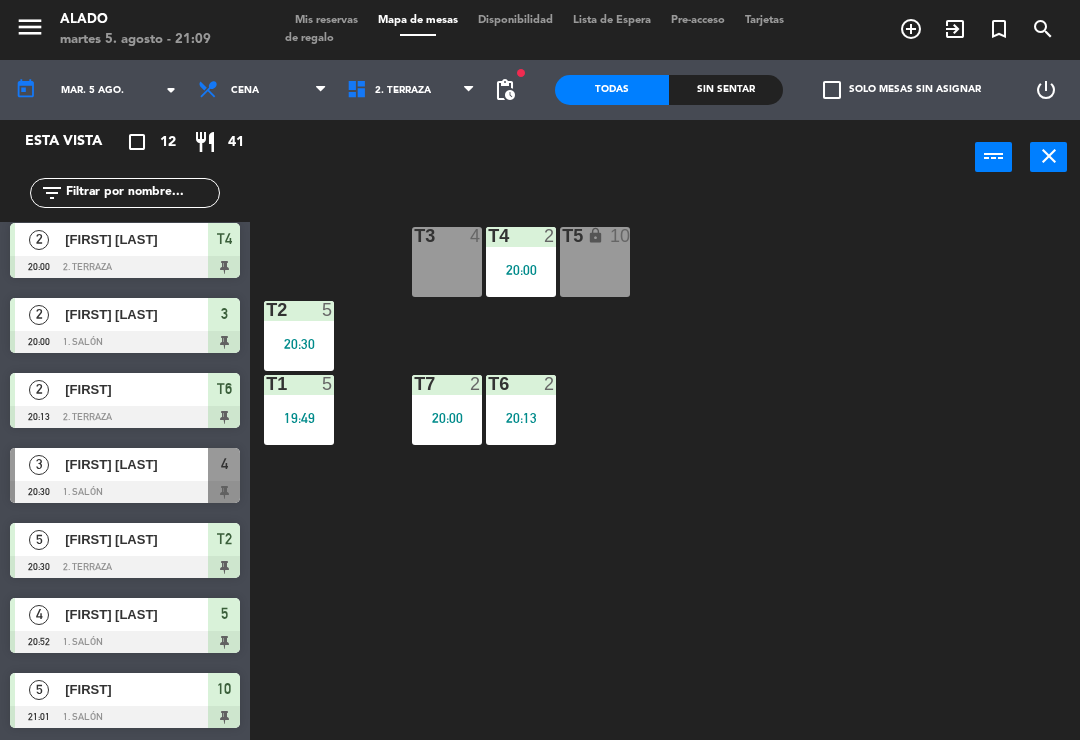 click on "Cena" at bounding box center (262, 90) 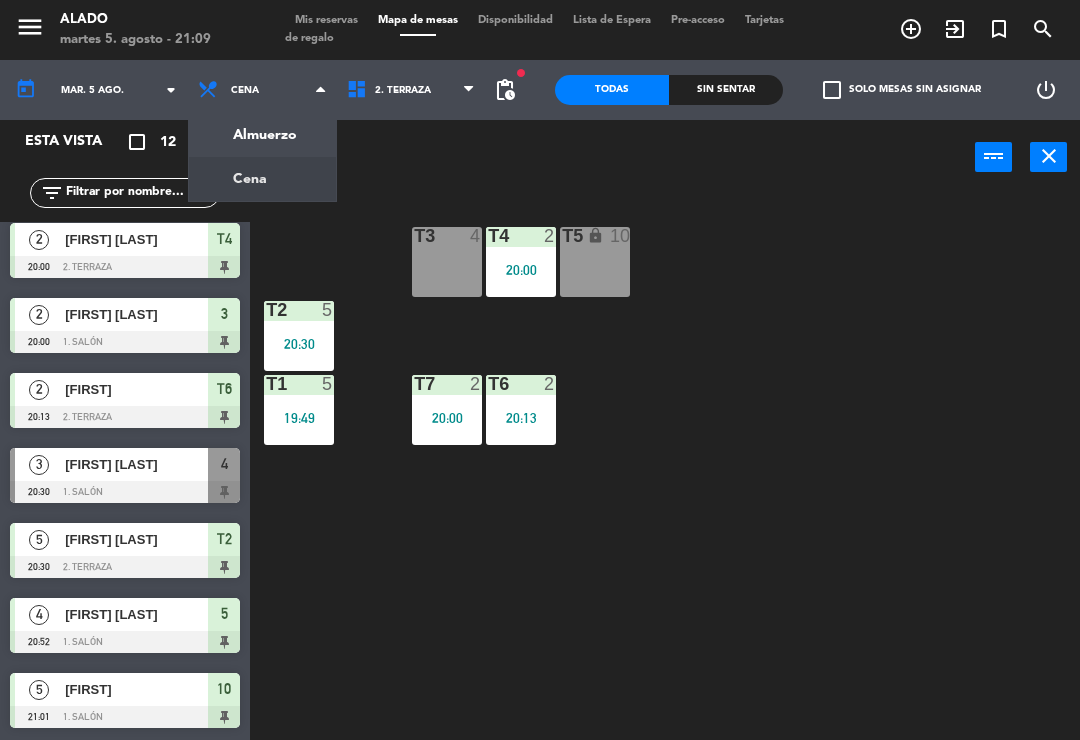 click on "menu Alado [DAY] [NUMBER]. [MONTH] - [TIME] Mis reservas Mapa de mesas Disponibilidad Lista de Espera Pre-acceso Tarjetas de regalo add_circle_outline exit_to_app turned_in_not search today mar. [NUMBER] ago. arrow_drop_down Almuerzo Cena Cena Almuerzo Cena 1. Salón 2. Terraza 3. Mezzanine 2. Terraza 1. Salón 2. Terraza 3. Mezzanine fiber_manual_record pending_actions Todas Sin sentar check_box_outline_blank Solo mesas sin asignar power_settings_new Esta vista crop_square 12 restaurant 41 filter_list 3 [FIRST] [LAST] [TIME] 1. Salón 1 2 [FIRST] [LAST] [TIME] 1. Salón 6 5 [FIRST] [LAST] [TIME] 2. Terraza T1 6 [FIRST] [LAST] [TIME] 1. Salón 2 chat 2 [FIRST] [LAST] [TIME] 2. Terraza T7 2 [FIRST] [LAST] [TIME] 2. Terraza T4 2 [FIRST] [LAST] [TIME] 1. Salón 3 2 [FIRST] [LAST] [TIME] 2. Terraza T6 3 [FIRST] [LAST] [TIME] 1. Salón 4 5 [FIRST] [LAST] [TIME] 2. Terraza T2 4 [FIRST] [LAST] [TIME] 5 [NUMBER]" 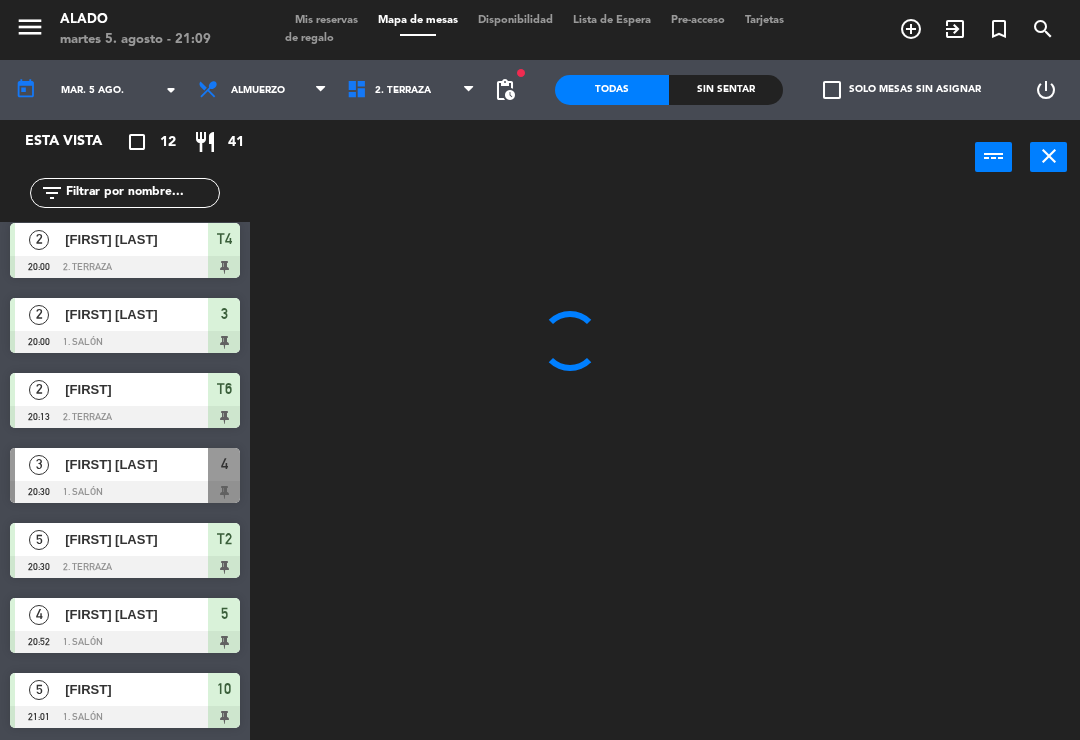 click on "Almuerzo" at bounding box center [262, 90] 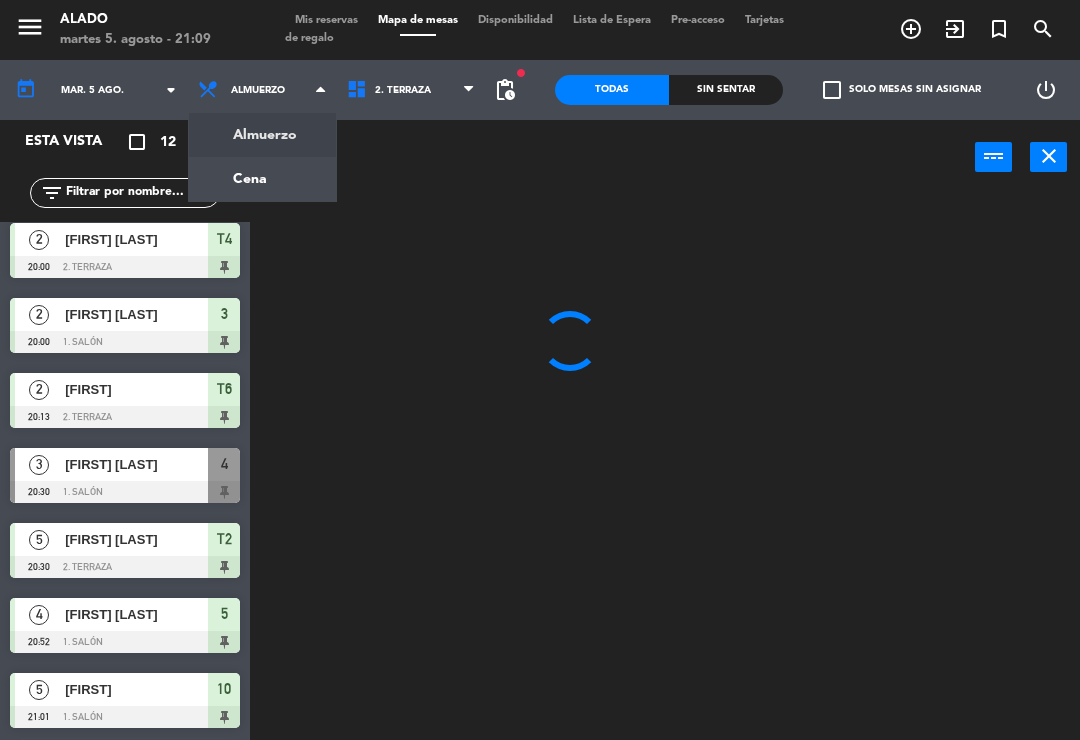 click on "menu Alado [DAY] [NUMBER]. [MONTH] - [TIME] Mis reservas Mapa de mesas Disponibilidad Lista de Espera Pre-acceso Tarjetas de regalo add_circle_outline exit_to_app turned_in_not search today mar. [NUMBER] ago. arrow_drop_down Almuerzo Cena Cena Almuerzo Cena 1. Salón 2. Terraza 3. Mezzanine 2. Terraza 1. Salón 2. Terraza 3. Mezzanine fiber_manual_record pending_actions Todas Sin sentar check_box_outline_blank Solo mesas sin asignar power_settings_new Esta vista crop_square 12 restaurant 41 filter_list 3 [FIRST] [LAST] [TIME] 1. Salón 1 2 [FIRST] [LAST] [TIME] 1. Salón 6 5 [FIRST] [LAST] [TIME] 2. Terraza T1 6 [FIRST] [LAST] [TIME] 1. Salón 2 chat 2 [FIRST] [LAST] [TIME] 2. Terraza T7 2 [FIRST] [LAST] [TIME] 2. Terraza T4 2 [FIRST] [LAST] [TIME] 1. Salón 3 2 [FIRST] [LAST] [TIME] 2. Terraza T6 3 [FIRST] [LAST] [TIME] 1. Salón 4 5 [FIRST] [LAST] [TIME] 2. Terraza T2 4 [FIRST] [LAST] [TIME]" 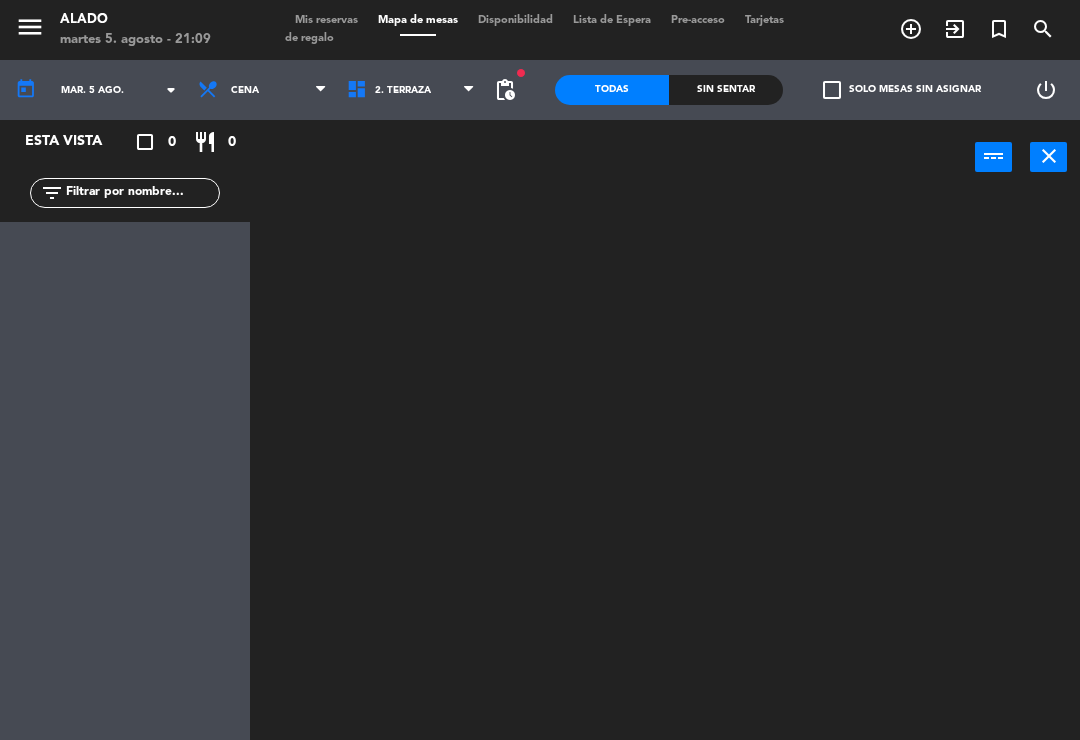 scroll, scrollTop: 0, scrollLeft: 0, axis: both 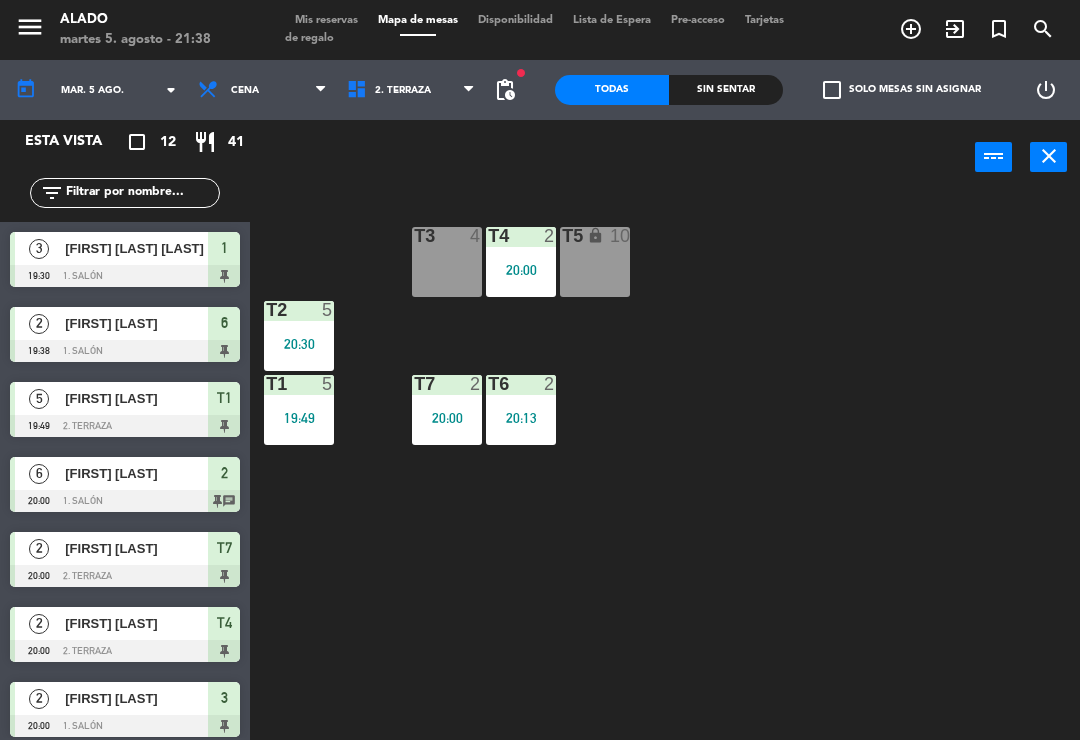 click on "menu Alado [DAY] [NUMBER]. [MONTH] - [TIME] Mis reservas Mapa de mesas Disponibilidad Lista de Espera Pre-acceso Tarjetas de regalo add_circle_outline exit_to_app turned_in_not search" 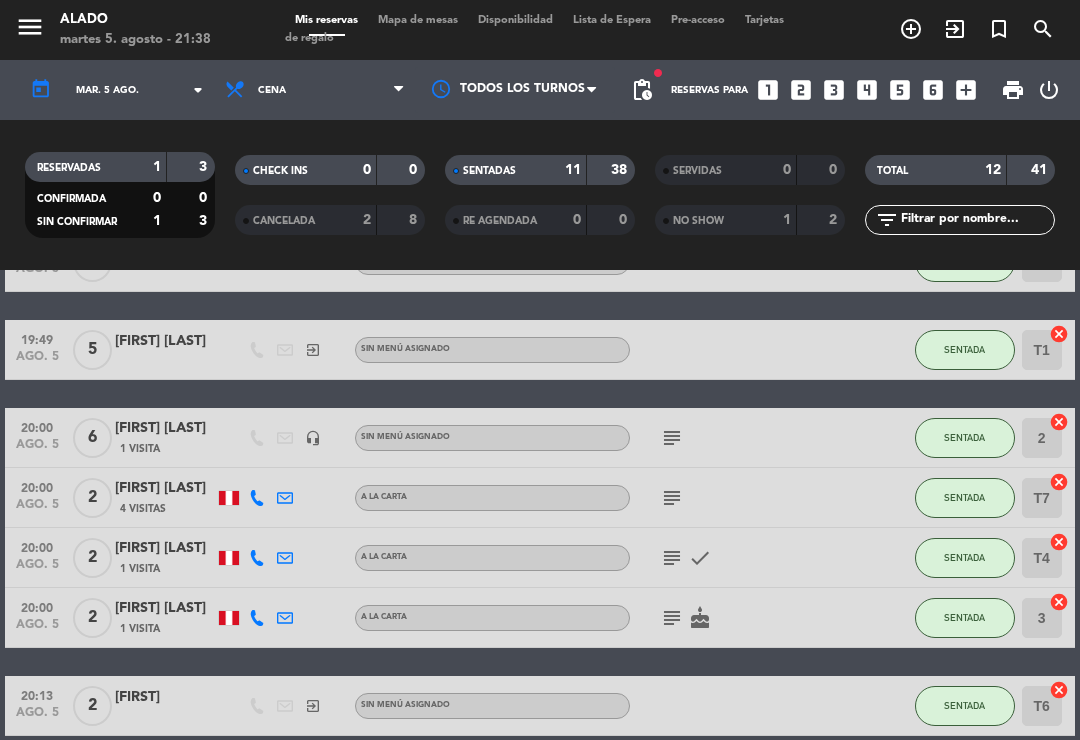 scroll, scrollTop: 217, scrollLeft: 0, axis: vertical 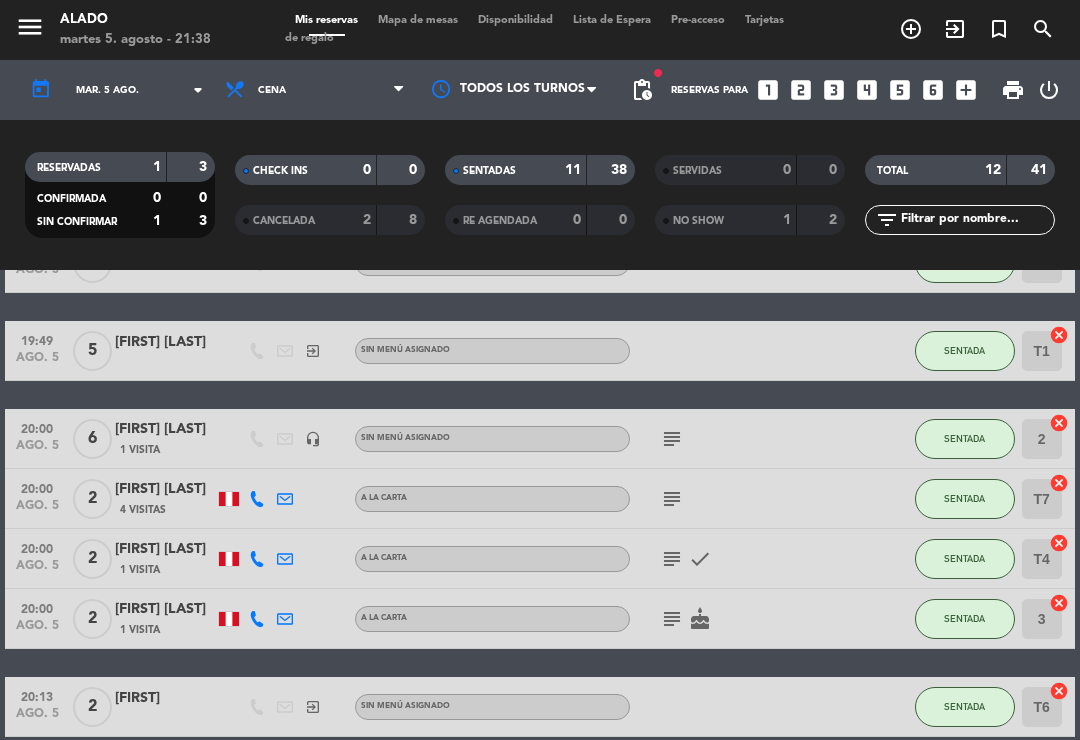 click on "subject   check" 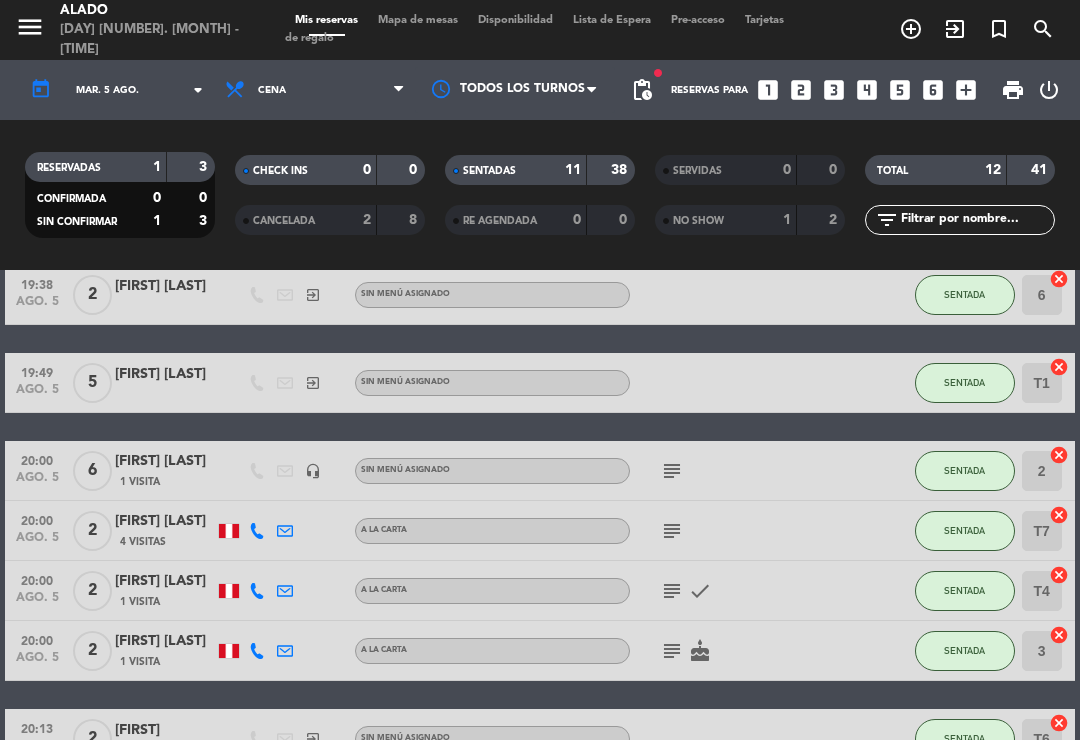 scroll, scrollTop: 195, scrollLeft: 0, axis: vertical 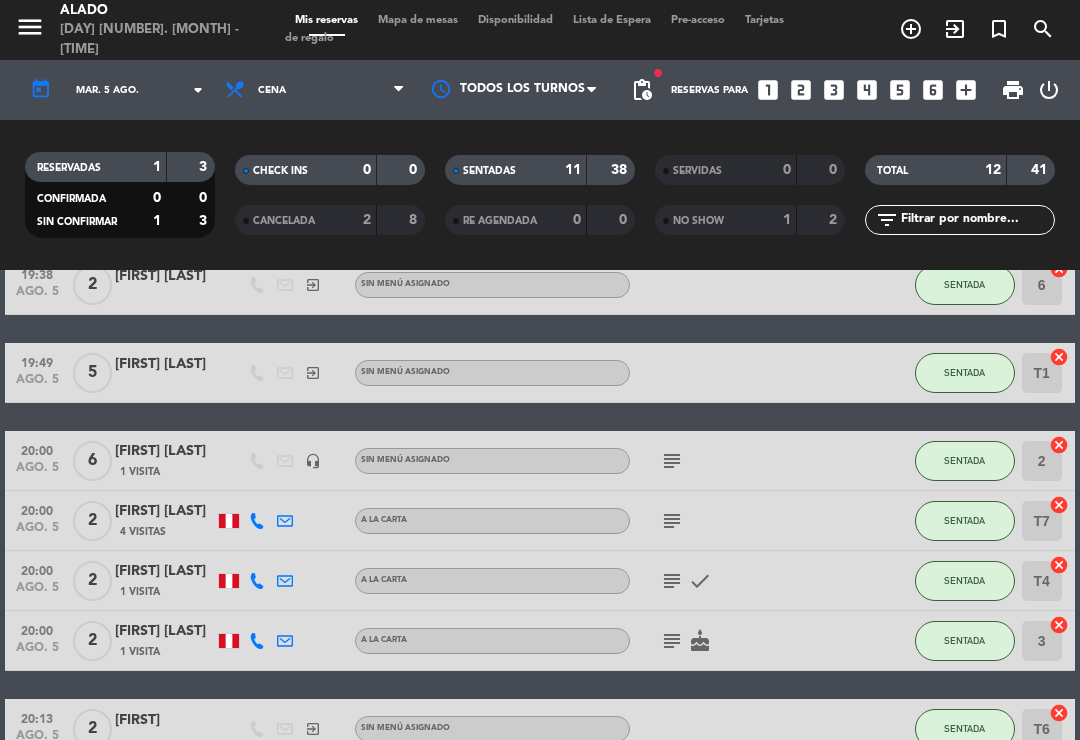 click on "SENTADA" 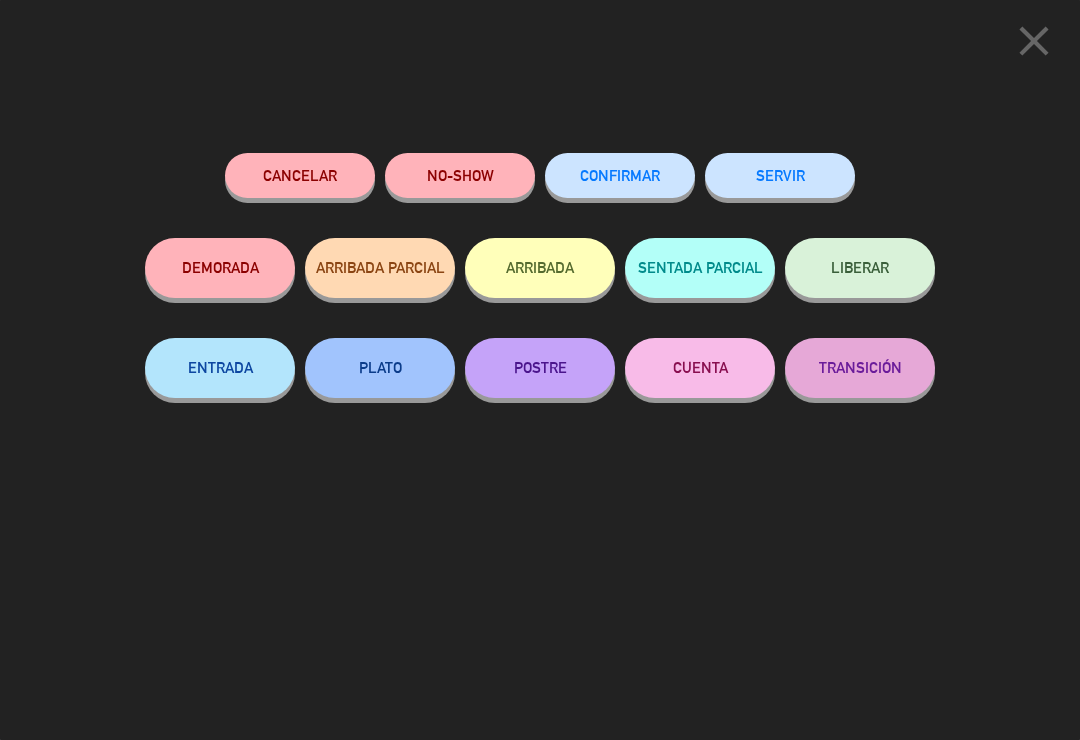 click on "SERVIR" 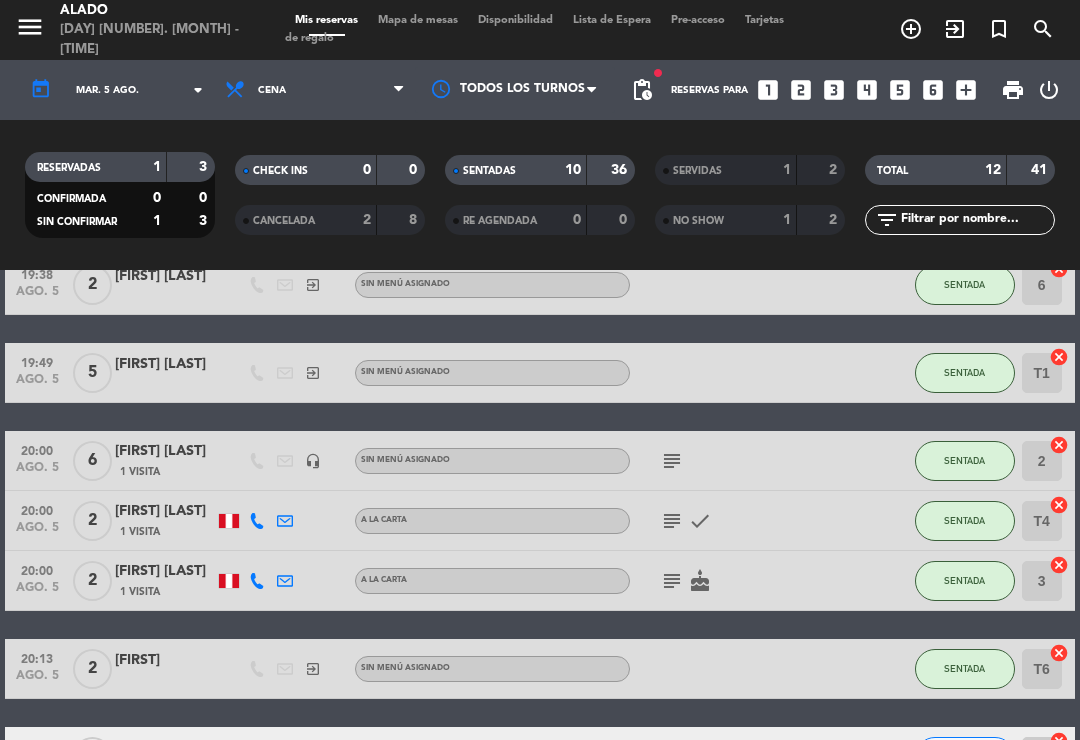 click on "SENTADA" 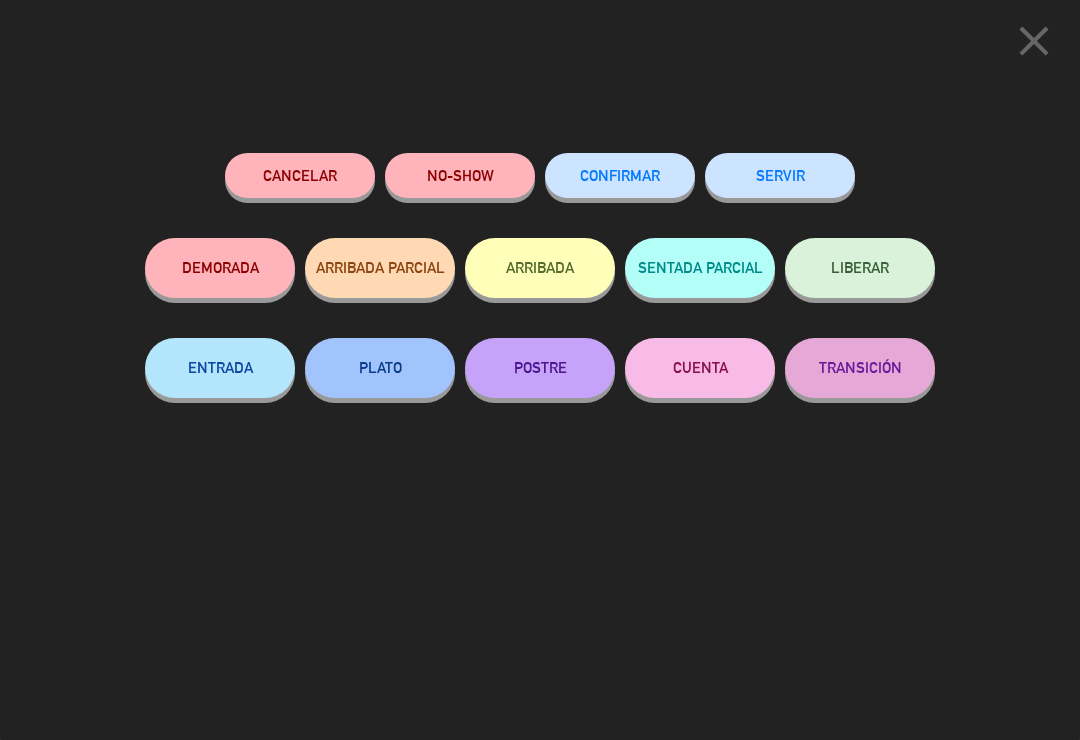 click on "SERVIR" 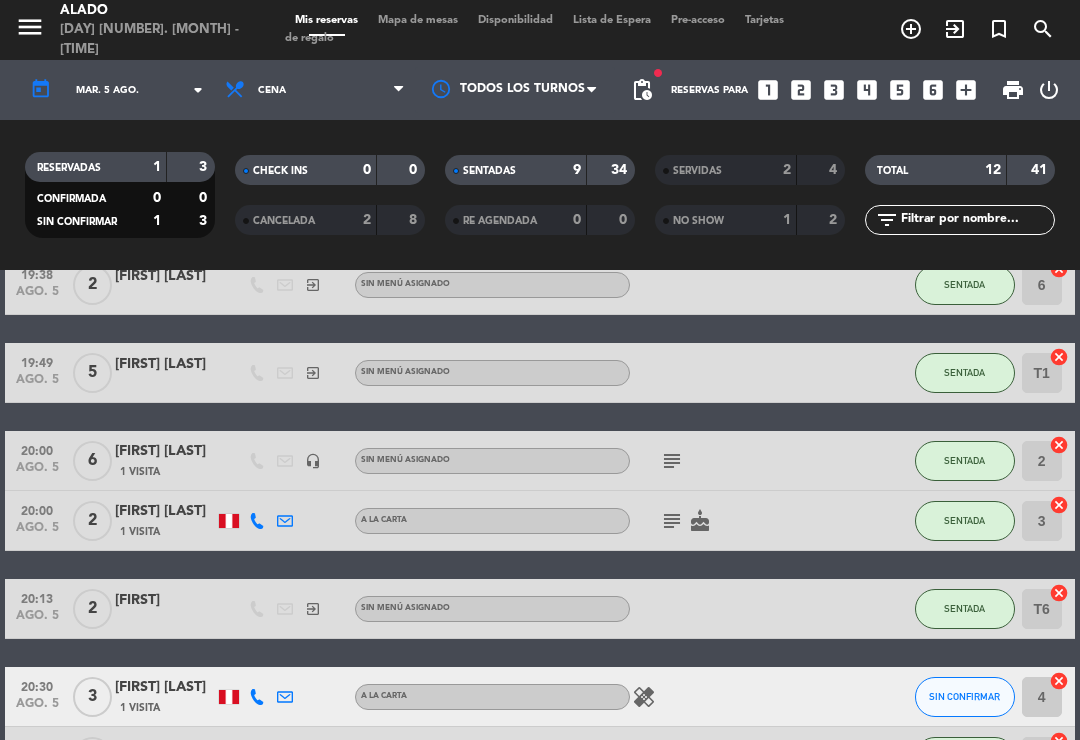 click on "SENTADA" 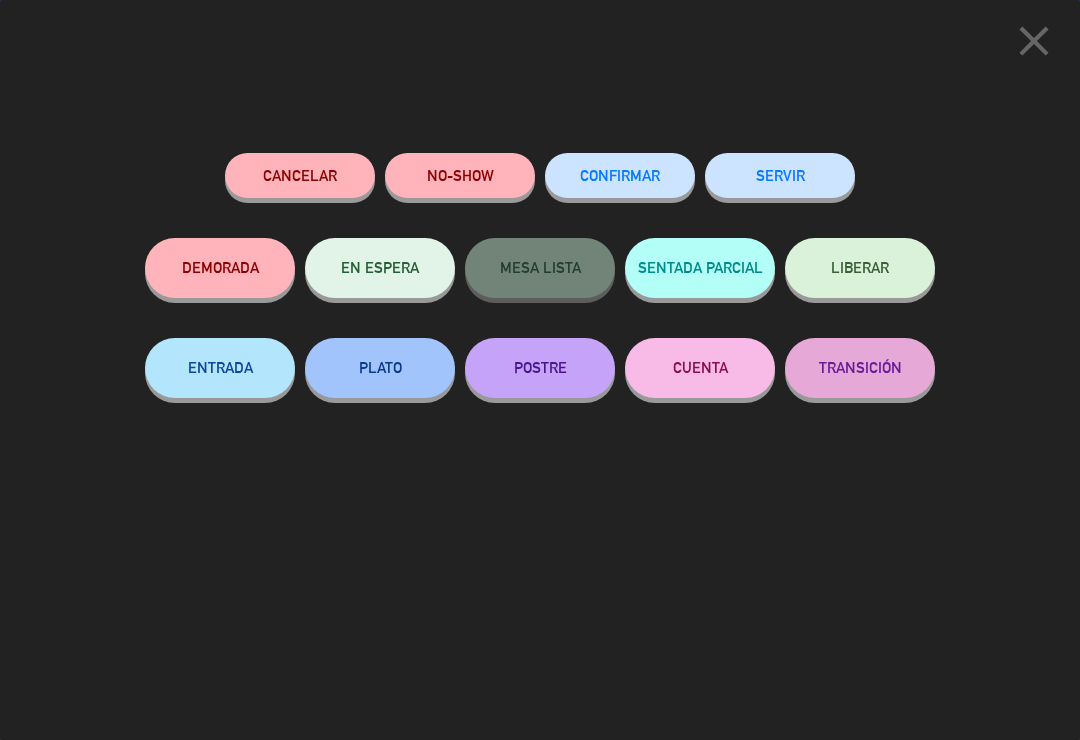 click on "SERVIR" 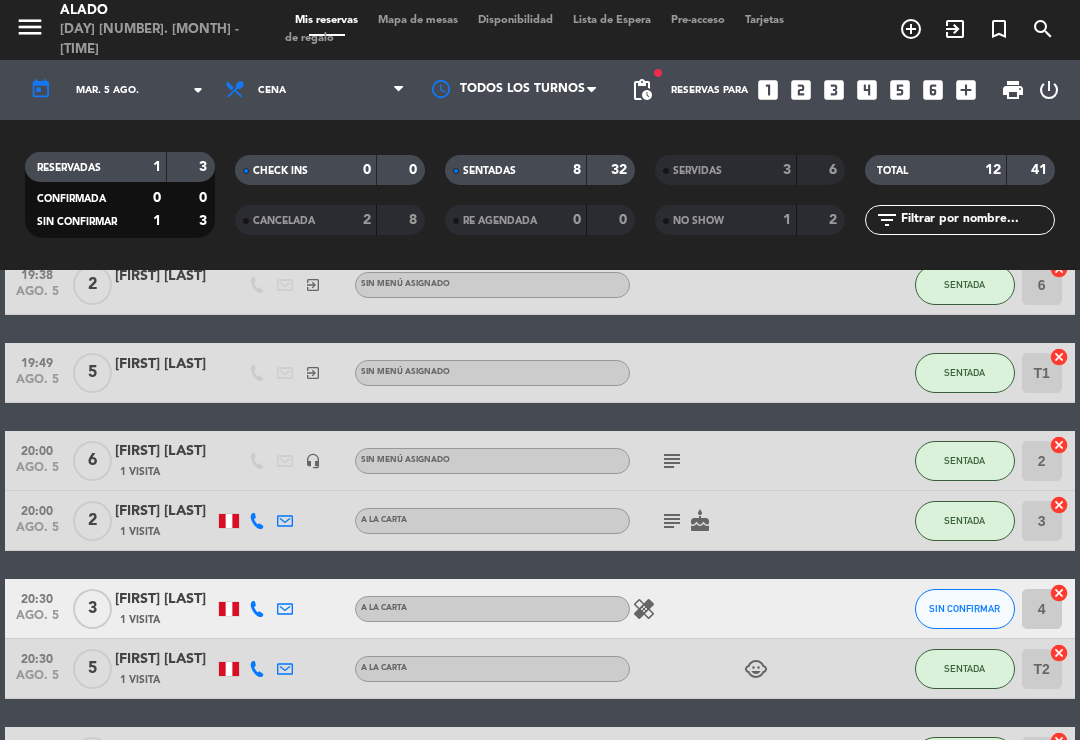 click on "SENTADA" 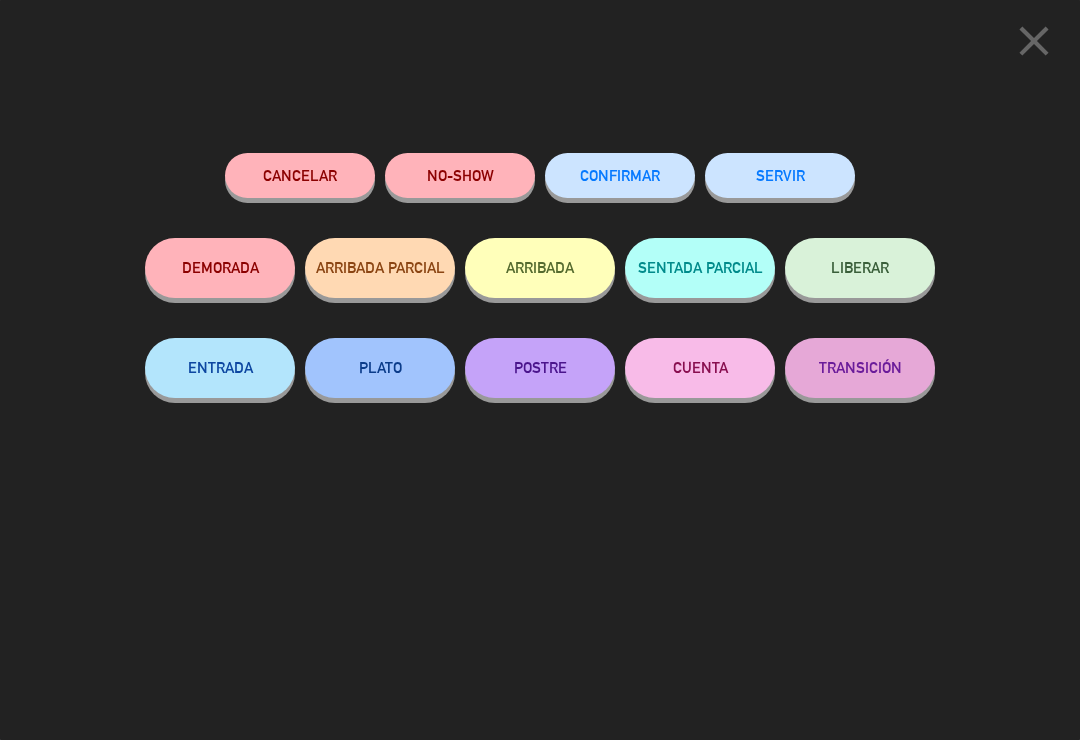 click on "SERVIR" 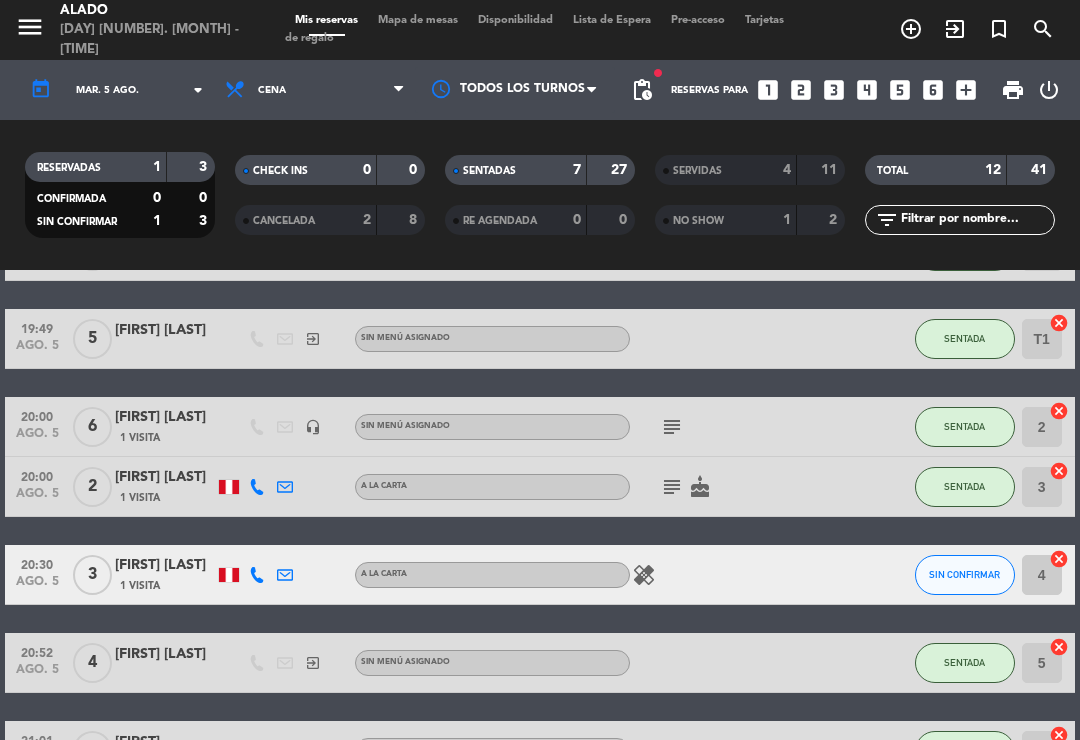 scroll, scrollTop: 224, scrollLeft: 0, axis: vertical 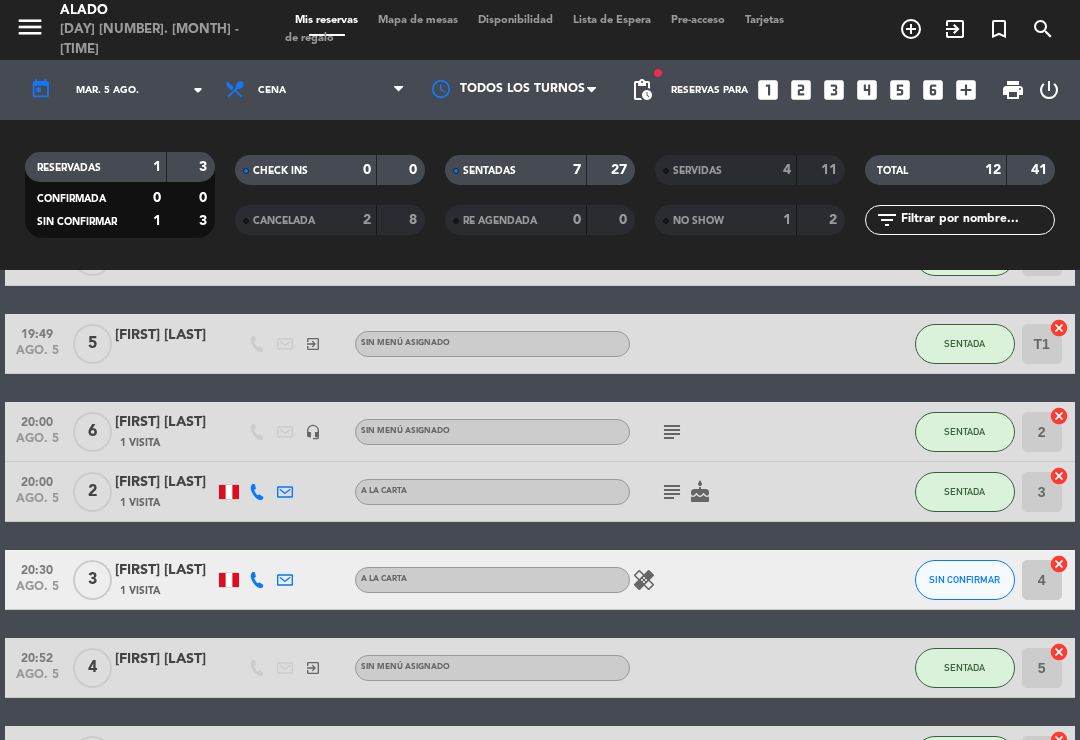 click on "SIN CONFIRMAR" 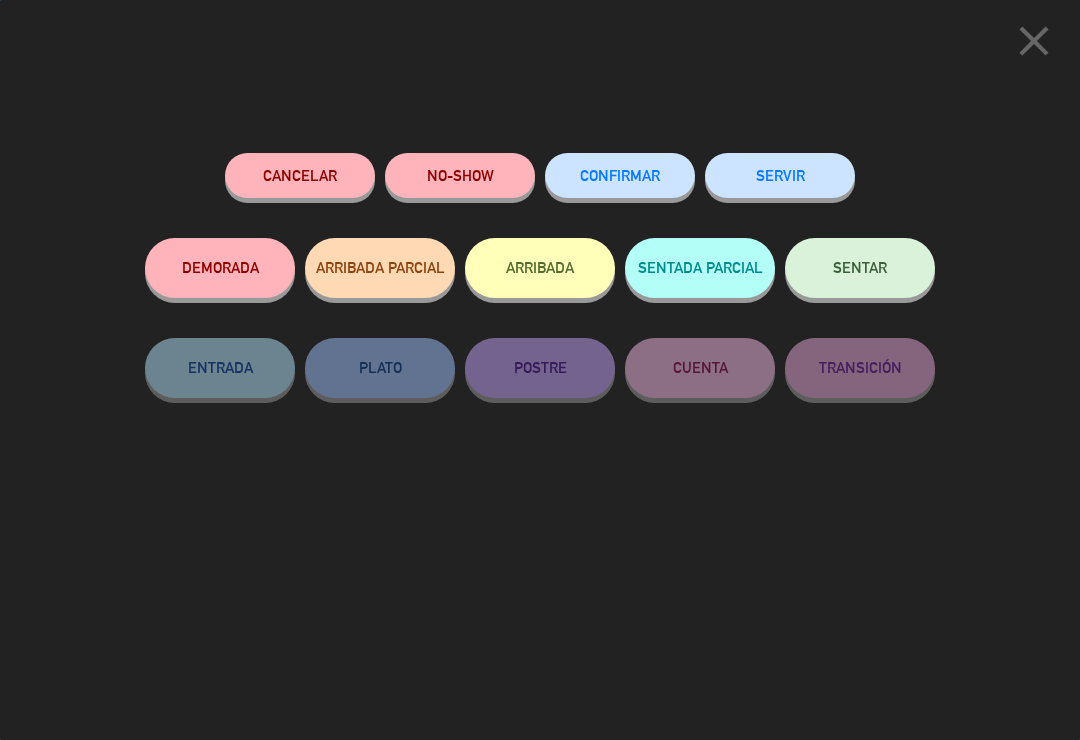 click on "SENTAR" 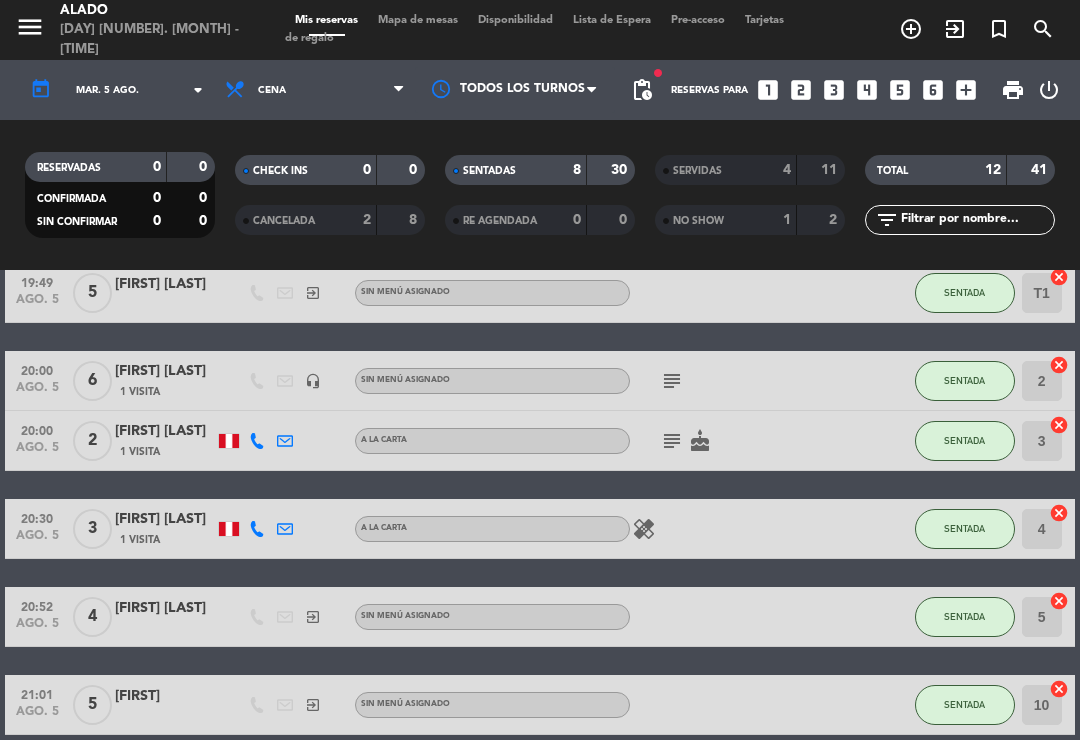 scroll, scrollTop: 274, scrollLeft: 0, axis: vertical 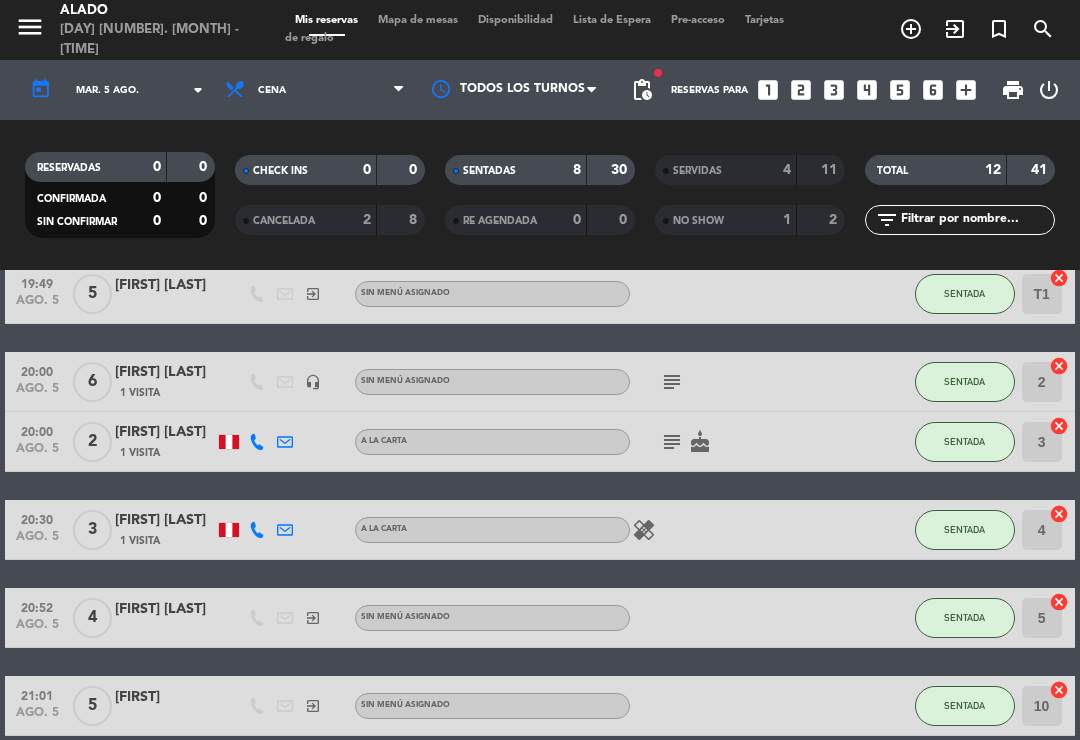 click on "SENTADA" 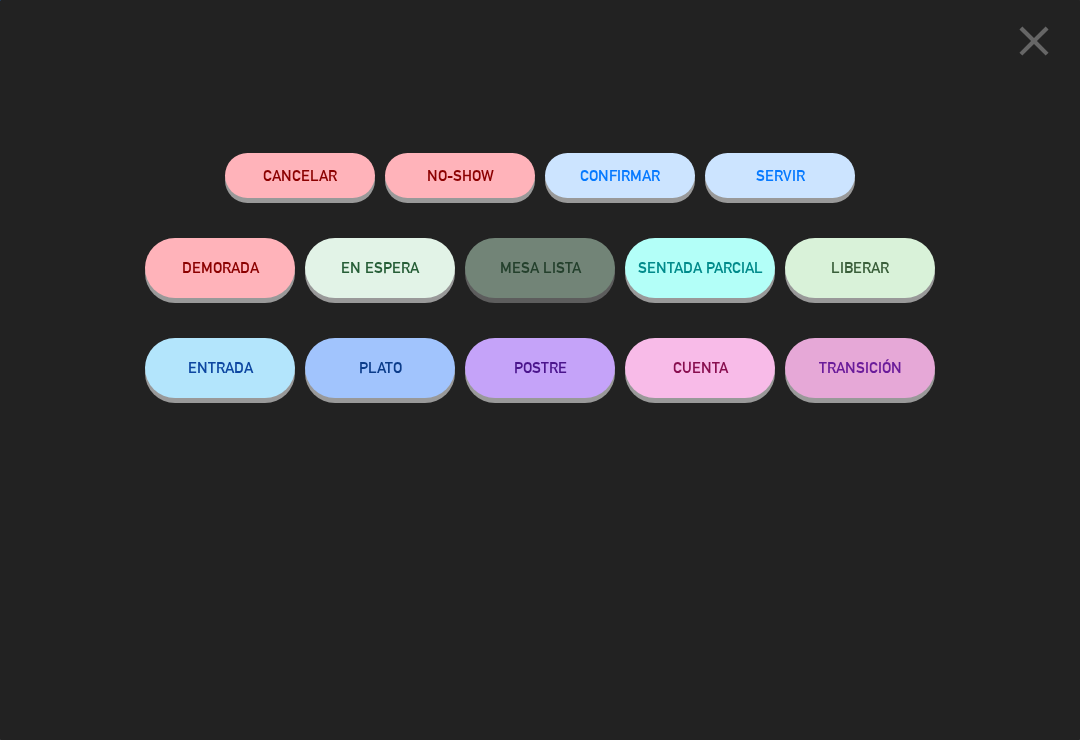 click on "SERVIR" 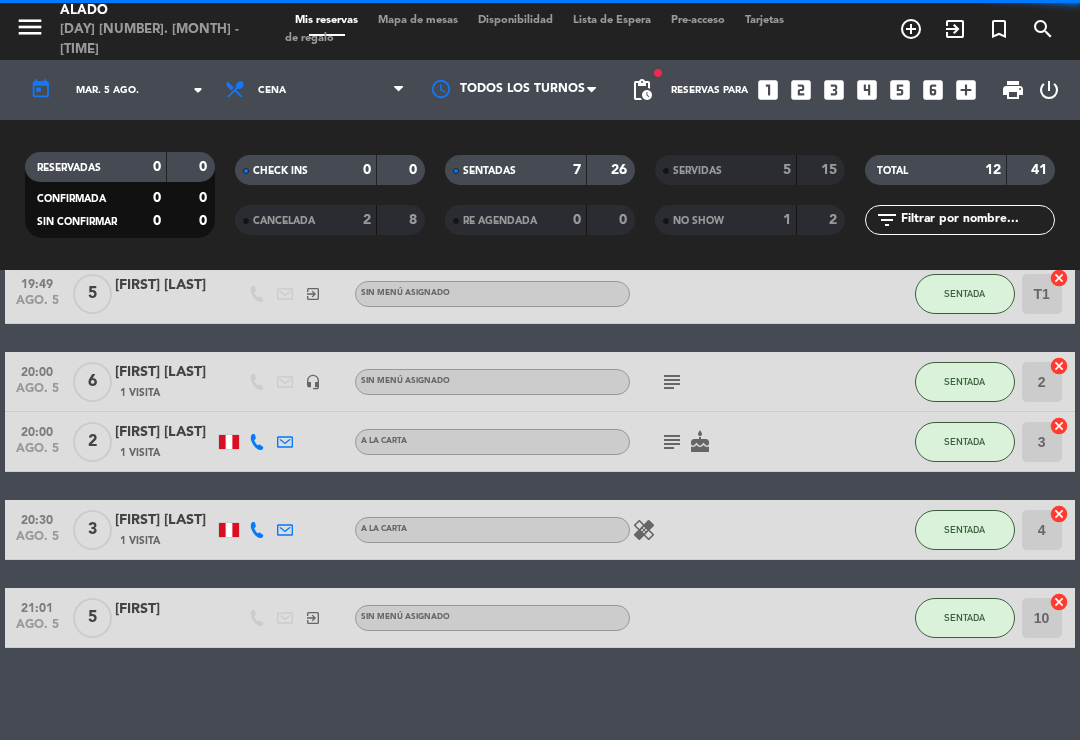 scroll, scrollTop: 251, scrollLeft: 0, axis: vertical 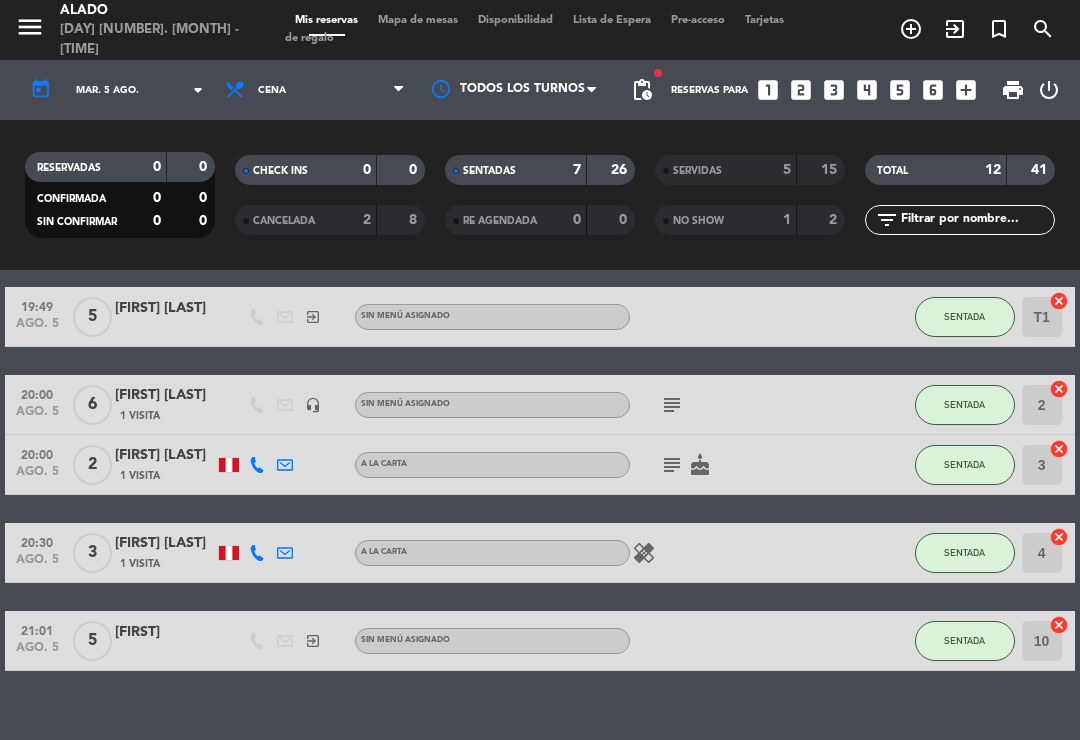 click on "mar. 5 ago." 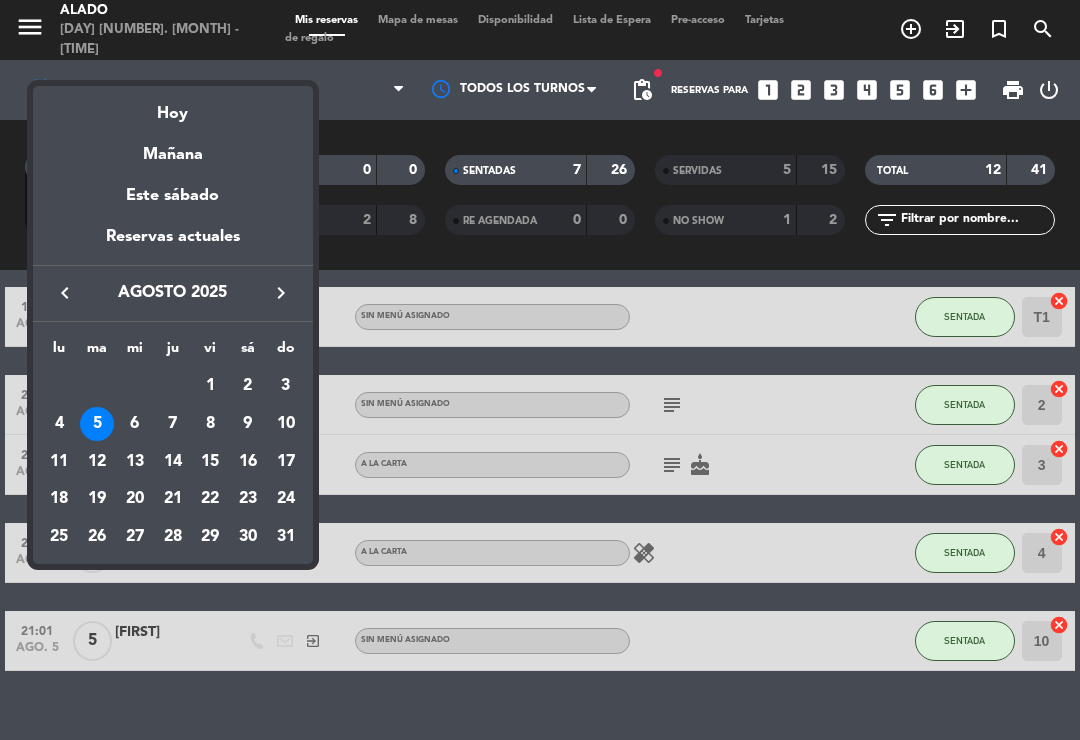 click on "8" at bounding box center [210, 424] 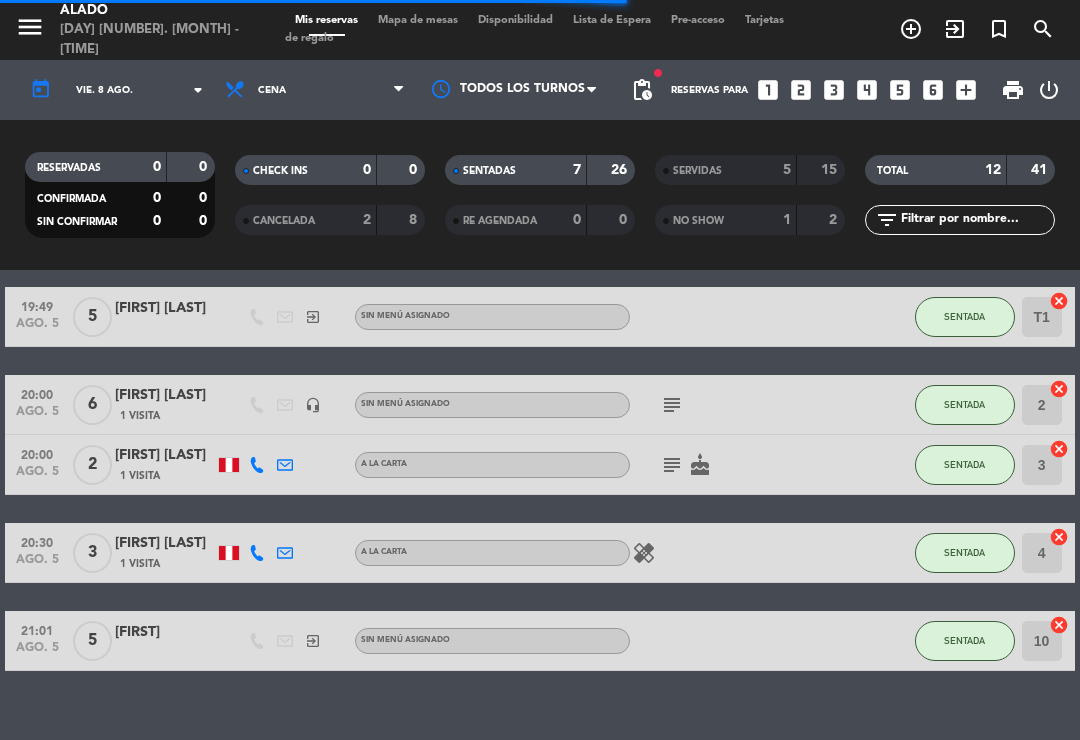 scroll, scrollTop: 0, scrollLeft: 0, axis: both 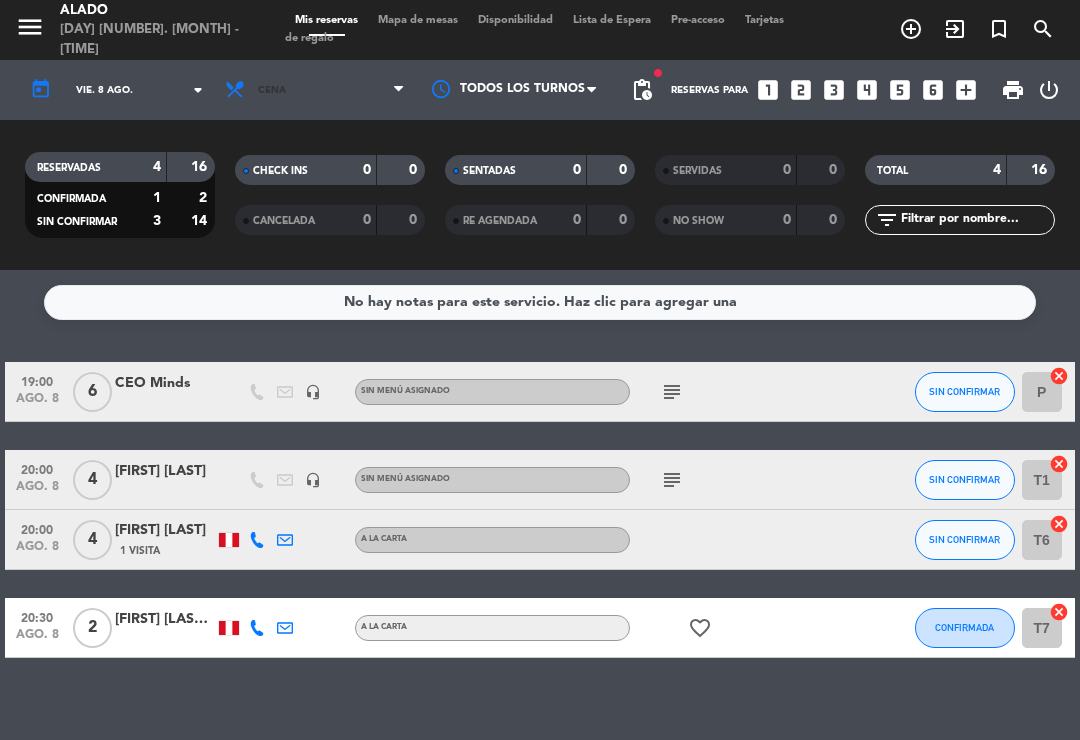 click on "Cena" at bounding box center [315, 90] 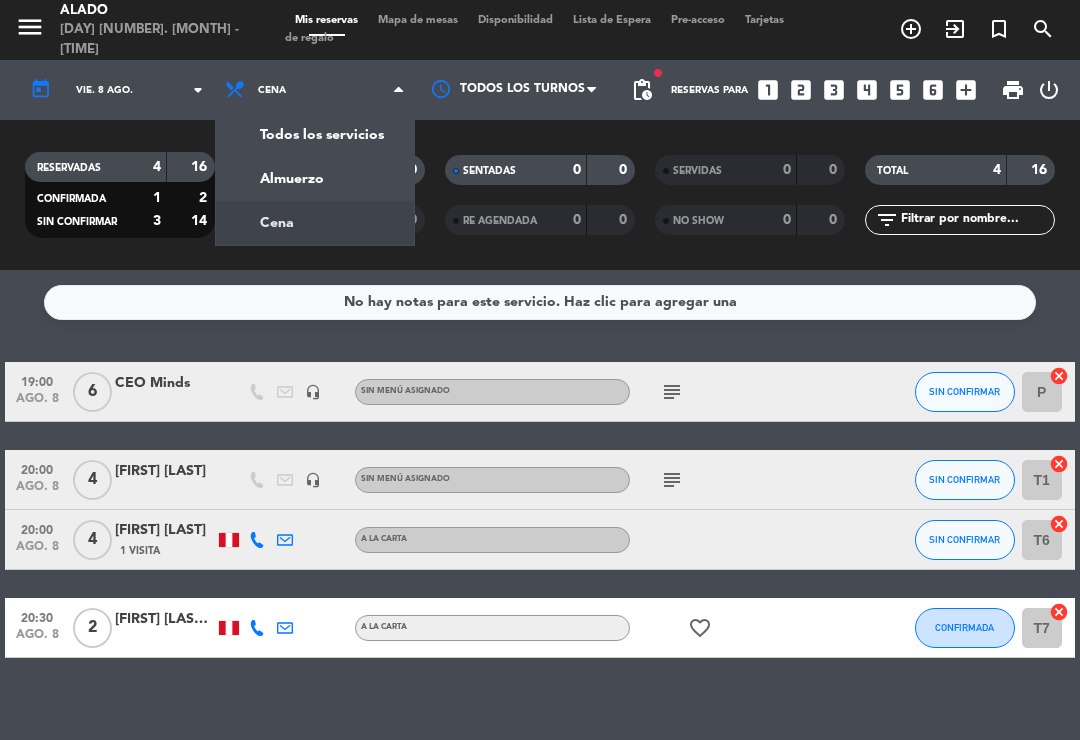 click on "menu Alado [DAY] [NUMBER]. [MONTH] - [TIME] Mis reservas Mapa de mesas Disponibilidad Lista de Espera Pre-acceso Tarjetas de regalo add_circle_outline exit_to_app turned_in_not search today vie. [NUMBER] ago. arrow_drop_down Todos los servicios Almuerzo Cena Cena Todos los servicios Almuerzo Cena Todos los turnos fiber_manual_record pending_actions Reservas para looks_one looks_two looks_3 looks_4 looks_5 looks_6 add_box print power_settings_new RESERVADAS 4 16 CONFIRMADA 1 2 SIN CONFIRMAR 3 14 CHECK INS 0 0 CANCELADA 0 0 SENTADAS 0 0 RE AGENDADA 0 0 SERVIDAS 0 0 NO SHOW 0 0 TOTAL 4 16 filter_list" 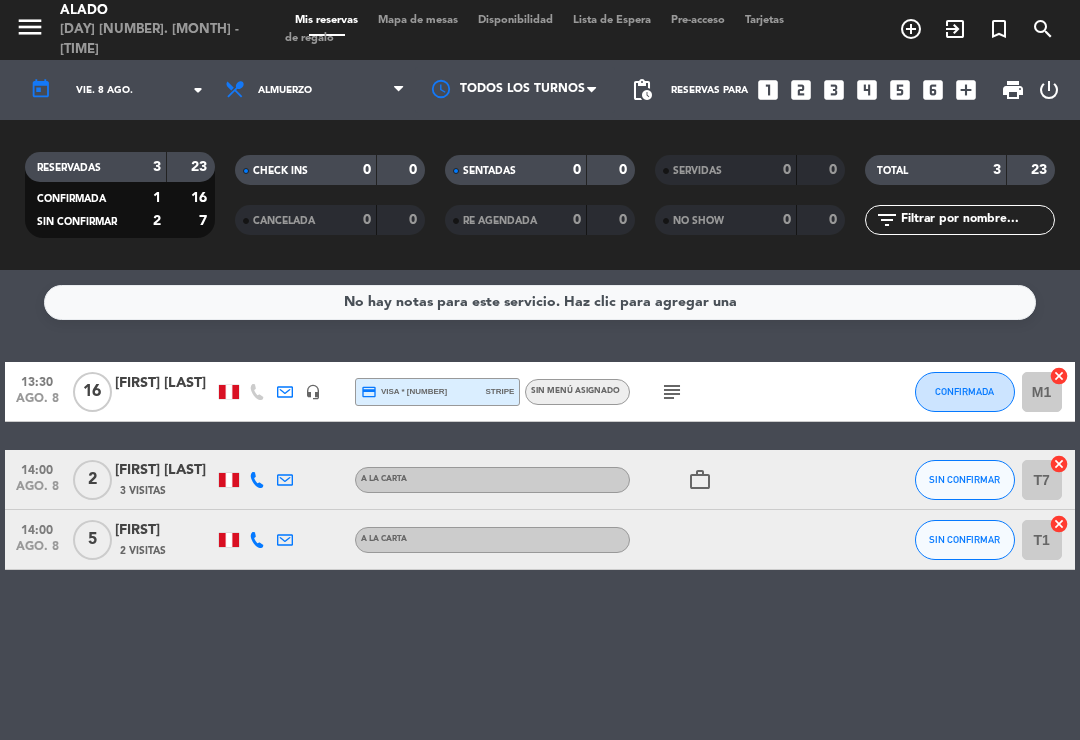 click on "subject" 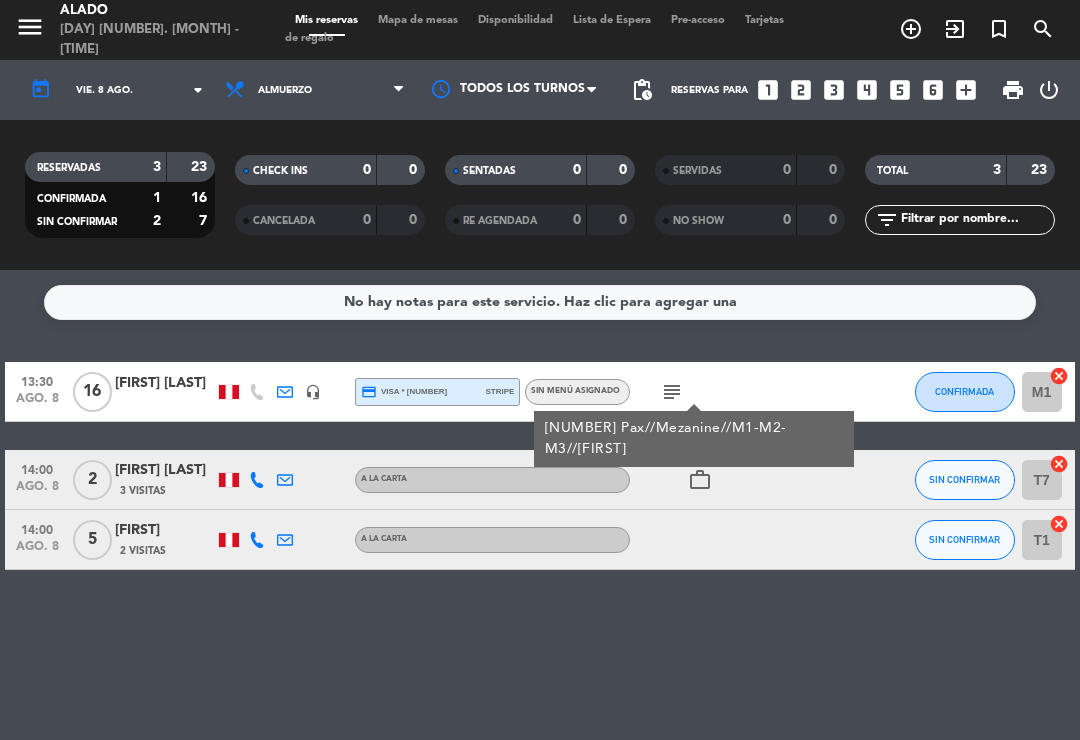 click on "vie. 8 ago." 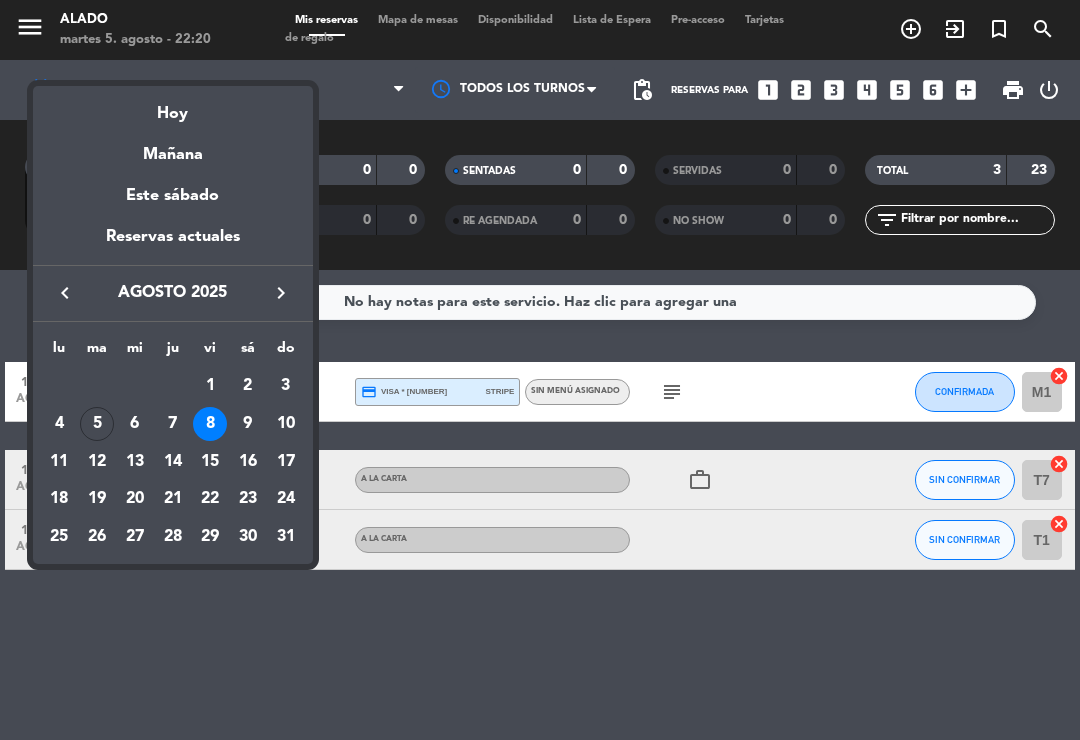 click on "Hoy" at bounding box center (173, 106) 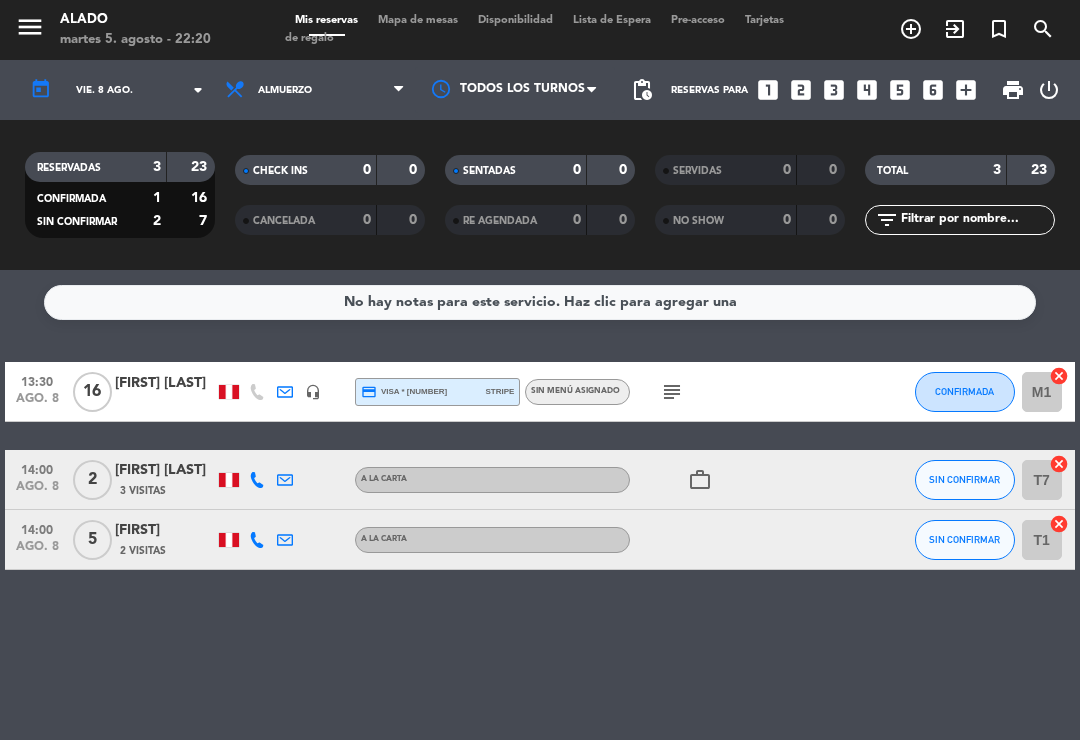 type on "mar. 5 ago." 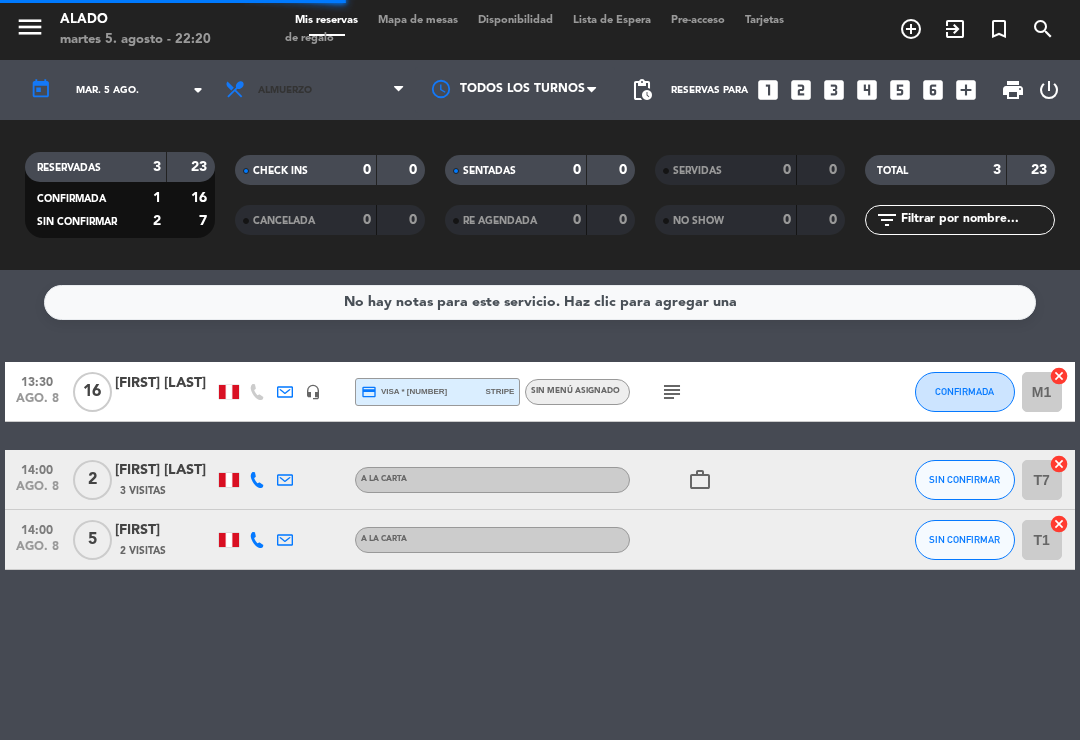 click on "Almuerzo" at bounding box center (315, 90) 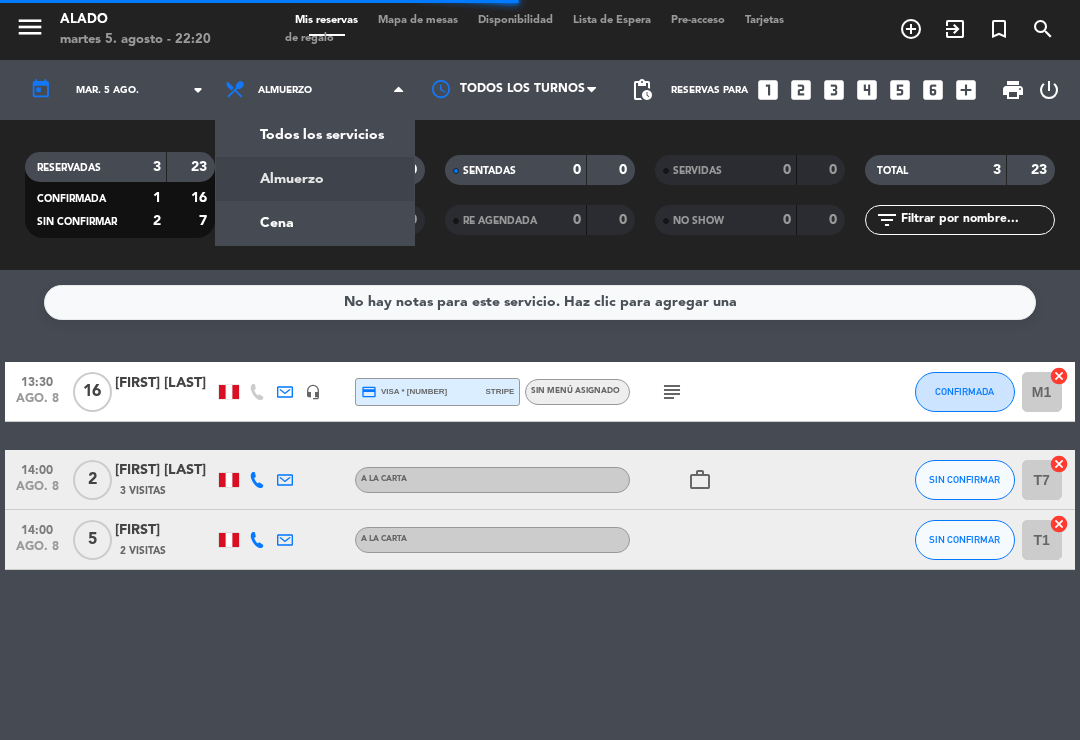 click on "menu Alado [DAY] [NUMBER]. [MONTH] - [TIME] Mis reservas Mapa de mesas Disponibilidad Lista de Espera Pre-acceso Tarjetas de regalo add_circle_outline exit_to_app turned_in_not search today mar. [NUMBER] ago. arrow_drop_down Todos los servicios Almuerzo Cena Almuerzo Todos los servicios Almuerzo Cena Todos los turnos pending_actions Reservas para looks_one looks_two looks_3 looks_4 looks_5 looks_6 add_box print power_settings_new RESERVADAS 3 23 CONFIRMADA 1 16 SIN CONFIRMAR 2 7 CHECK INS 0 0 CANCELADA 0 0 SENTADAS 0 0 RE AGENDADA 0 0 SERVIDAS 0 0 NO SHOW 0 0 TOTAL 3 23 filter_list" 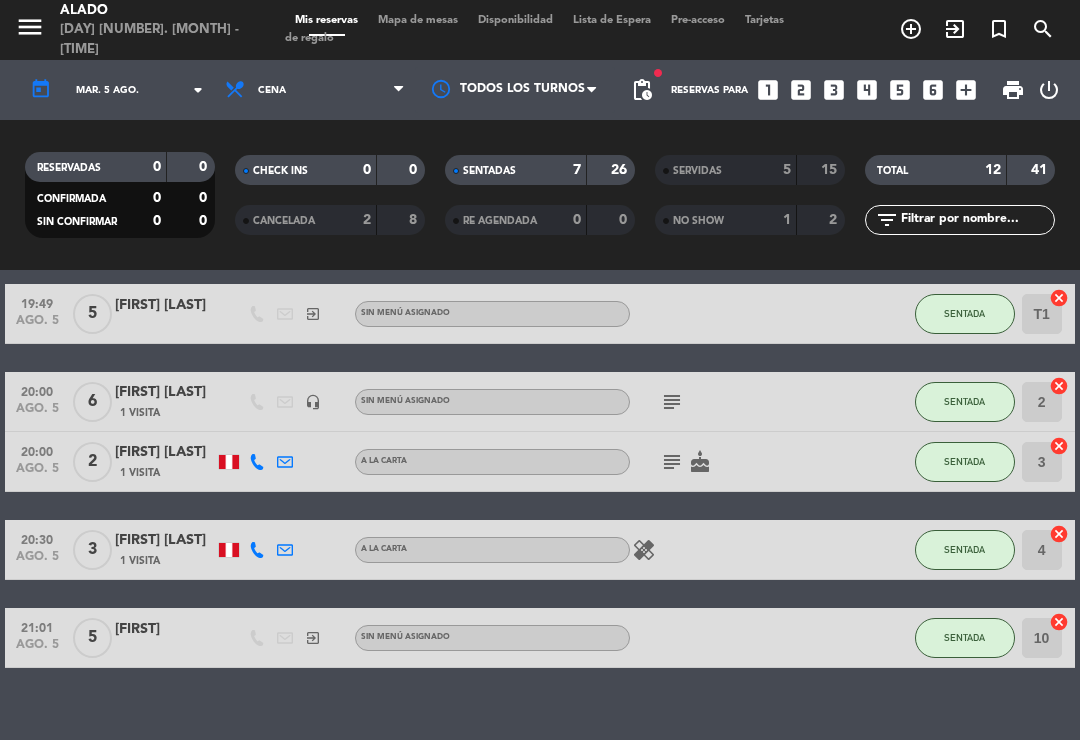 scroll, scrollTop: 251, scrollLeft: 0, axis: vertical 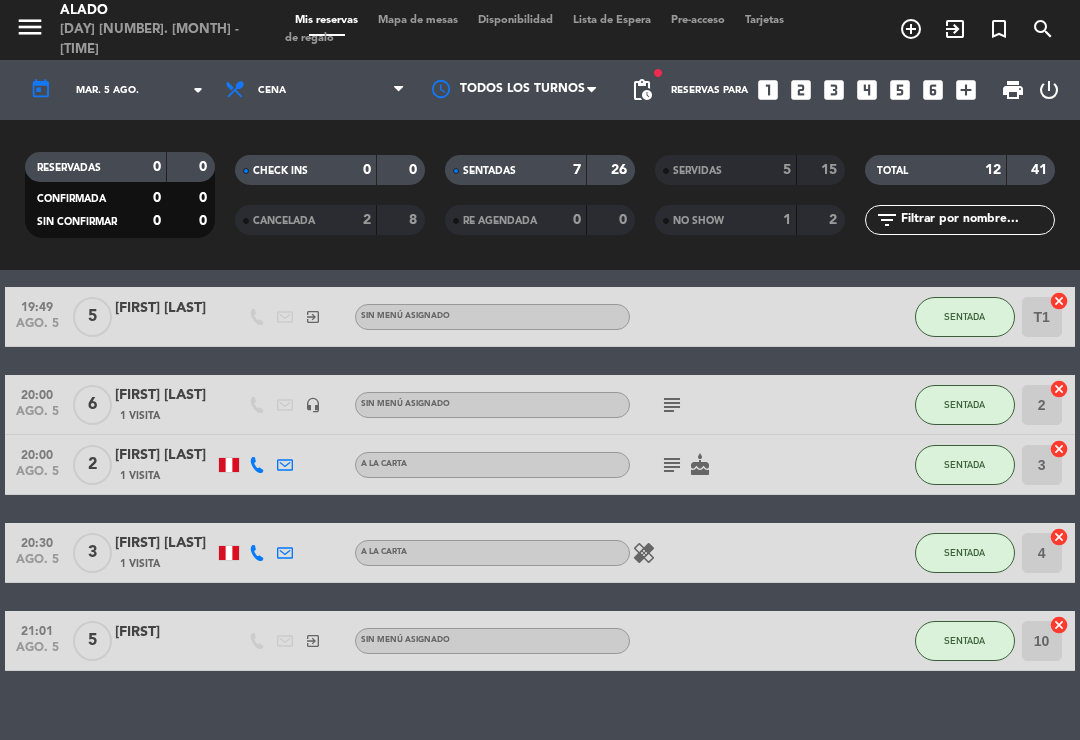 click on "SENTADA" 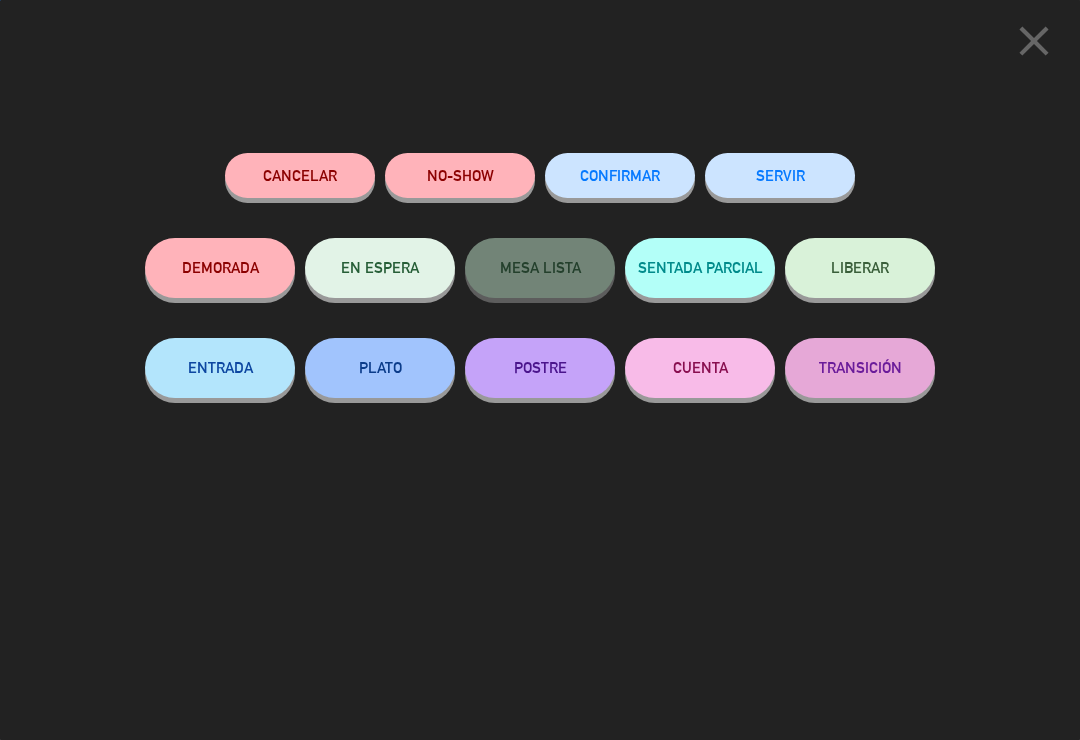 click on "SERVIR" 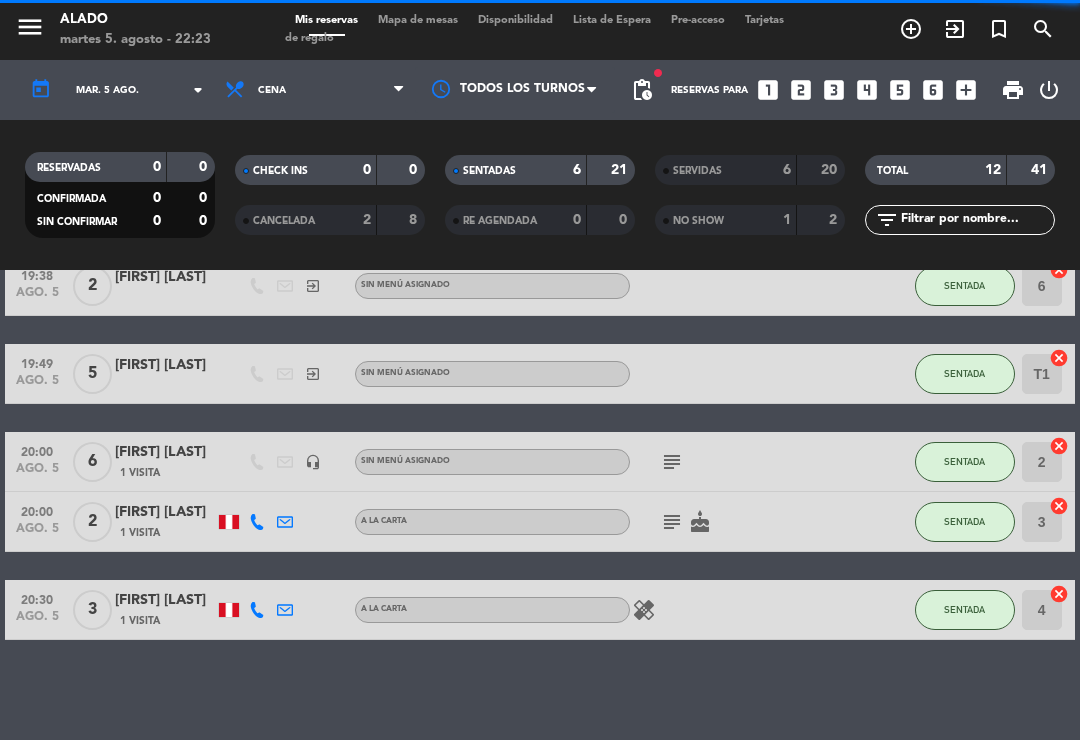 scroll, scrollTop: 163, scrollLeft: 0, axis: vertical 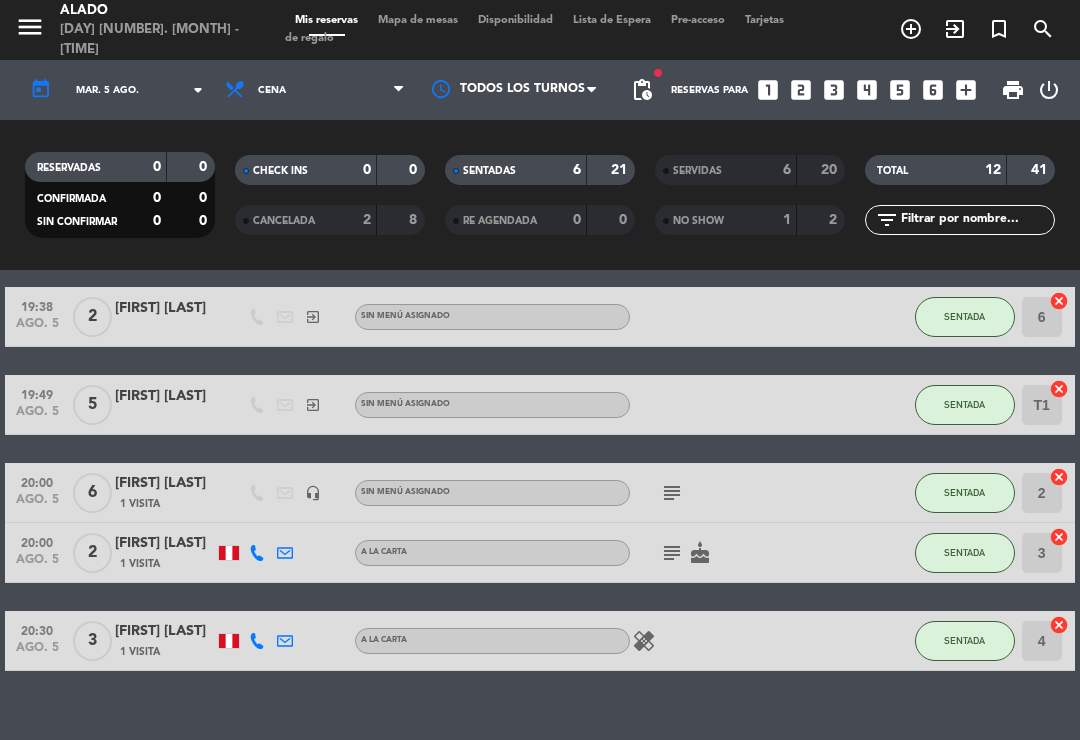 click on "cake" 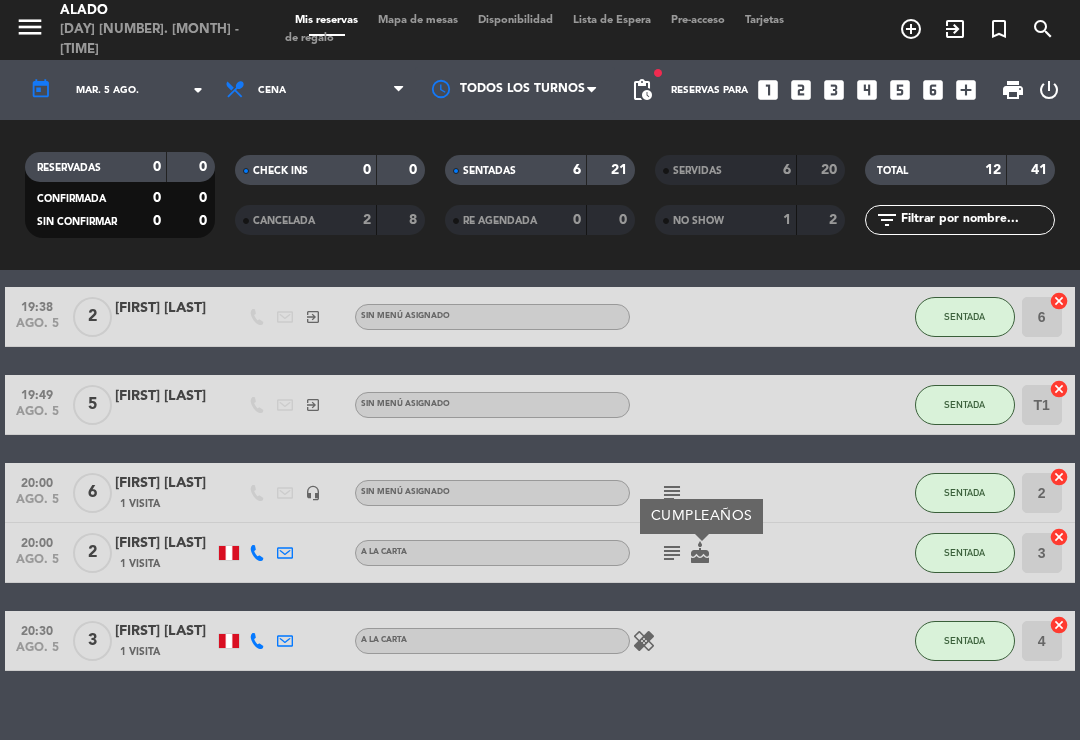 click on "SENTADA" 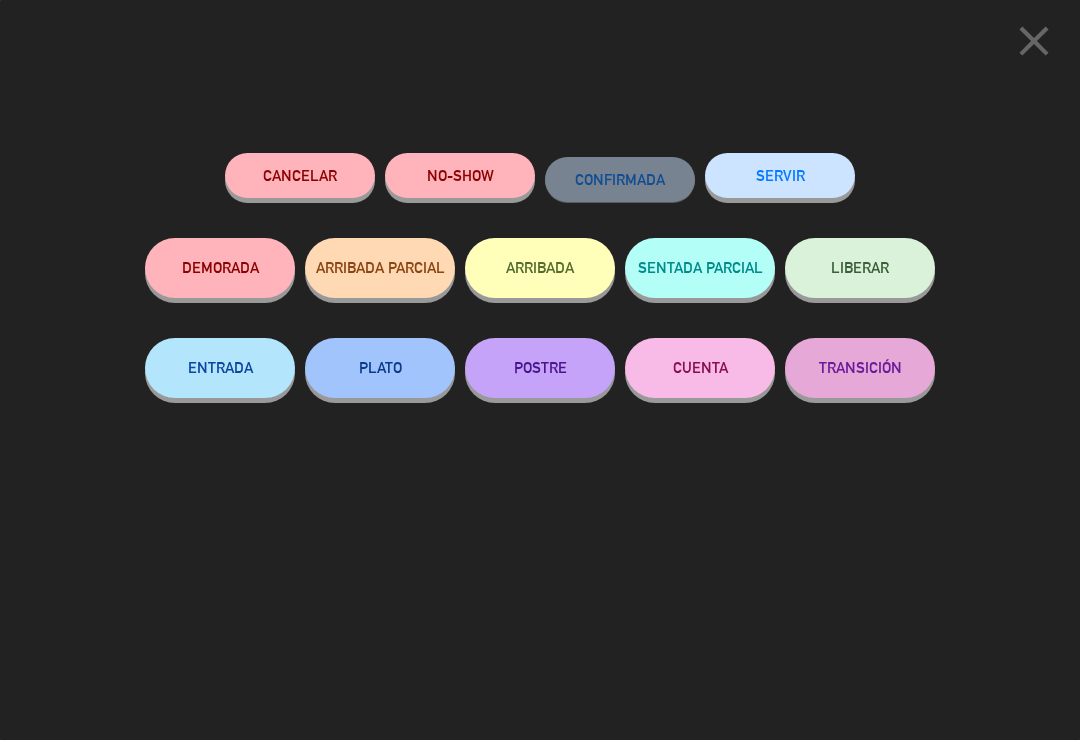 click on "SERVIR" 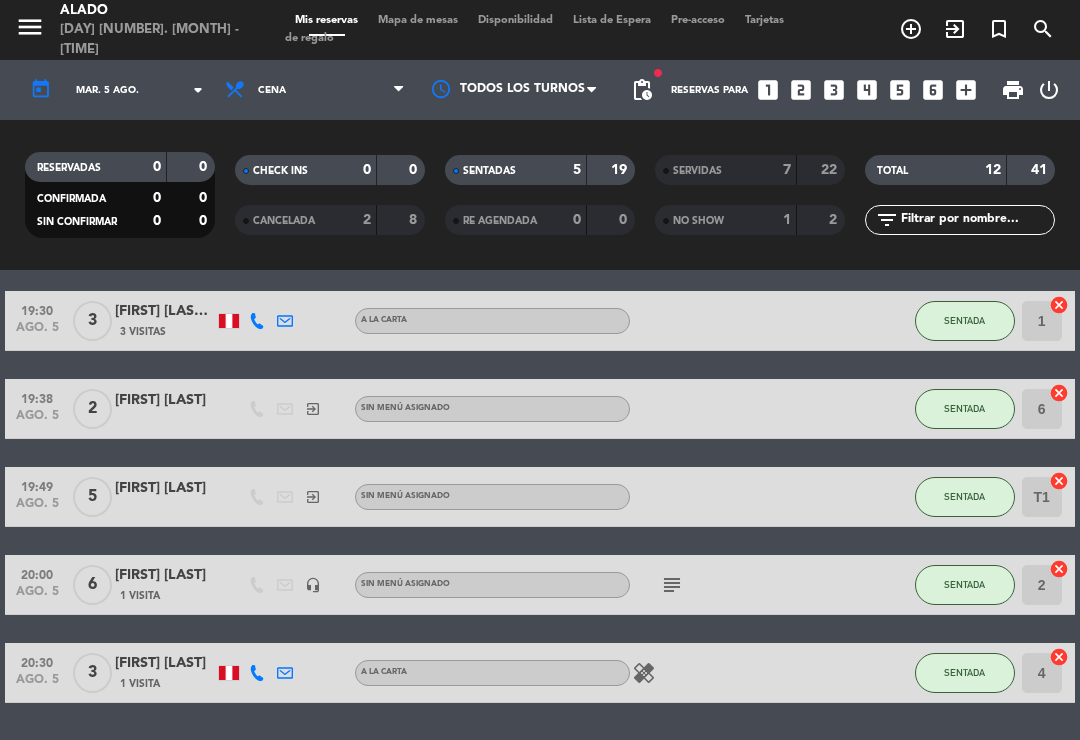 scroll, scrollTop: 79, scrollLeft: 0, axis: vertical 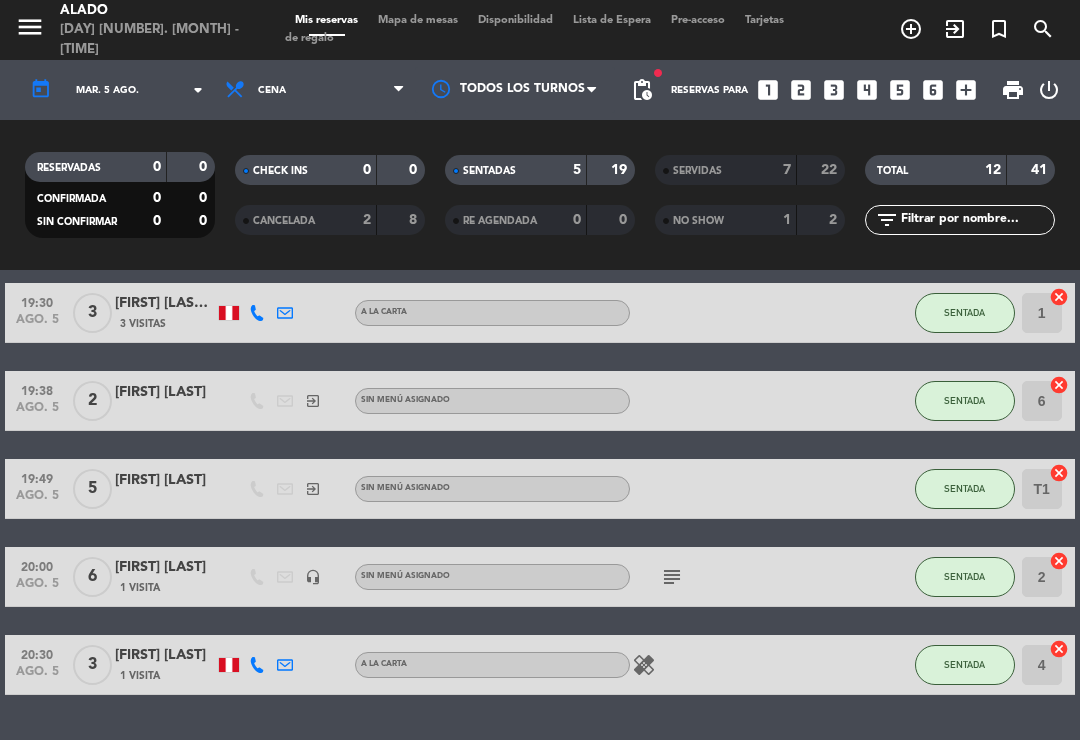 click on "SENTADA" 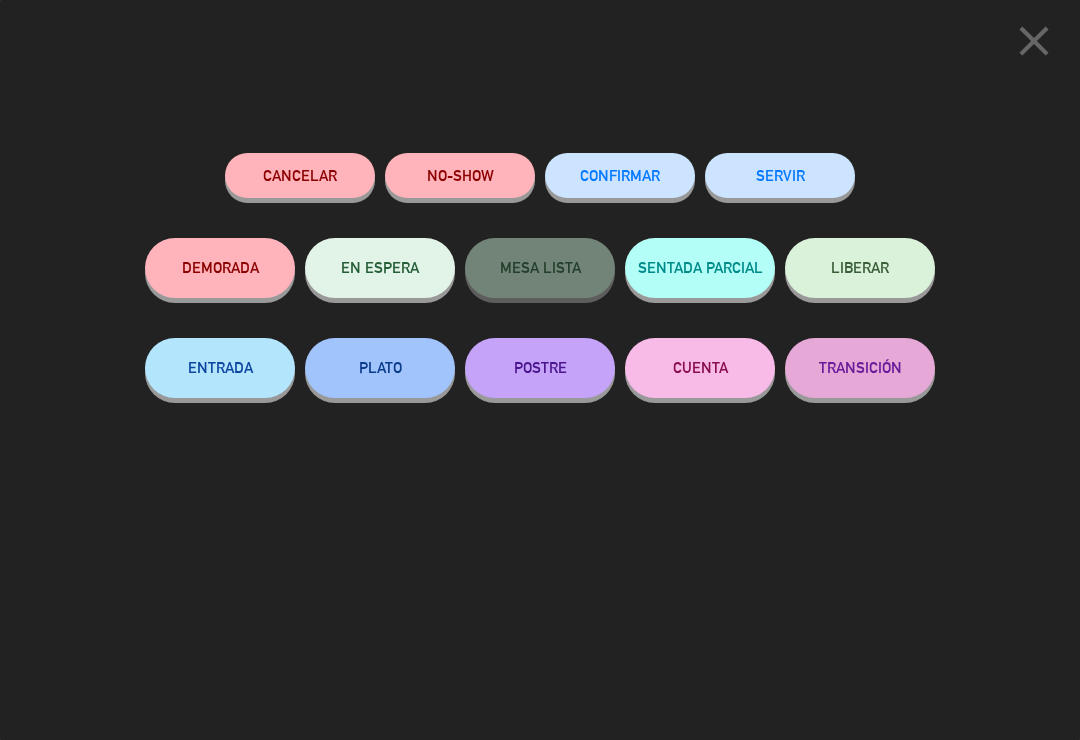 click on "SERVIR" 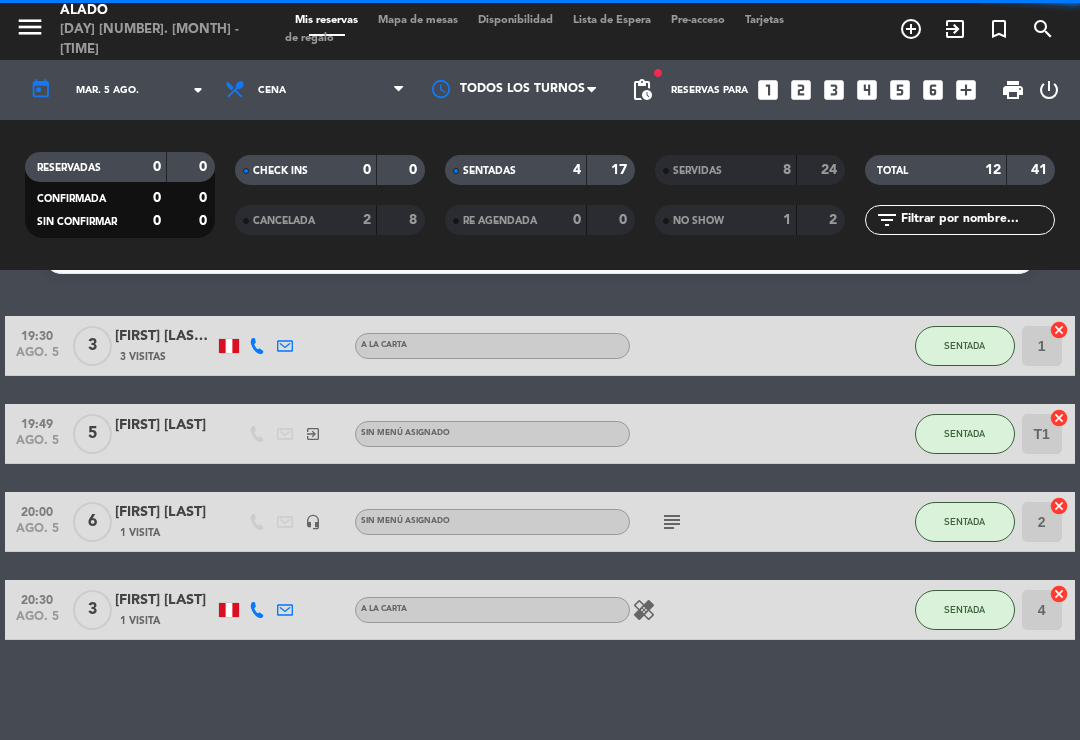 scroll, scrollTop: 15, scrollLeft: 0, axis: vertical 